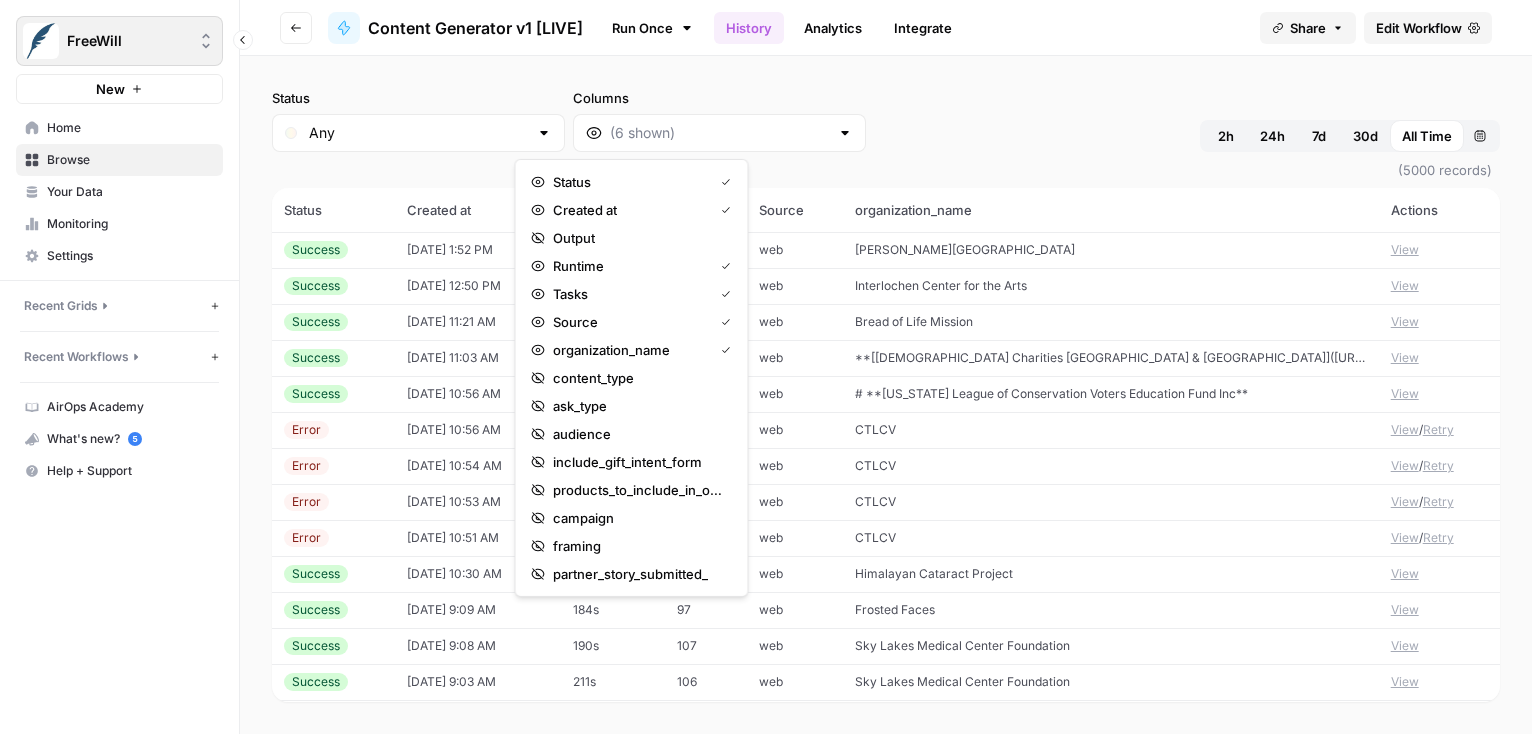 scroll, scrollTop: 0, scrollLeft: 0, axis: both 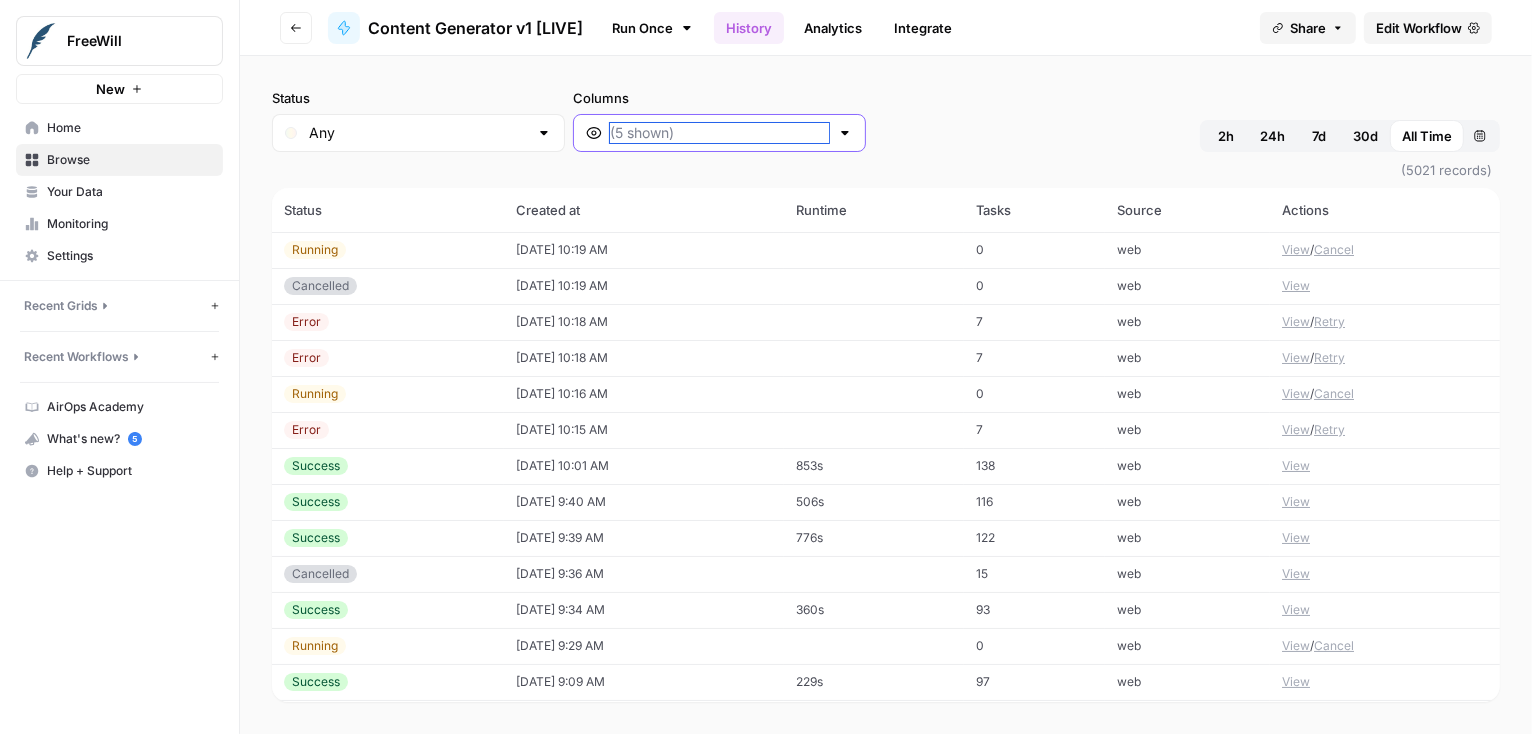 click on "Columns" at bounding box center (719, 133) 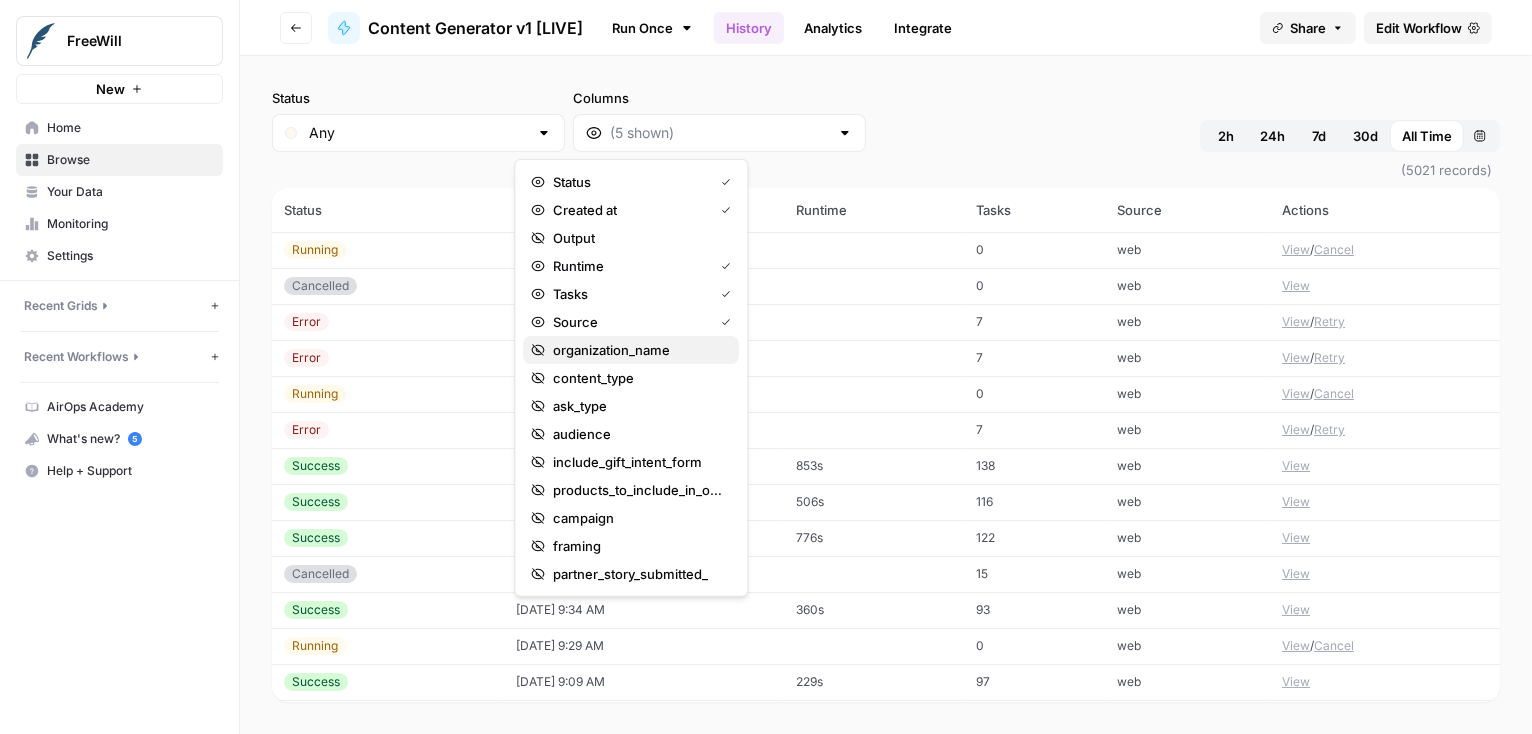 click on "organization_name" at bounding box center (611, 350) 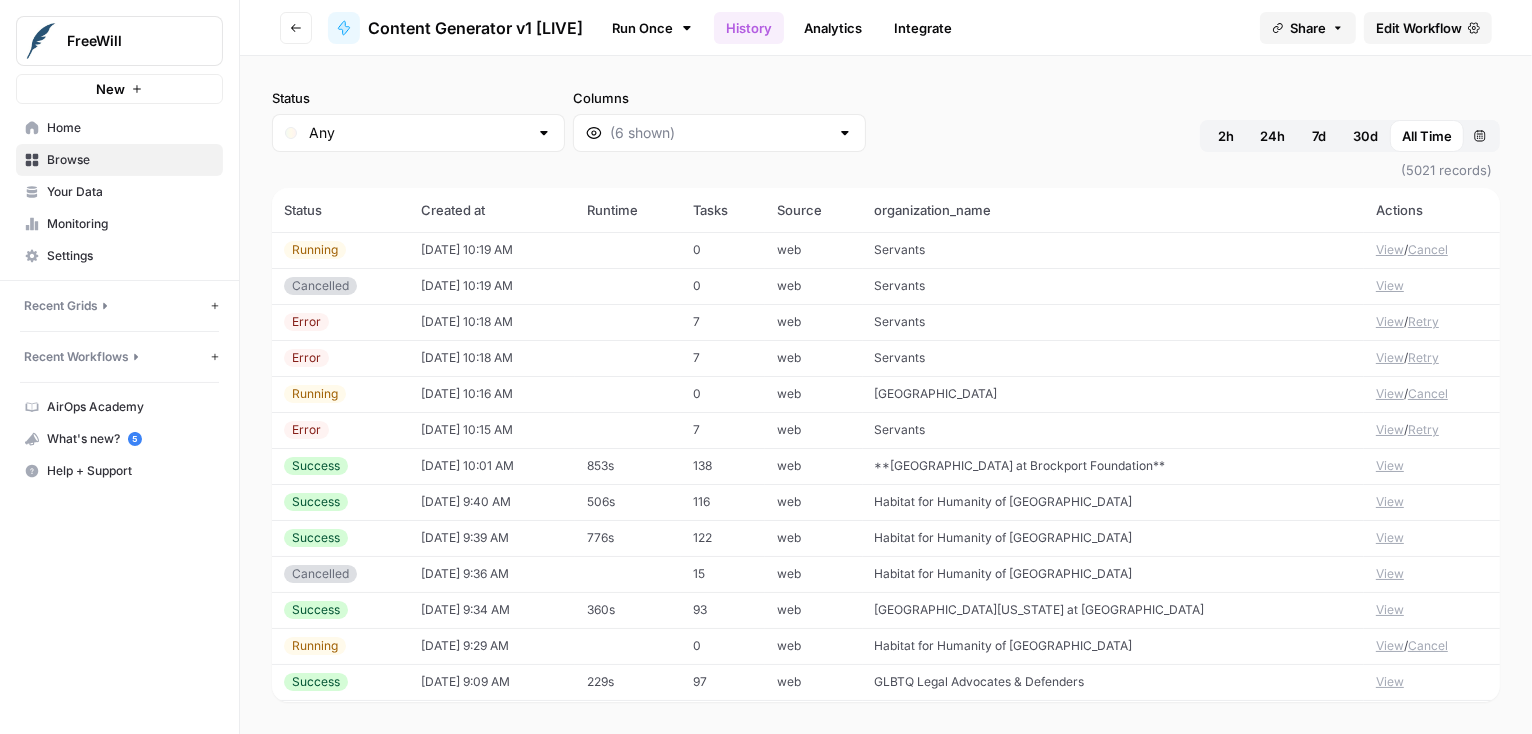 click on "Columns" at bounding box center [719, 98] 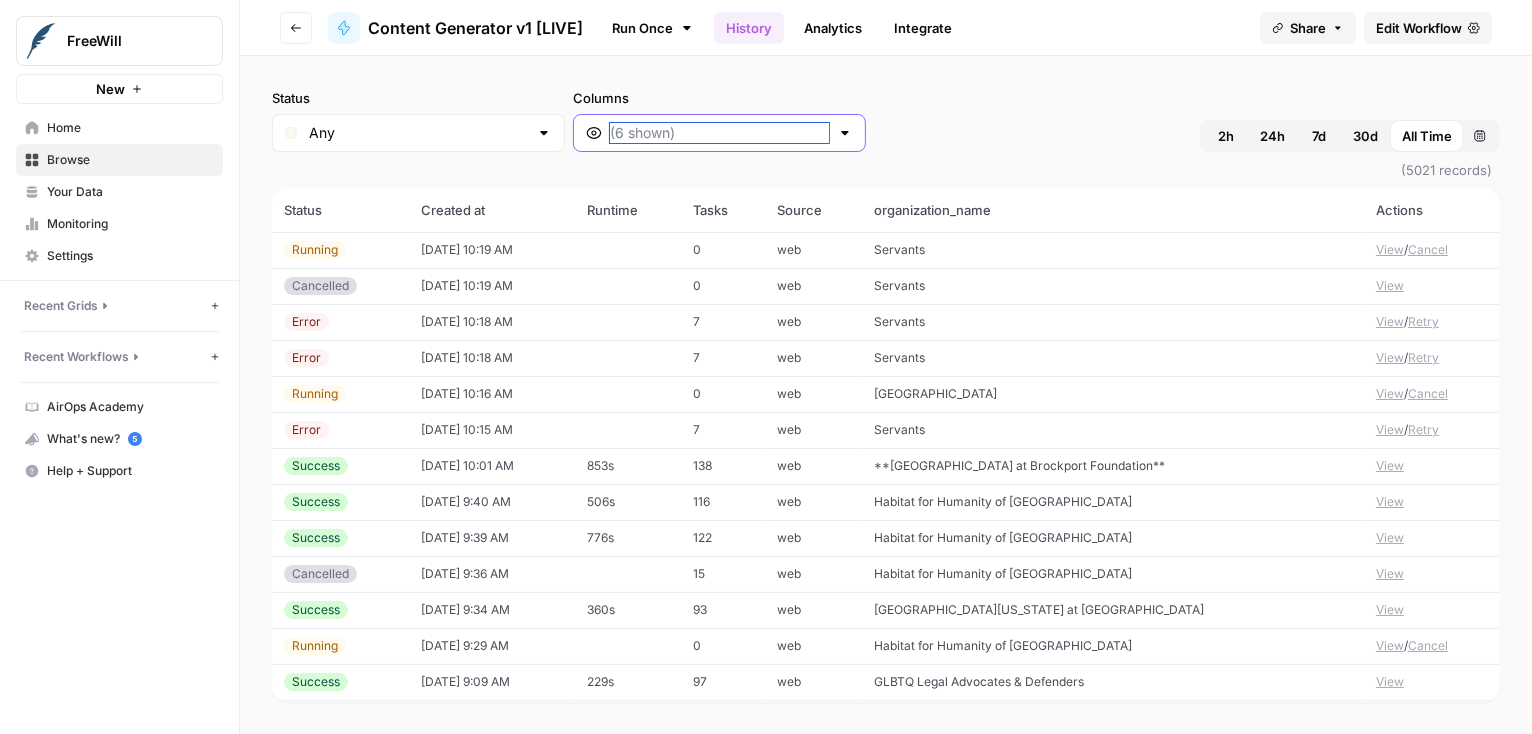 click on "Columns" at bounding box center [719, 133] 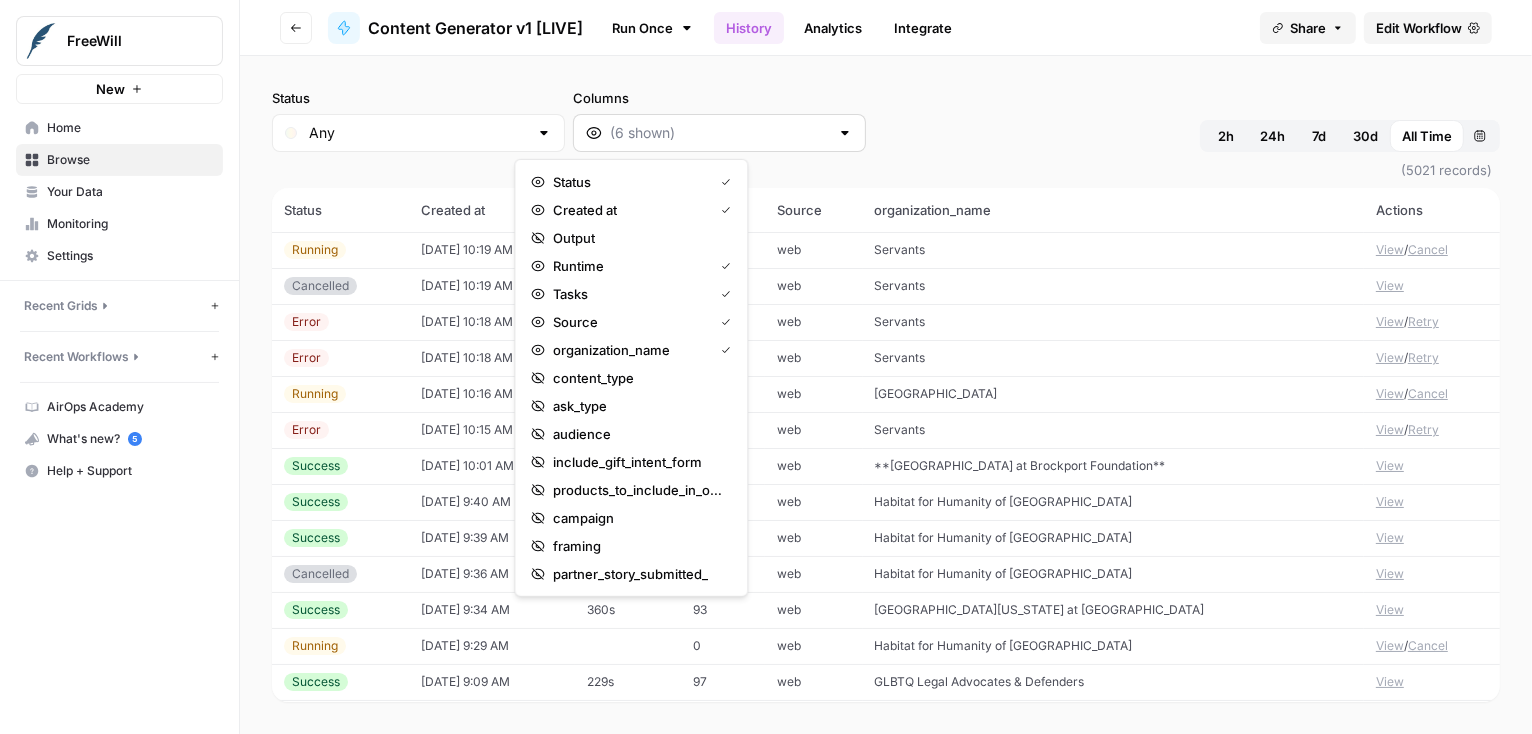 click at bounding box center (719, 133) 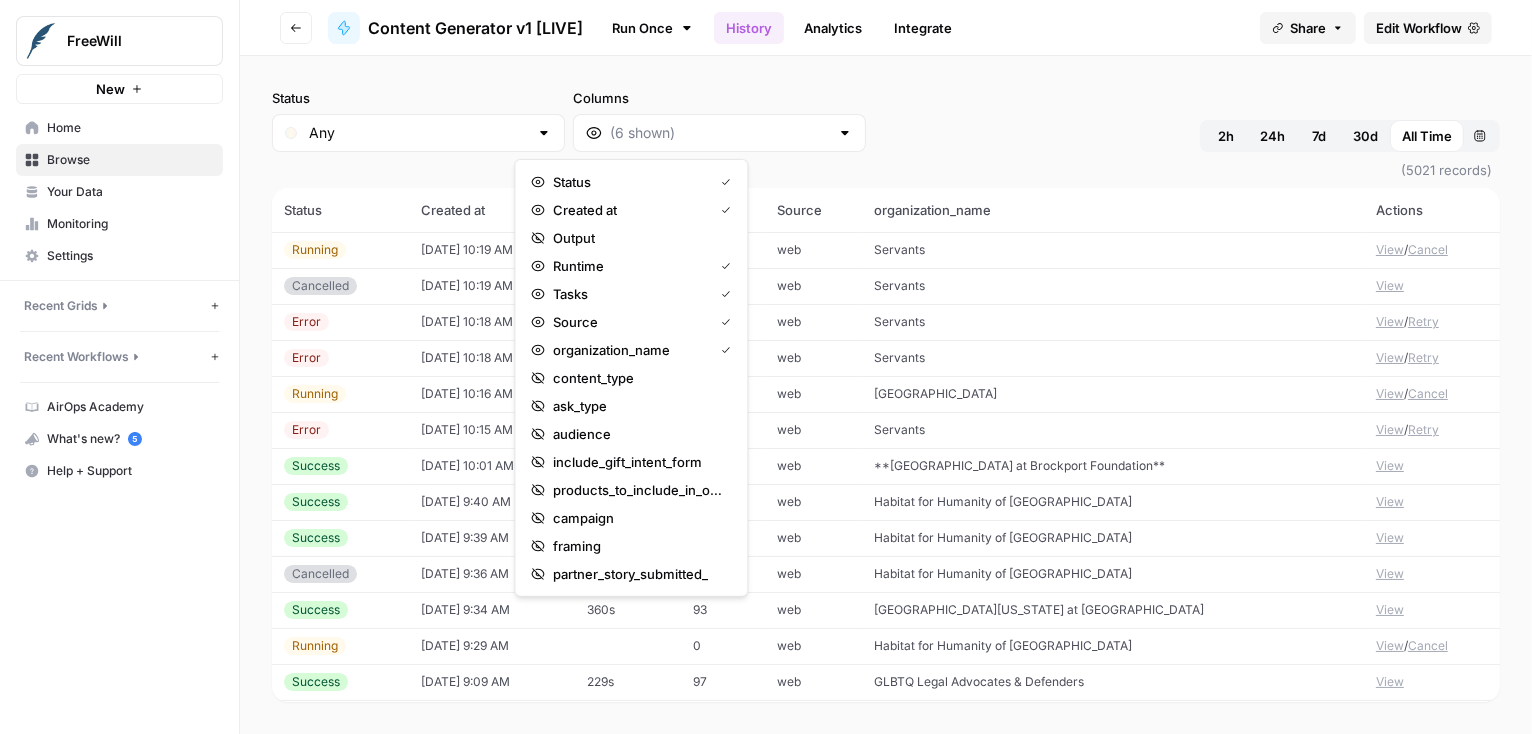 click on "Status Any Columns 2h 24h 7d 30d All Time Custom range" at bounding box center [886, 120] 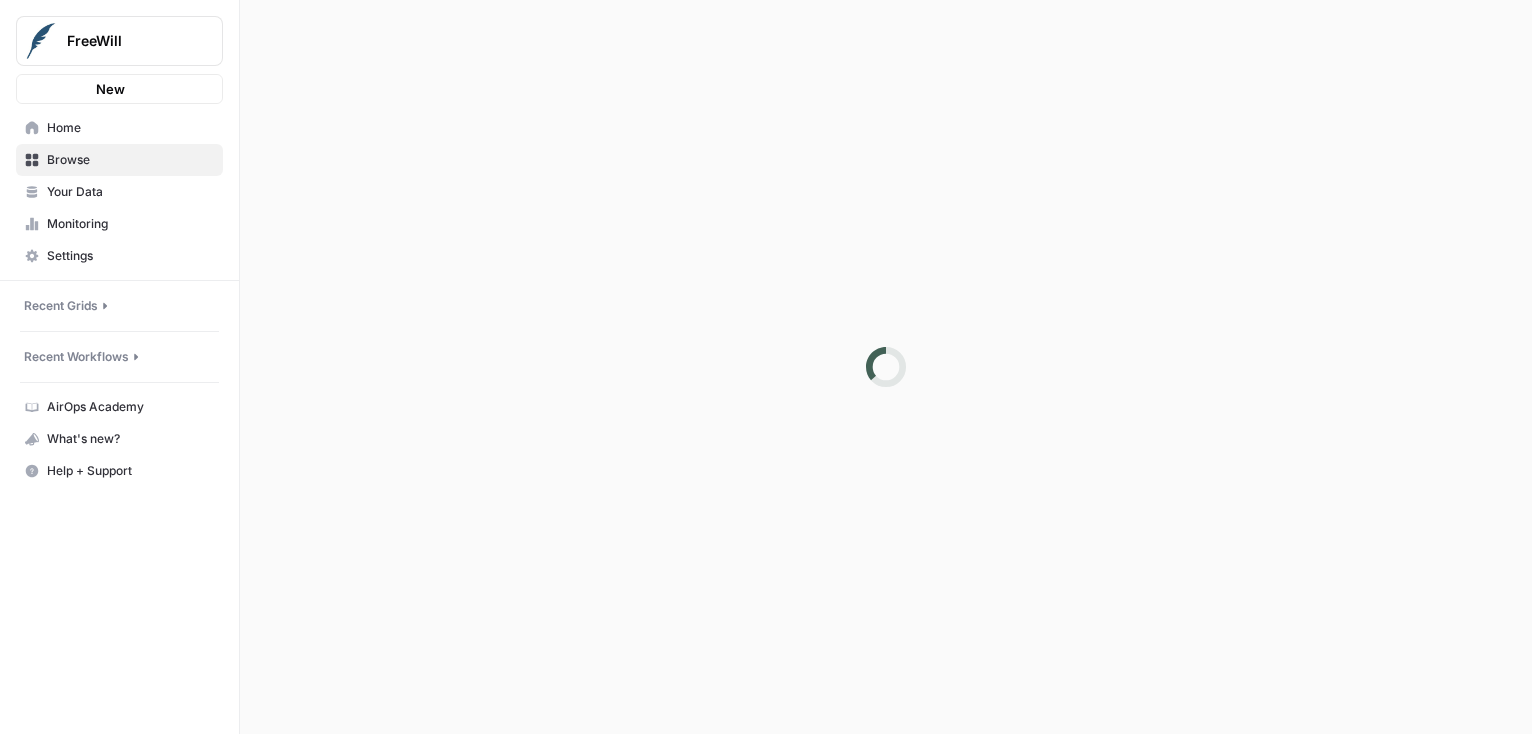 scroll, scrollTop: 0, scrollLeft: 0, axis: both 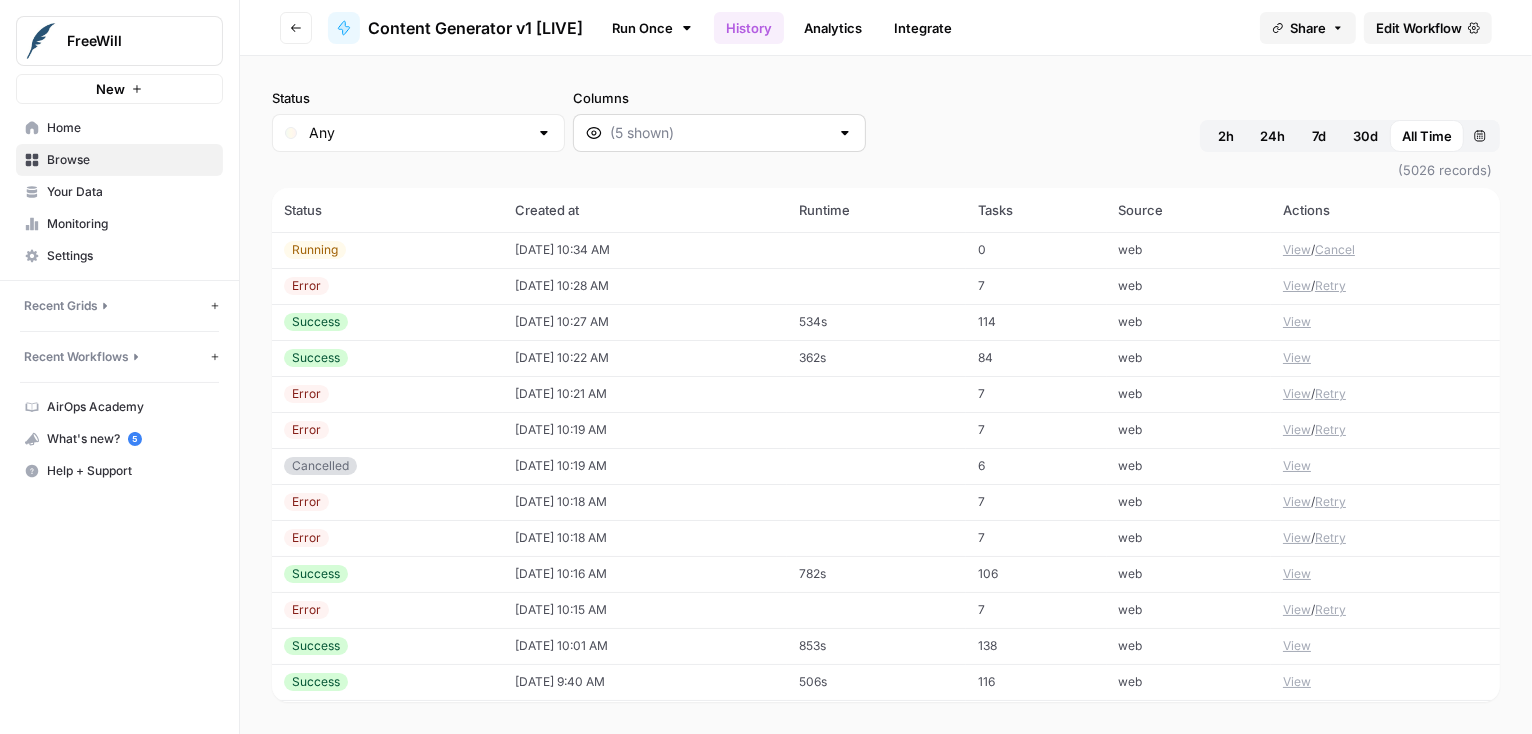 click at bounding box center [845, 133] 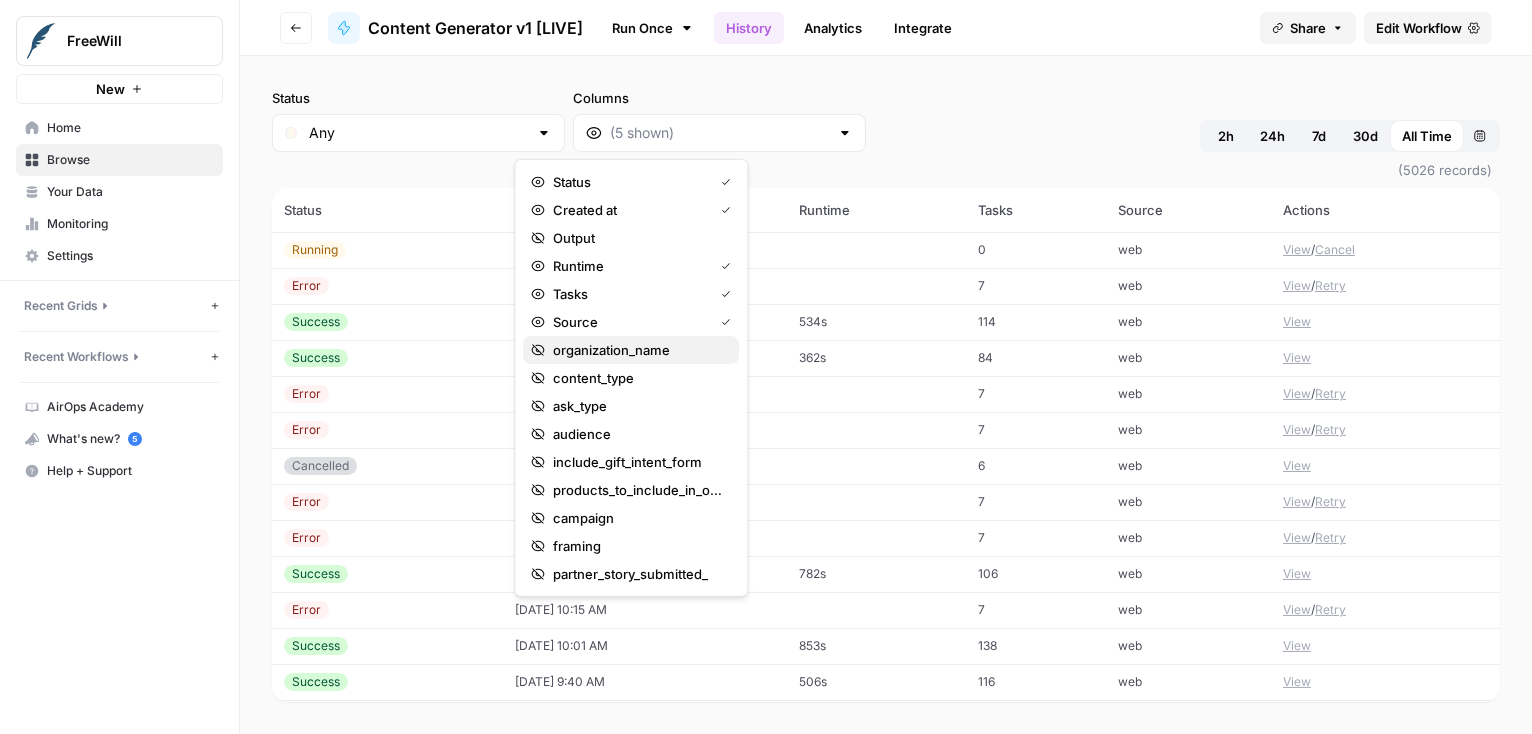click on "organization_name" at bounding box center [631, 350] 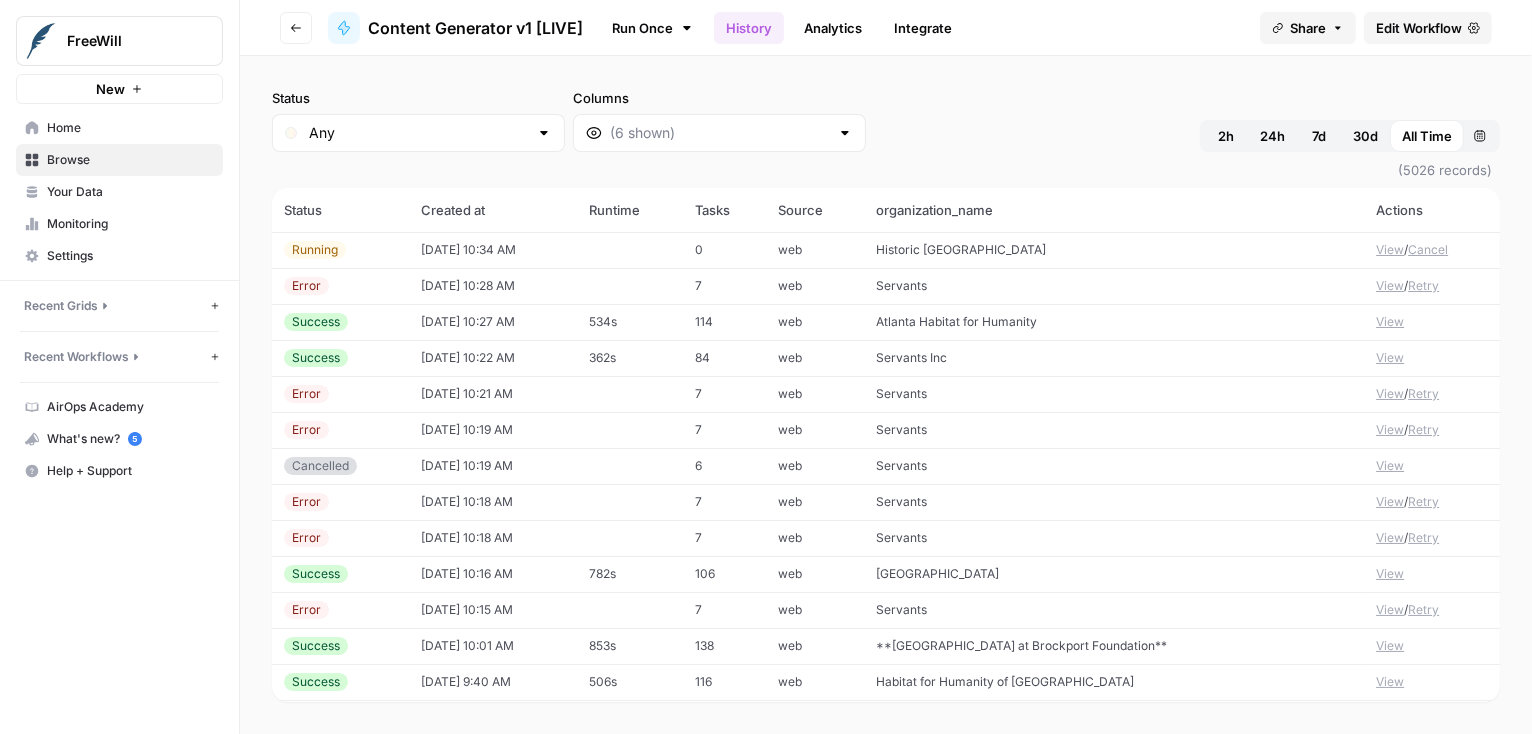 click on "Status Any Columns 2h 24h 7d 30d All Time Custom range" at bounding box center [886, 120] 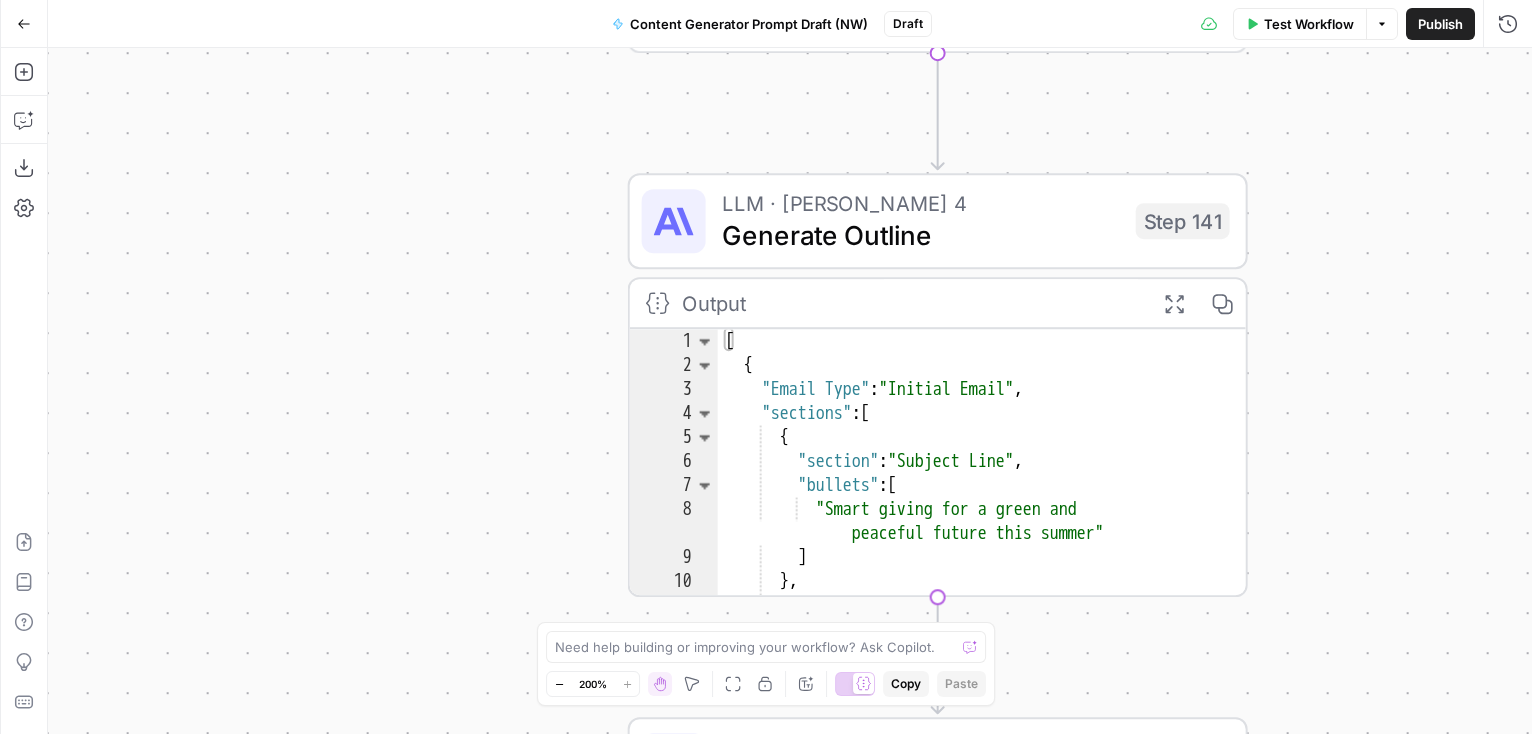 scroll, scrollTop: 0, scrollLeft: 0, axis: both 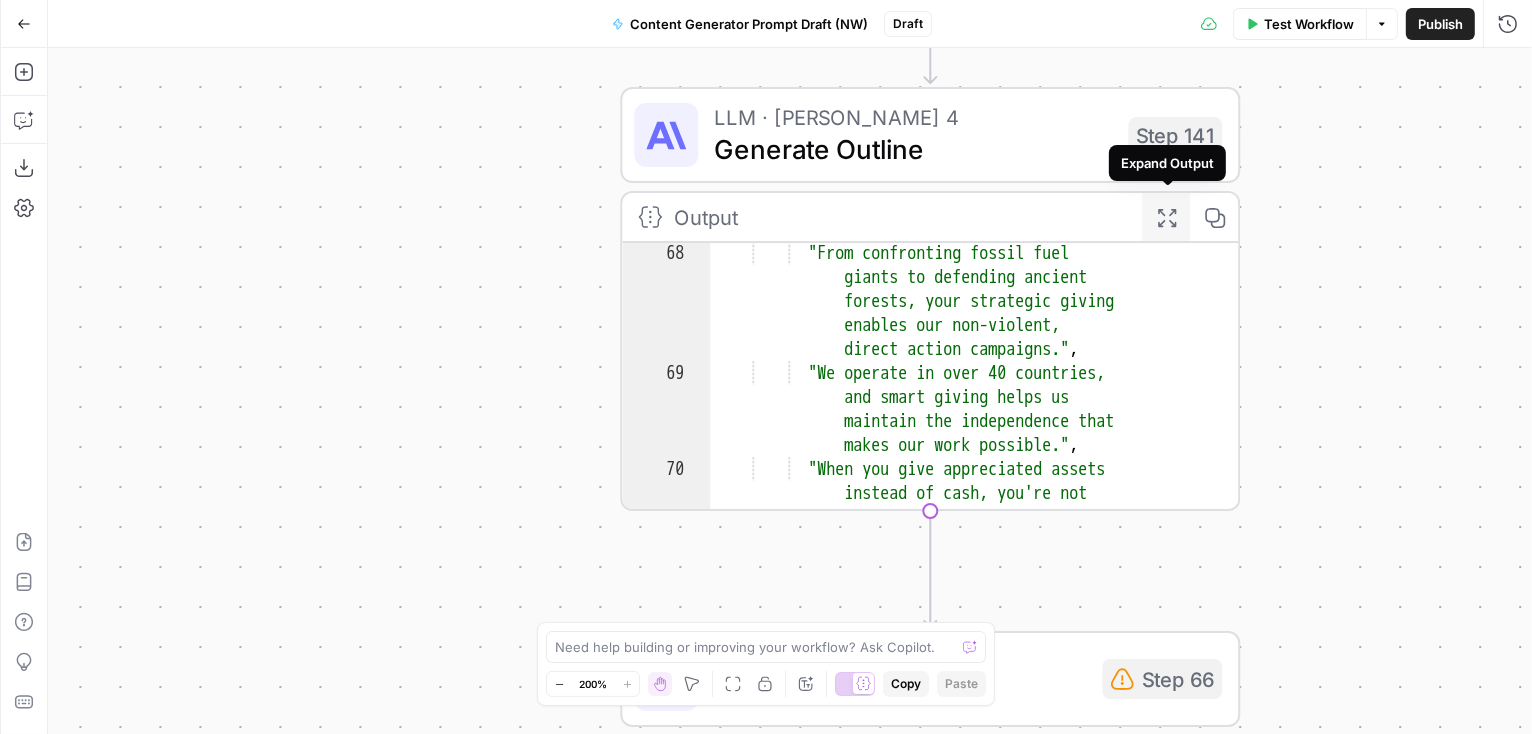 click 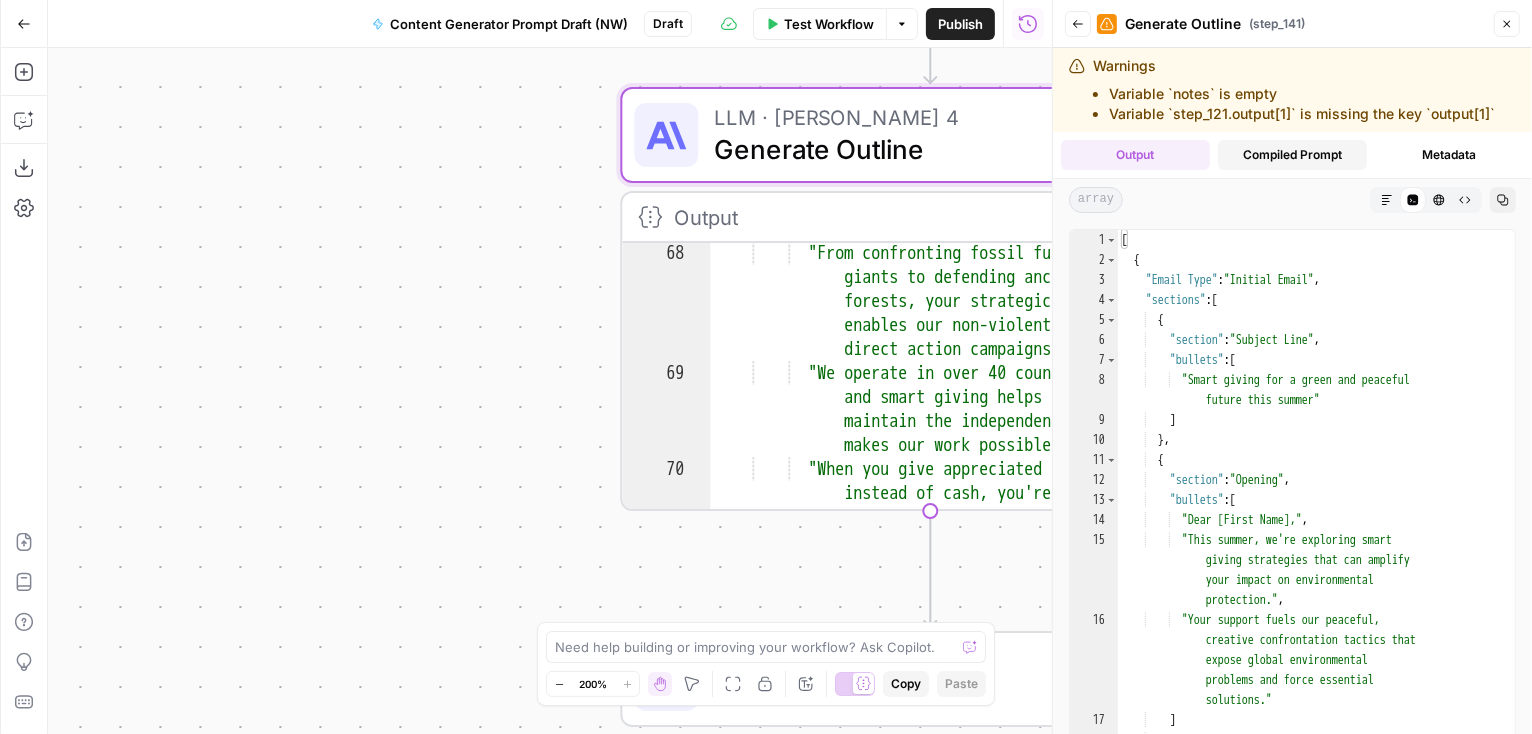 click on "Compiled Prompt" at bounding box center (1292, 155) 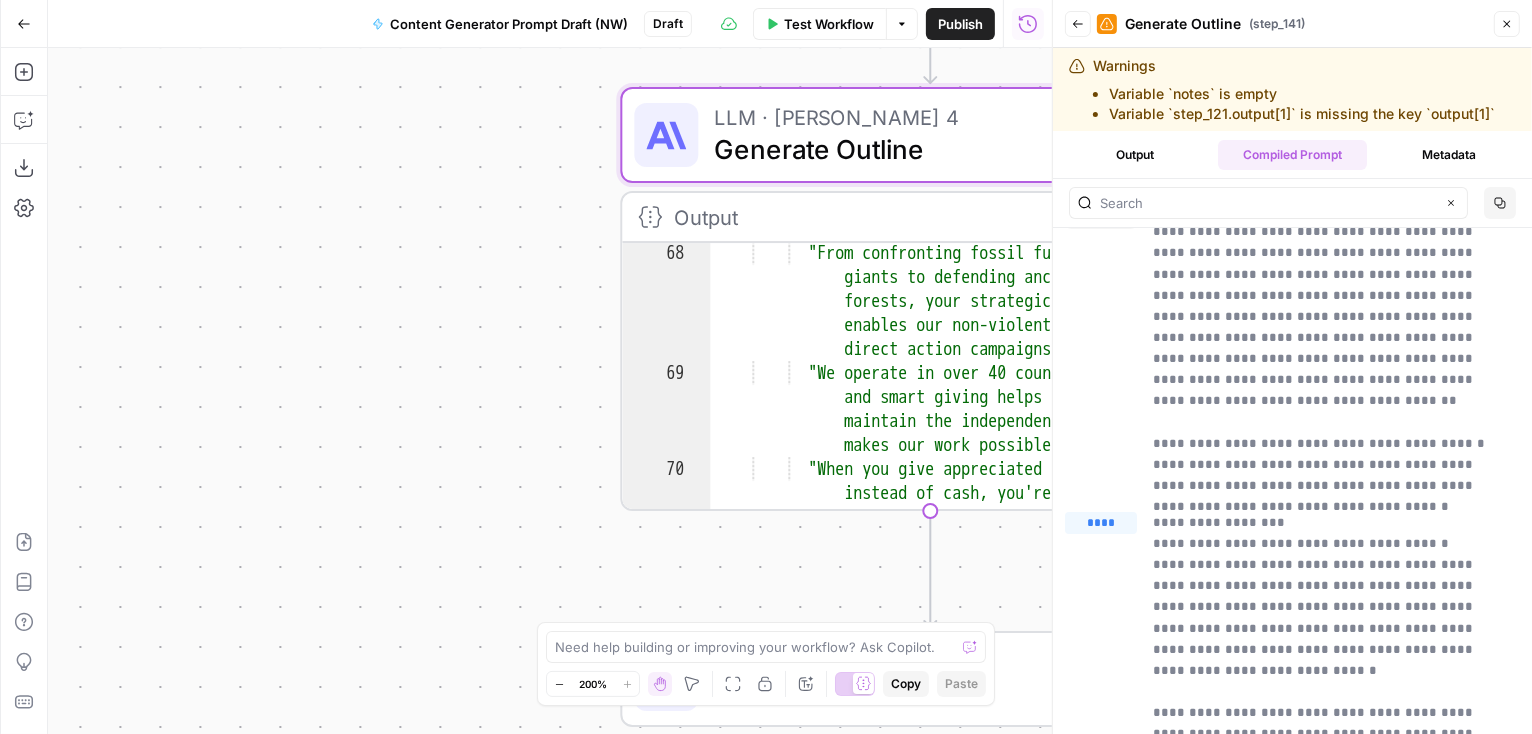 scroll, scrollTop: 0, scrollLeft: 0, axis: both 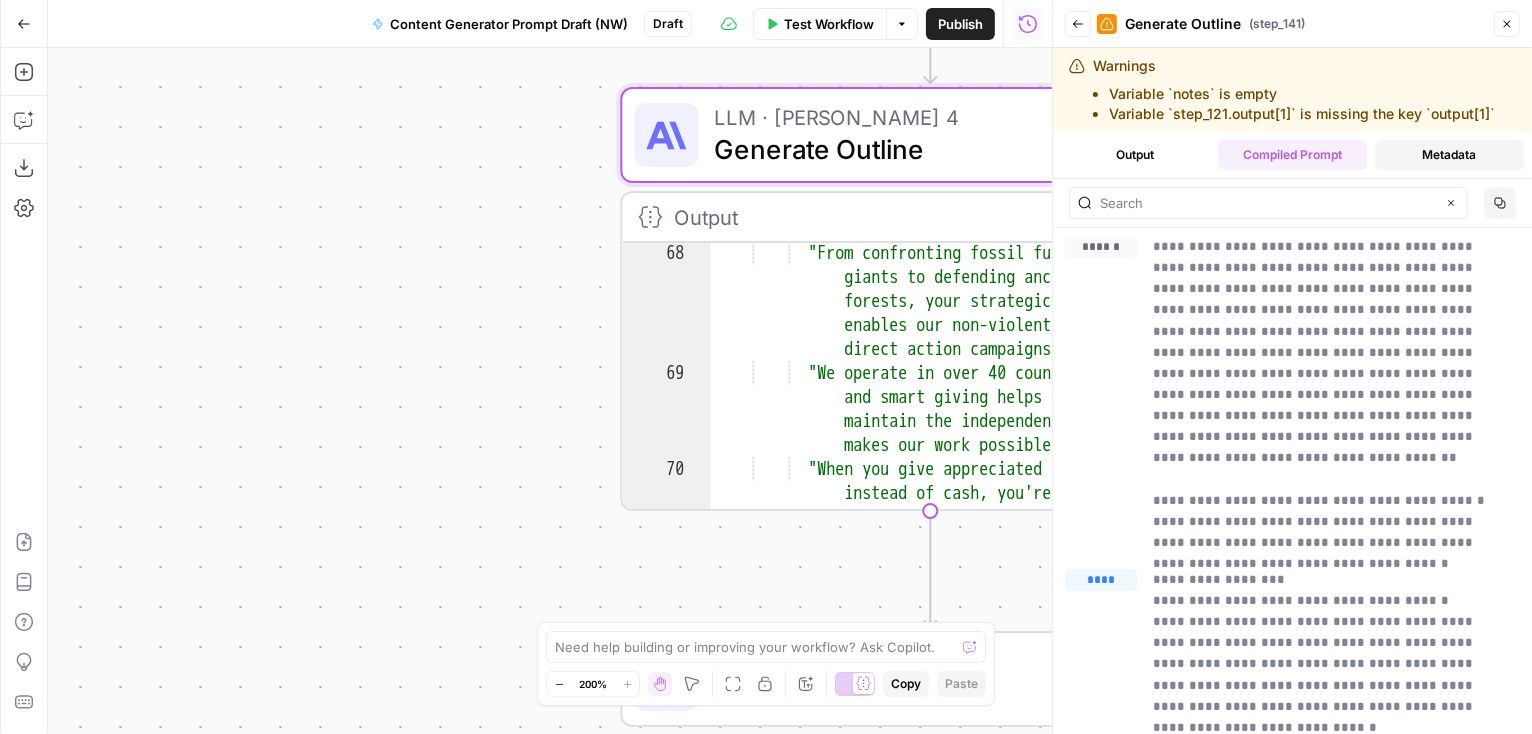 click on "Metadata" at bounding box center (1449, 155) 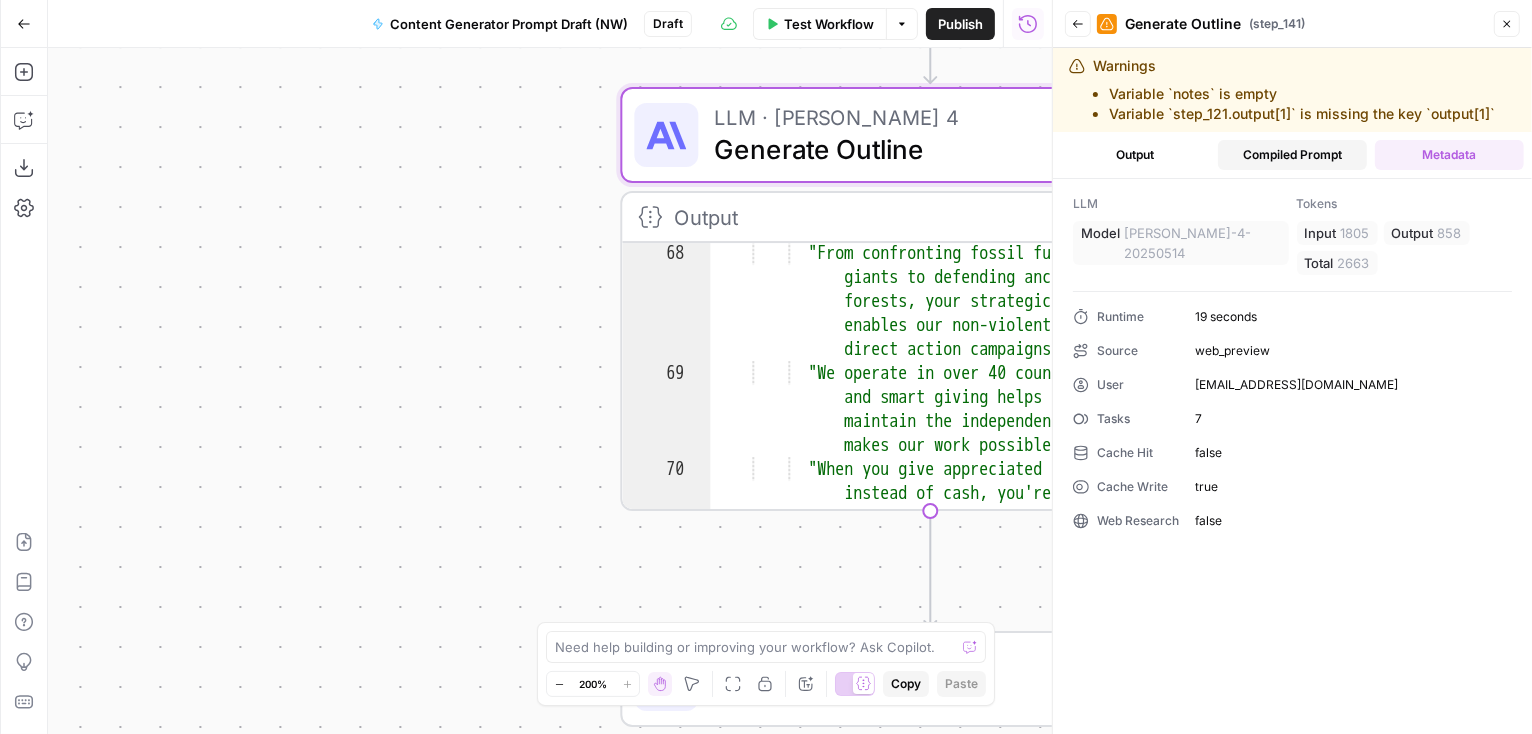 click on "Compiled Prompt" at bounding box center (1292, 155) 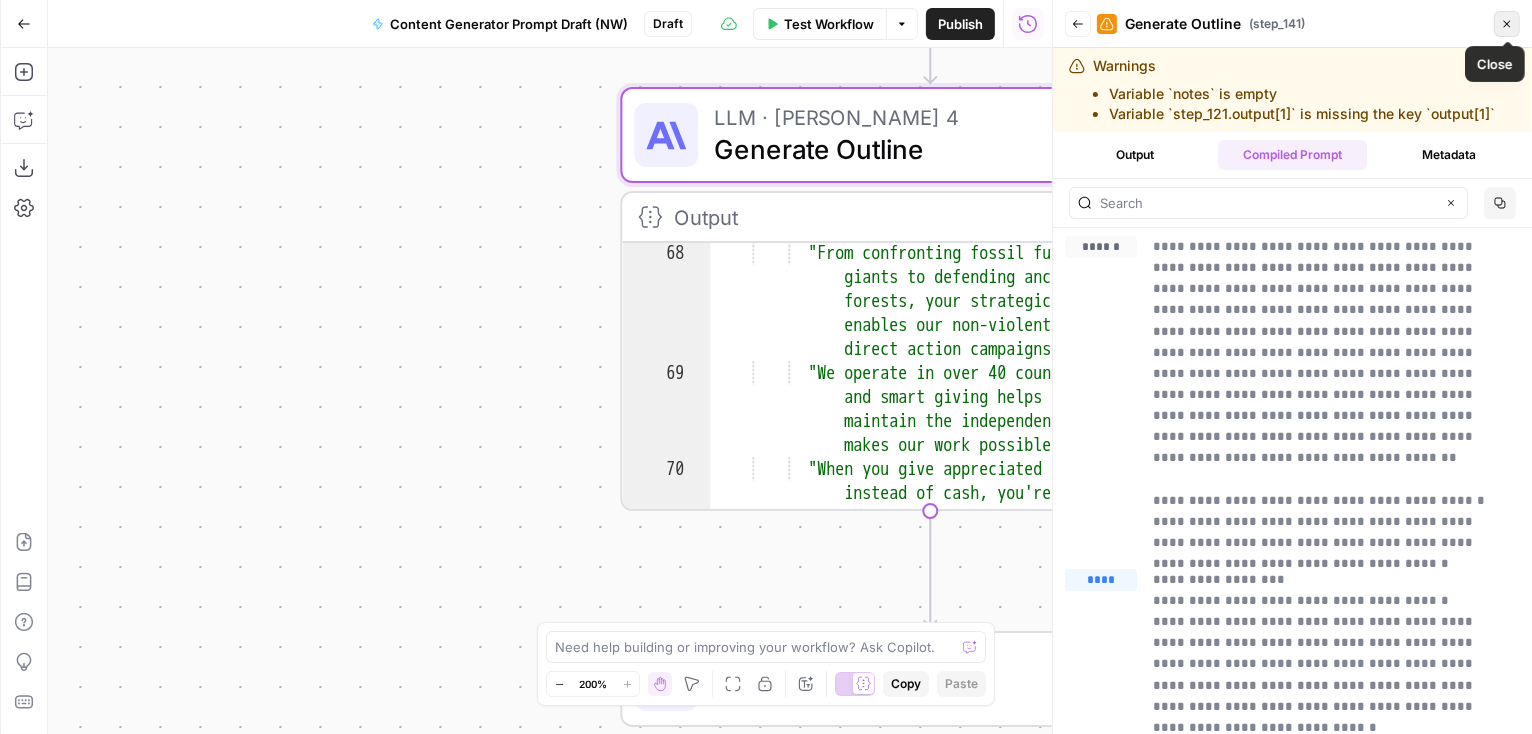click 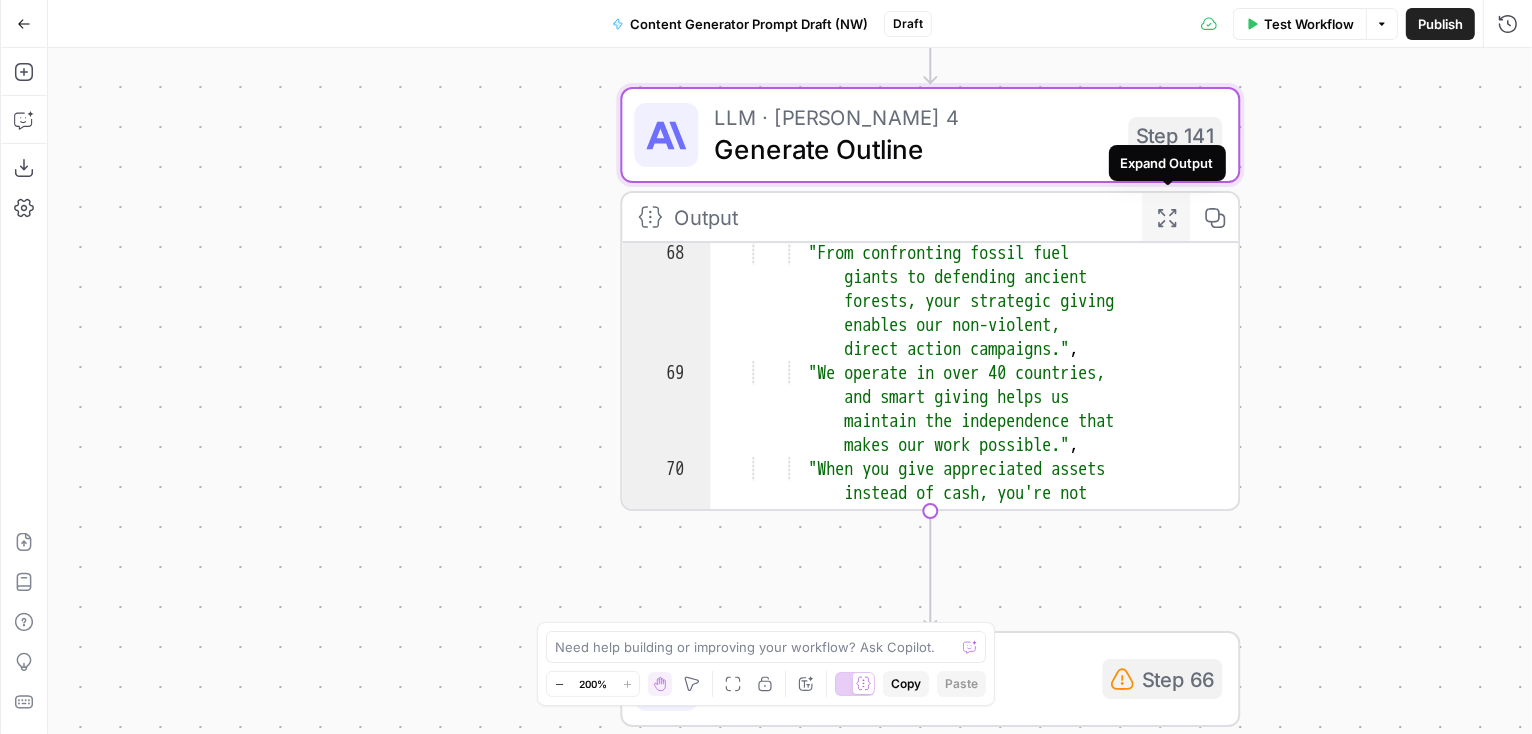 click 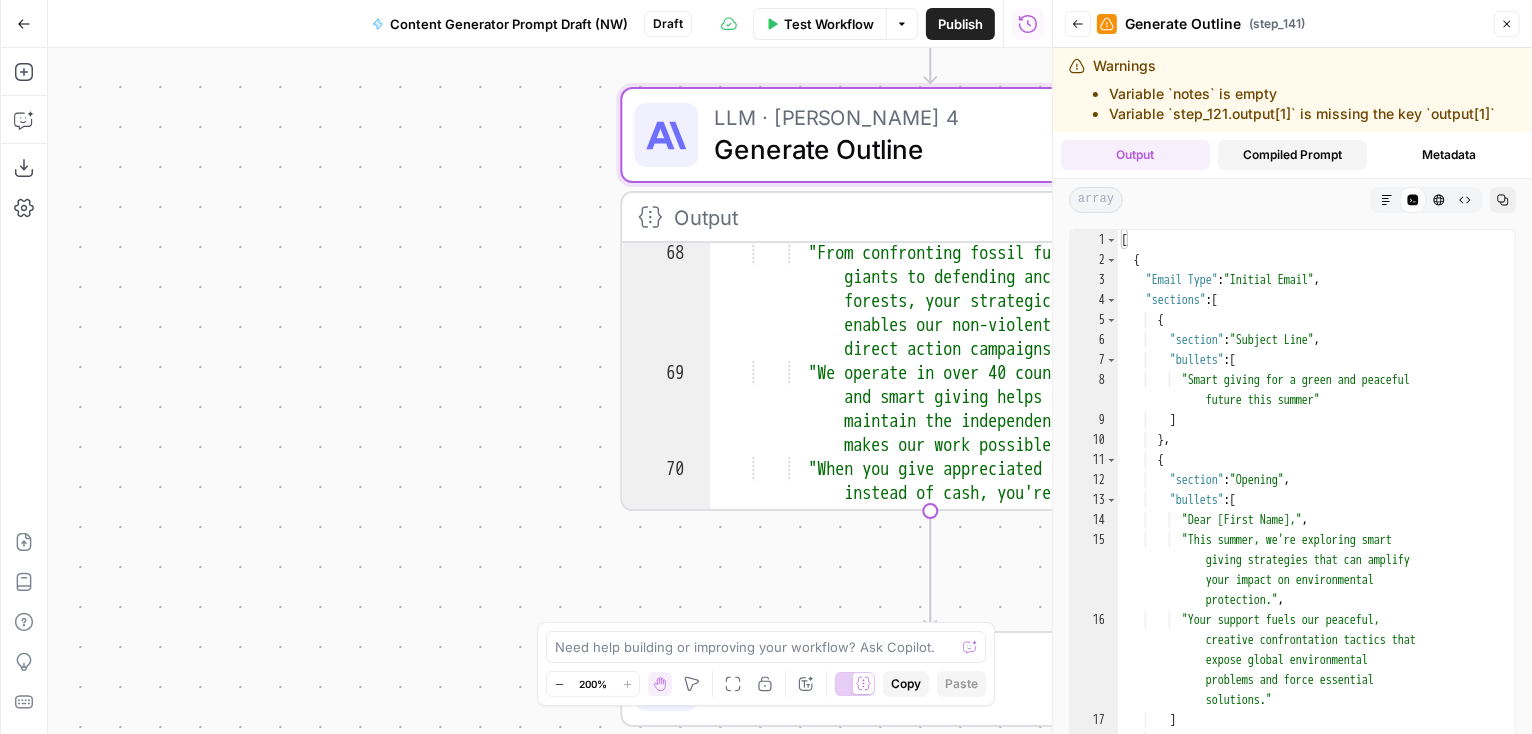 click on "Compiled Prompt" at bounding box center (1292, 155) 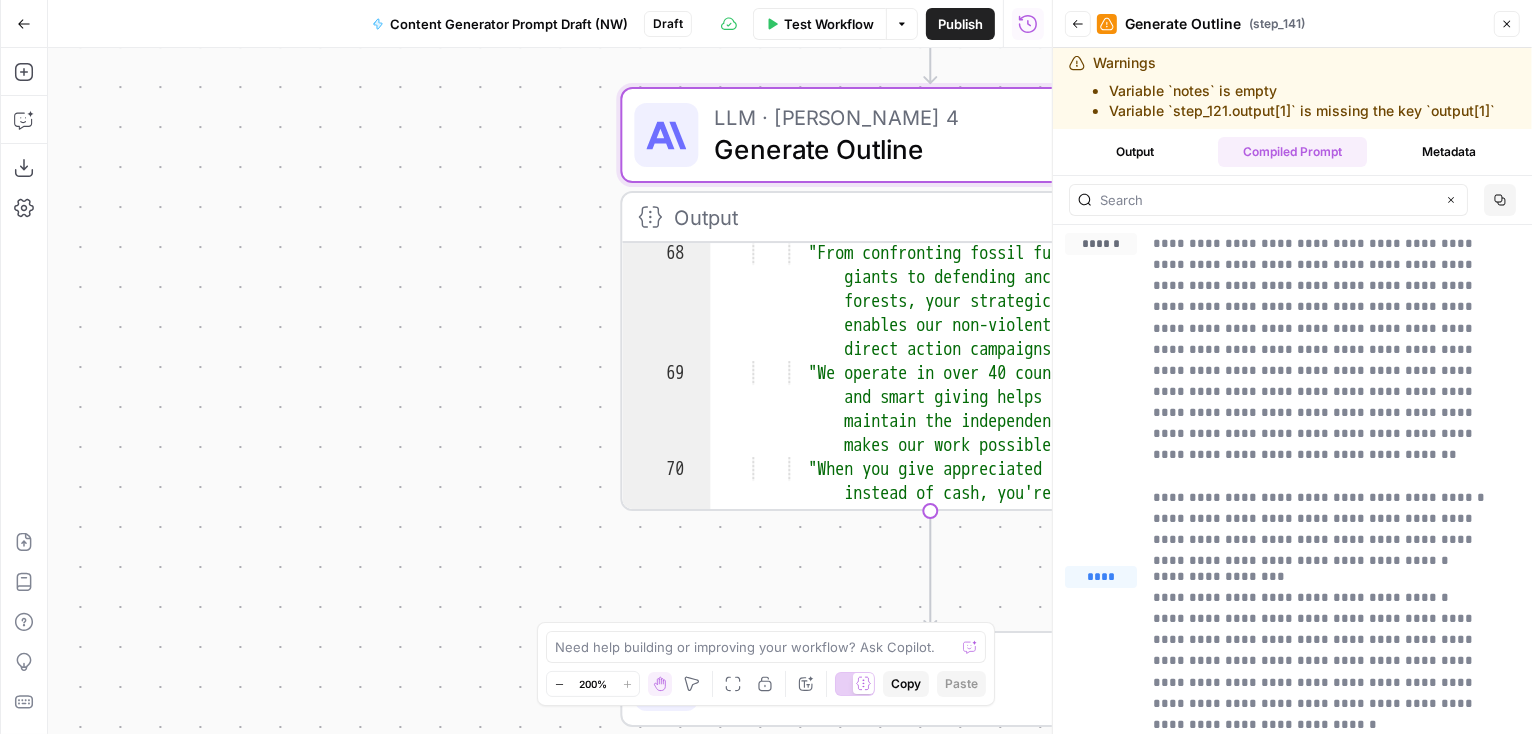 scroll, scrollTop: 0, scrollLeft: 0, axis: both 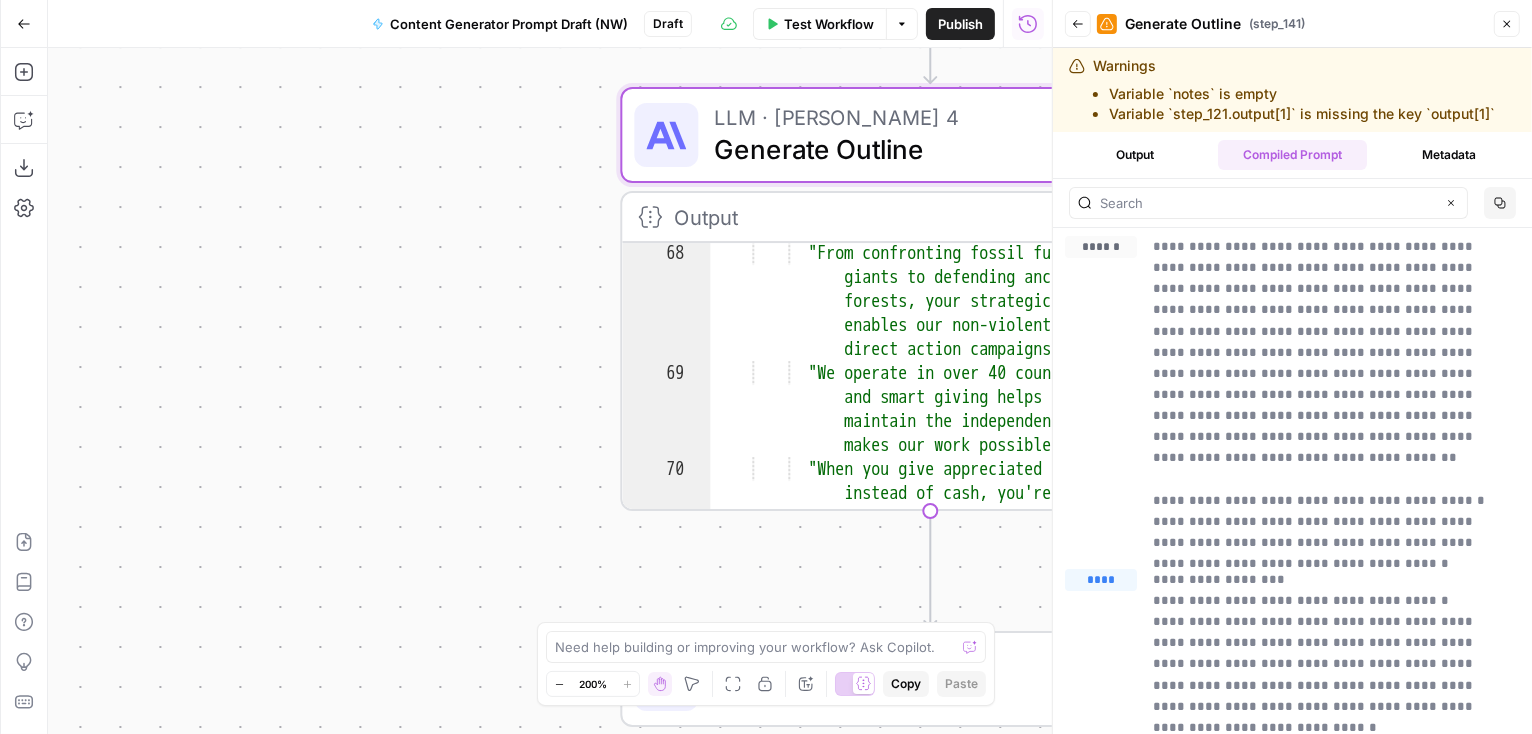 click on "true false true false true false true true false true false false Workflow Set Inputs Inputs Search Knowledge Base Lookup Campaign UTM modifier Step 250 Output Expand Output Copy 1 2 3 4 5 [    {      "id" :  "vsdid:209651:rid          :KvSDMYOBR3q5_l7xjjldr:cid:28960957"          ,      "score" :  0.22567146 ,      "content" :  "----- \n\n Summer \n\n SGS \n\n          ----- \n\n [Summer \n\n SGS]           Educational \n\n ----- \n\n General \n\n          ----- \n\n Soft Ask \n\n -----" ,     This output is too large & has been abbreviated for review.   Copy the output   to view the full content. Search Knowledge Base Lookup Framing UTM modifier Step 271 Output Expand Output Copy 1 2 3 4 5 [    {      "id" :  "vsdid:209651:rid          :OUUk5CdRcvCq2HNufDfep:cid:28960961"          ,      "score" :  0.20072758 ,      "content" :  "----- \n\n Summer \n\n SGS \n\n          ----- \n\n [Summer \n\n SGS]           Educational \n\n ----- ," at bounding box center [550, 391] 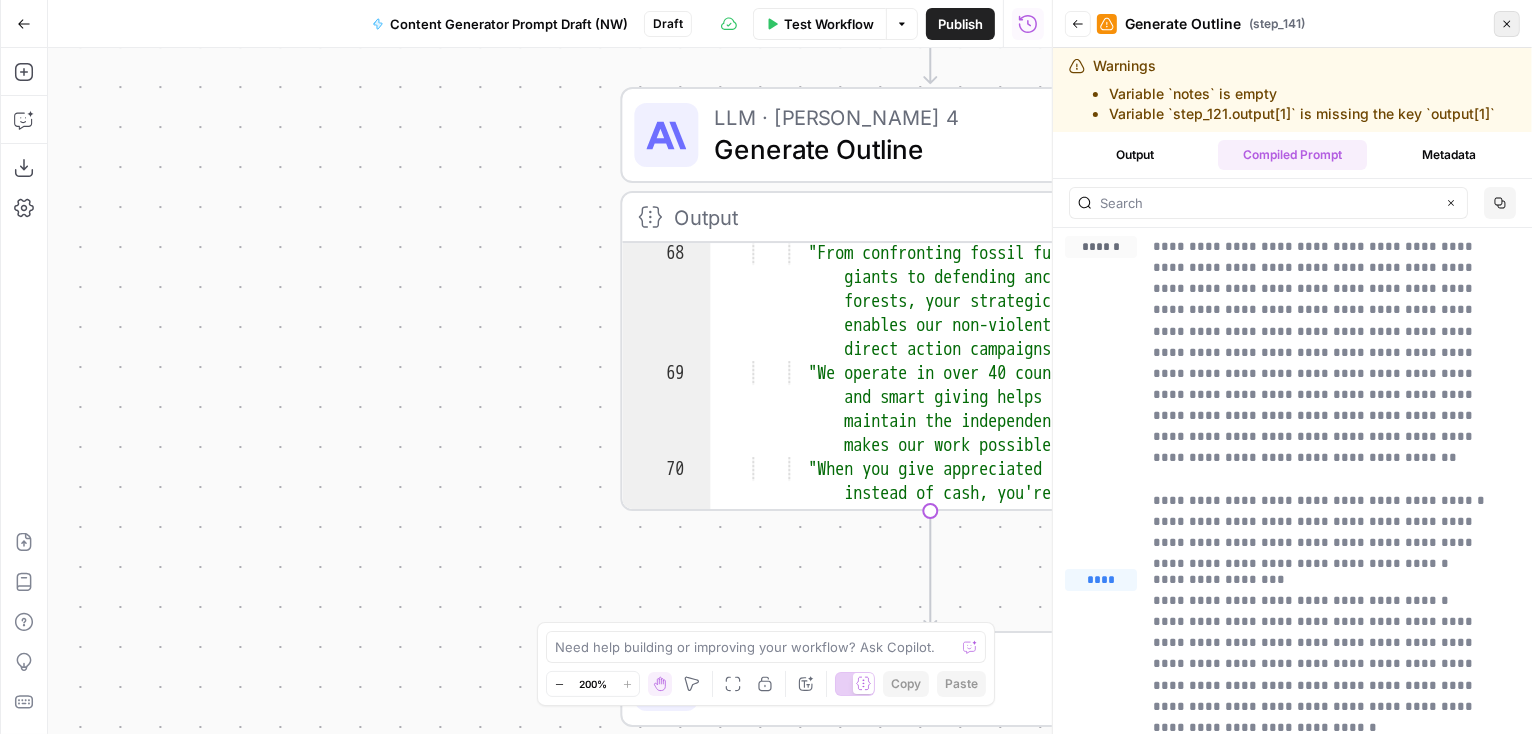 click 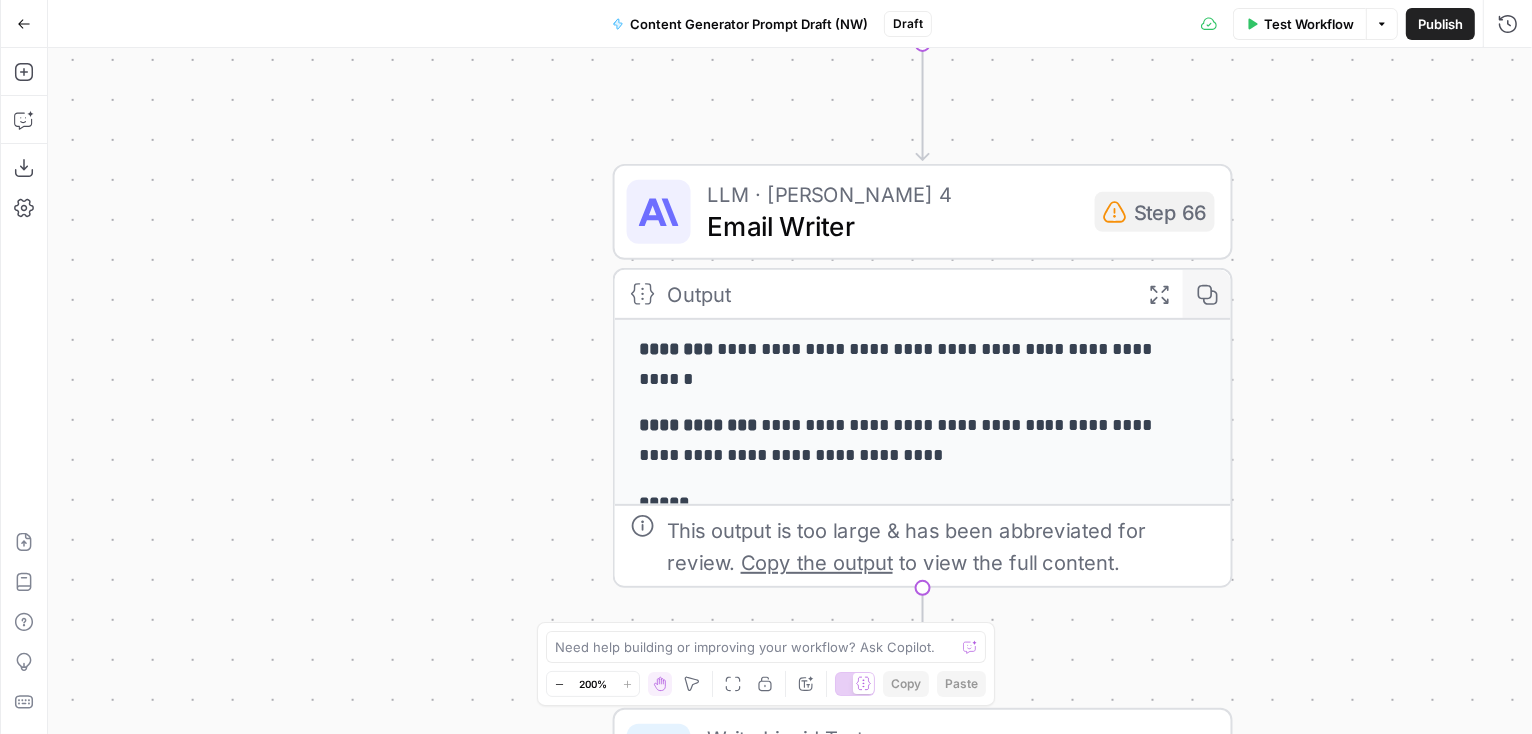 click 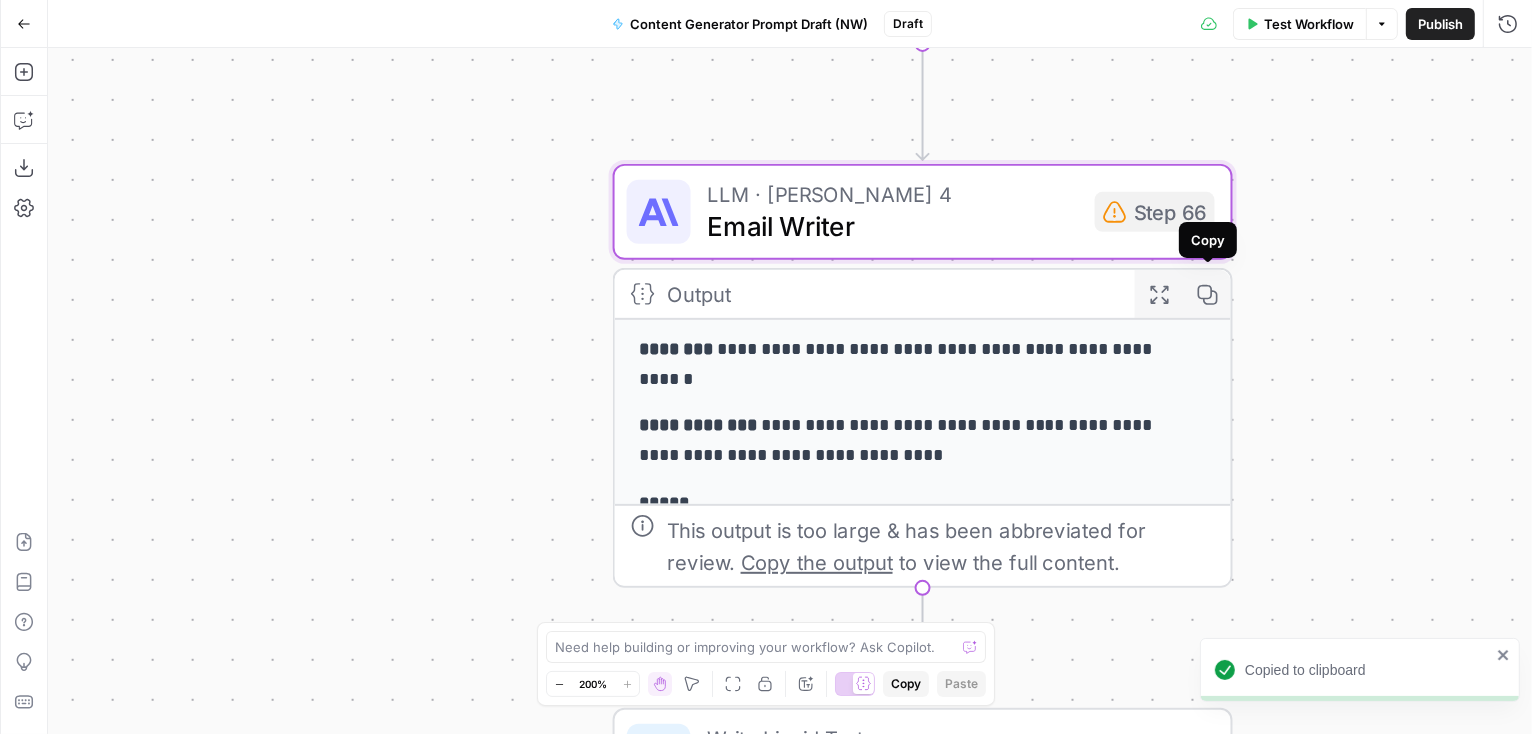 click 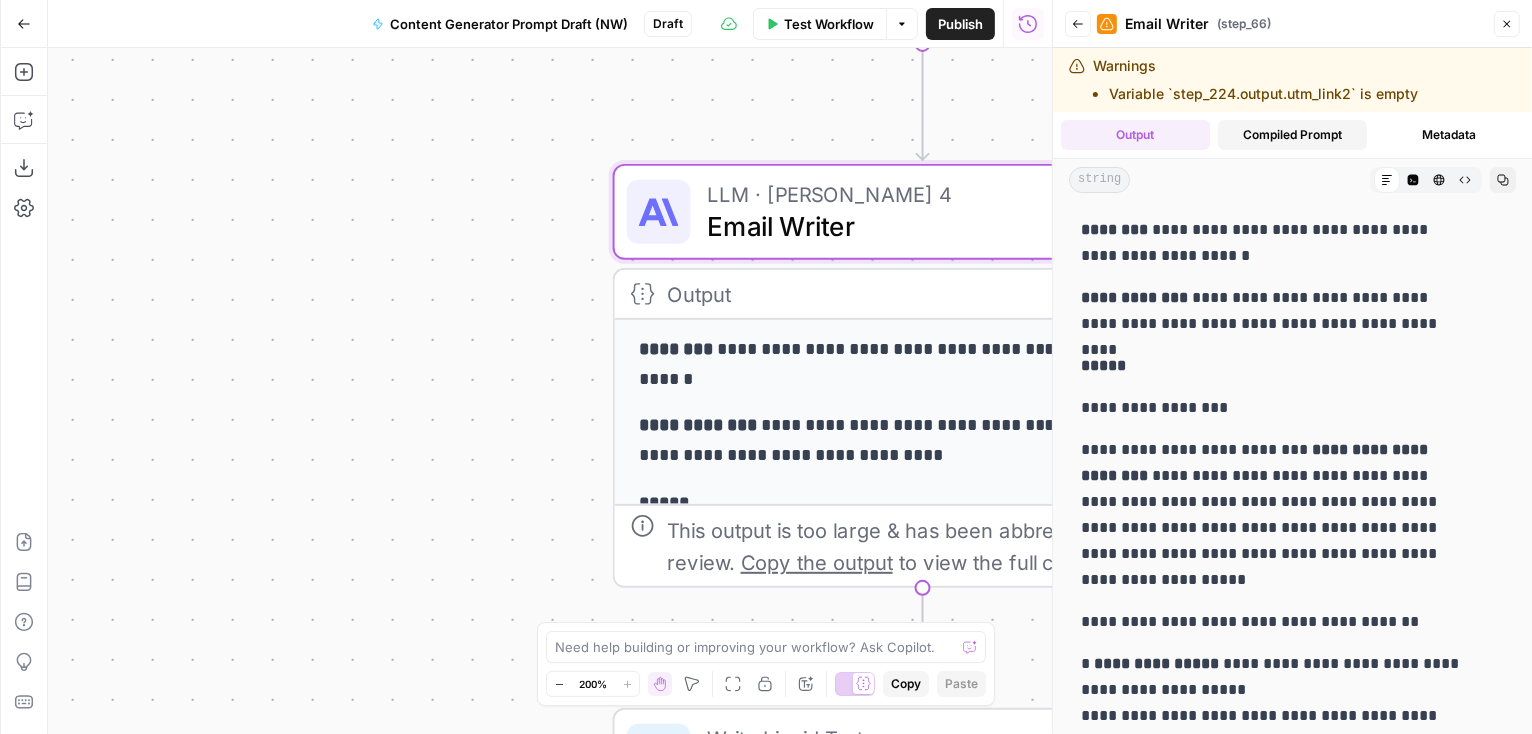 click on "Compiled Prompt" at bounding box center [1292, 135] 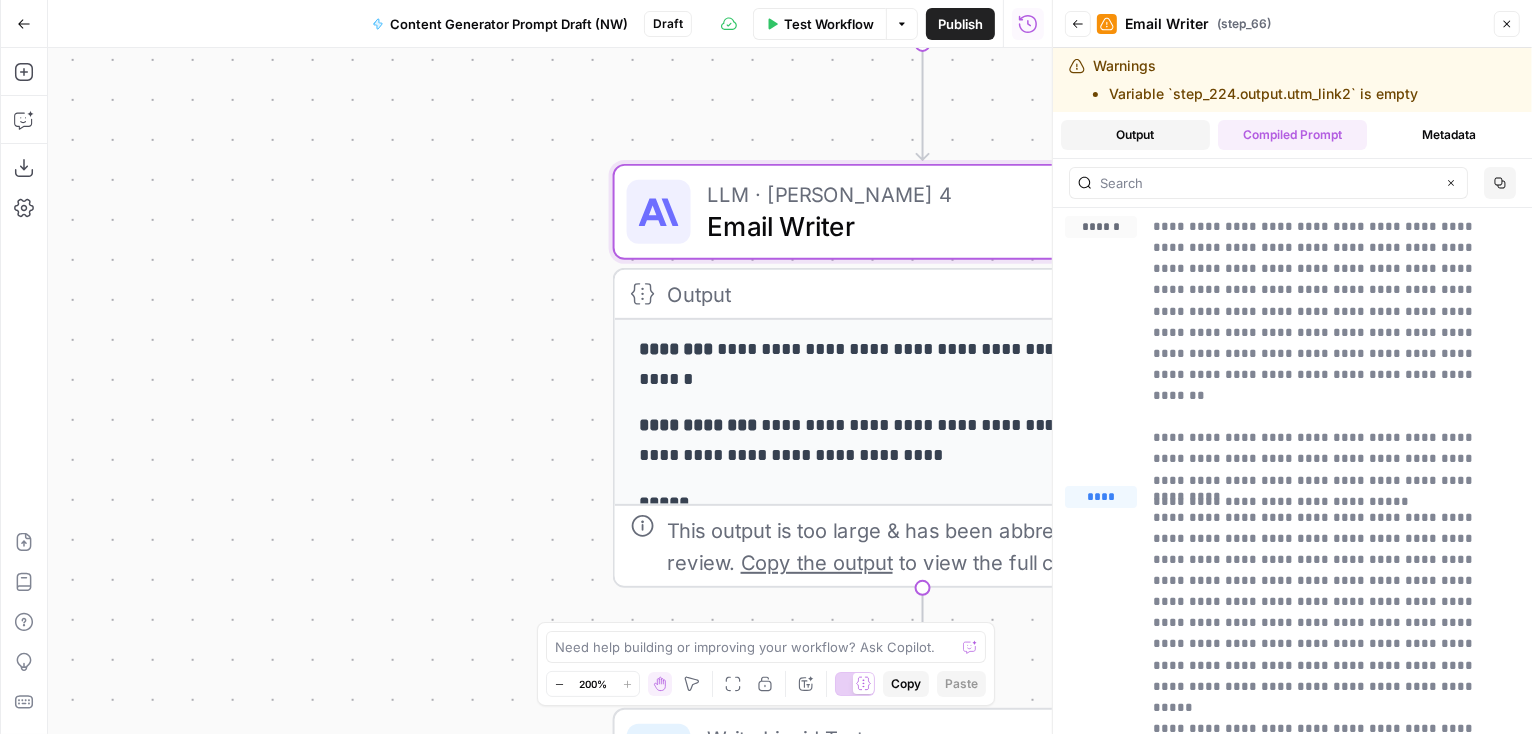 click on "Output" at bounding box center (1135, 135) 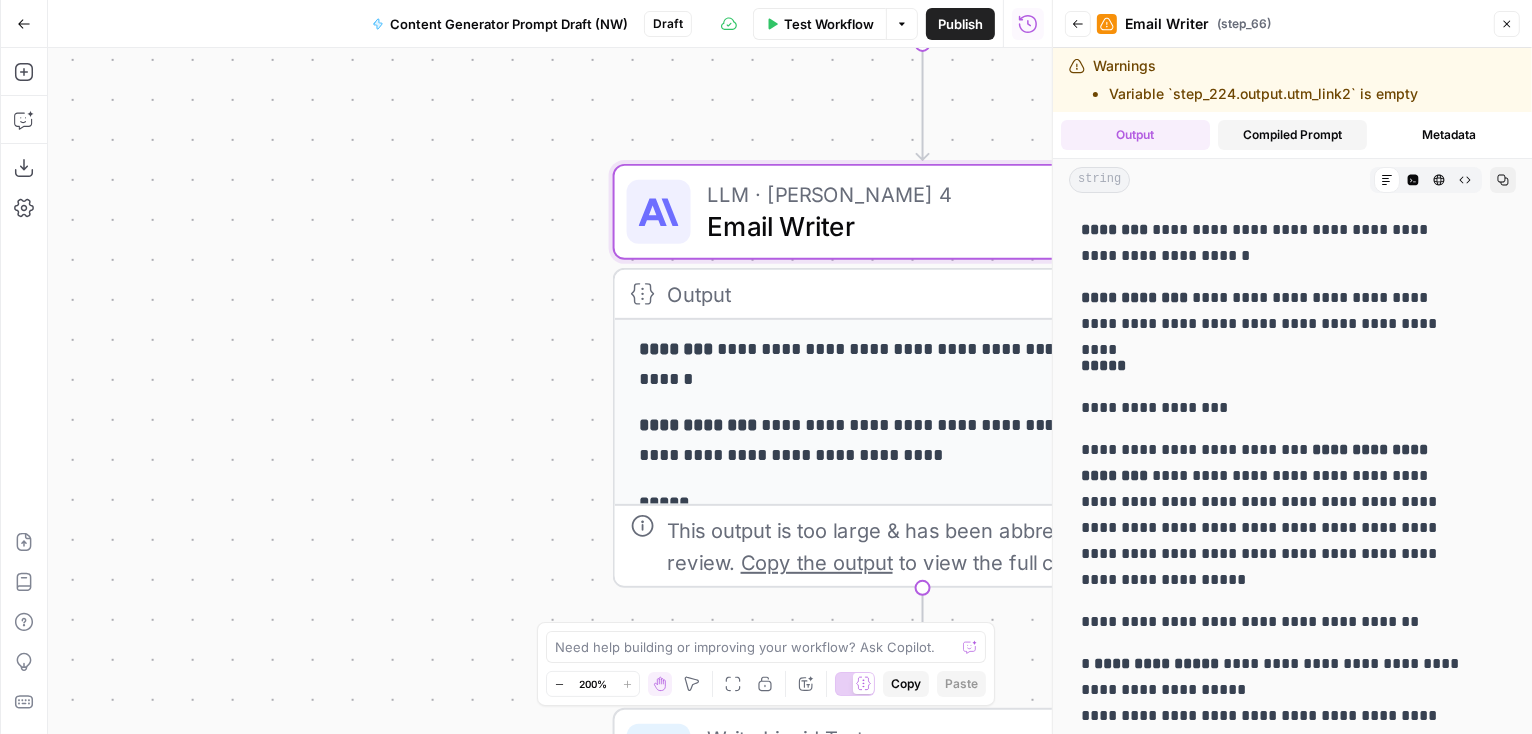 click on "Compiled Prompt" at bounding box center [1292, 135] 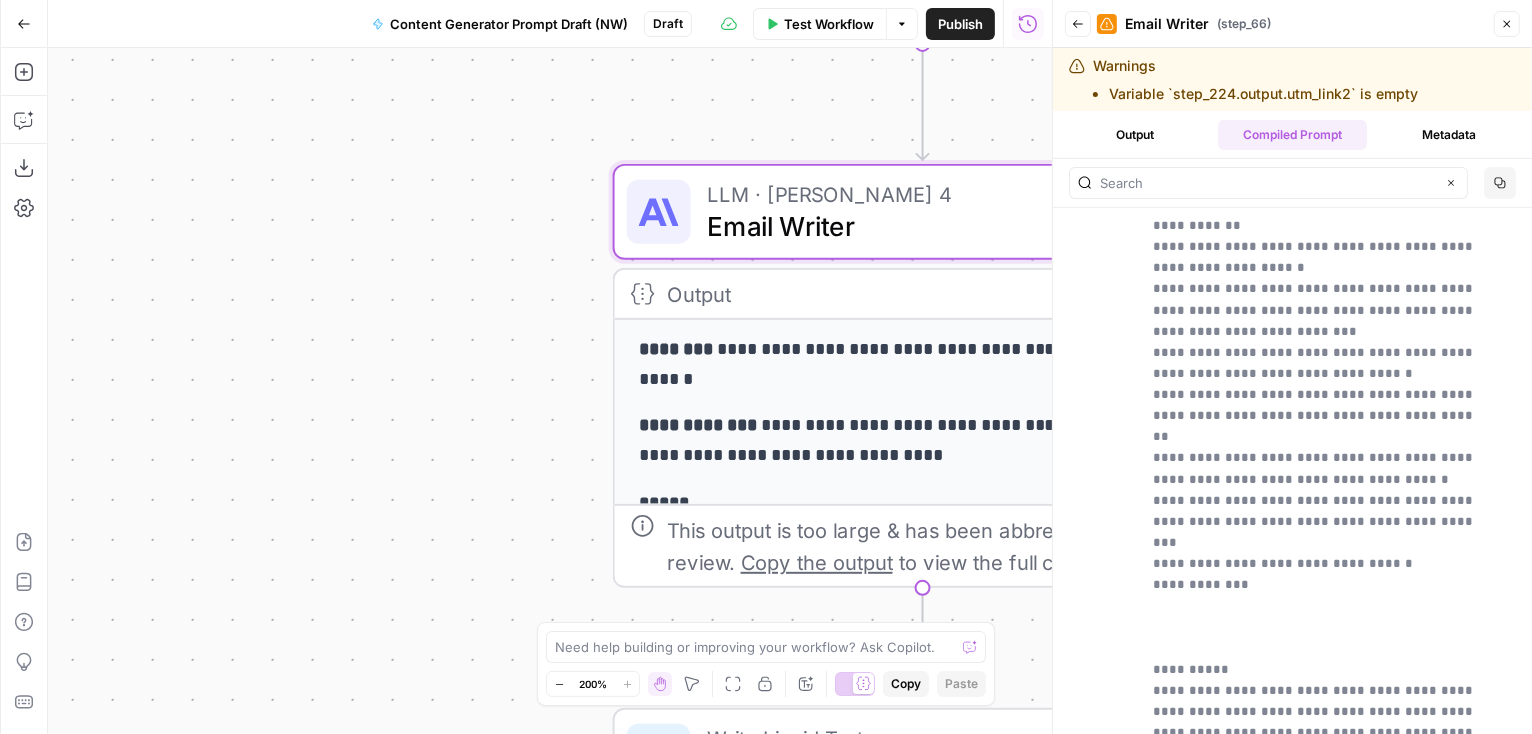 scroll, scrollTop: 711, scrollLeft: 0, axis: vertical 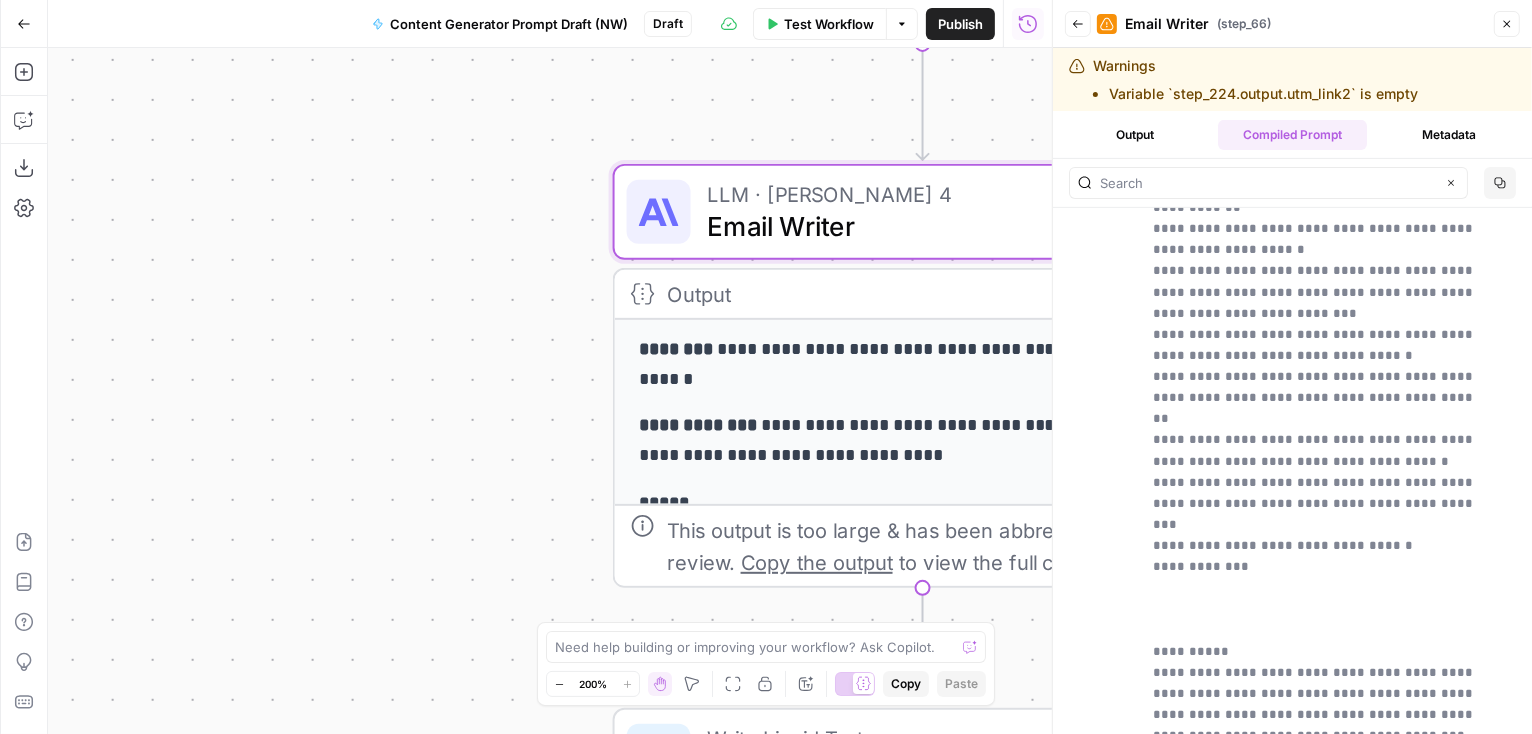 click on "true false true false true false true true false true false false Workflow Set Inputs Inputs Search Knowledge Base Lookup Campaign UTM modifier Step 250 Output Expand Output Copy 1 2 3 4 5 [    {      "id" :  "vsdid:209651:rid          :KvSDMYOBR3q5_l7xjjldr:cid:28960957"          ,      "score" :  0.22567146 ,      "content" :  "----- \n\n Summer \n\n SGS \n\n          ----- \n\n [Summer \n\n SGS]           Educational \n\n ----- \n\n General \n\n          ----- \n\n Soft Ask \n\n -----" ,     This output is too large & has been abbreviated for review.   Copy the output   to view the full content. Search Knowledge Base Lookup Framing UTM modifier Step 271 Output Expand Output Copy 1 2 3 4 5 [    {      "id" :  "vsdid:209651:rid          :OUUk5CdRcvCq2HNufDfep:cid:28960961"          ,      "score" :  0.20072758 ,      "content" :  "----- \n\n Summer \n\n SGS \n\n          ----- \n\n [Summer \n\n SGS]           Educational \n\n ----- ," at bounding box center (550, 391) 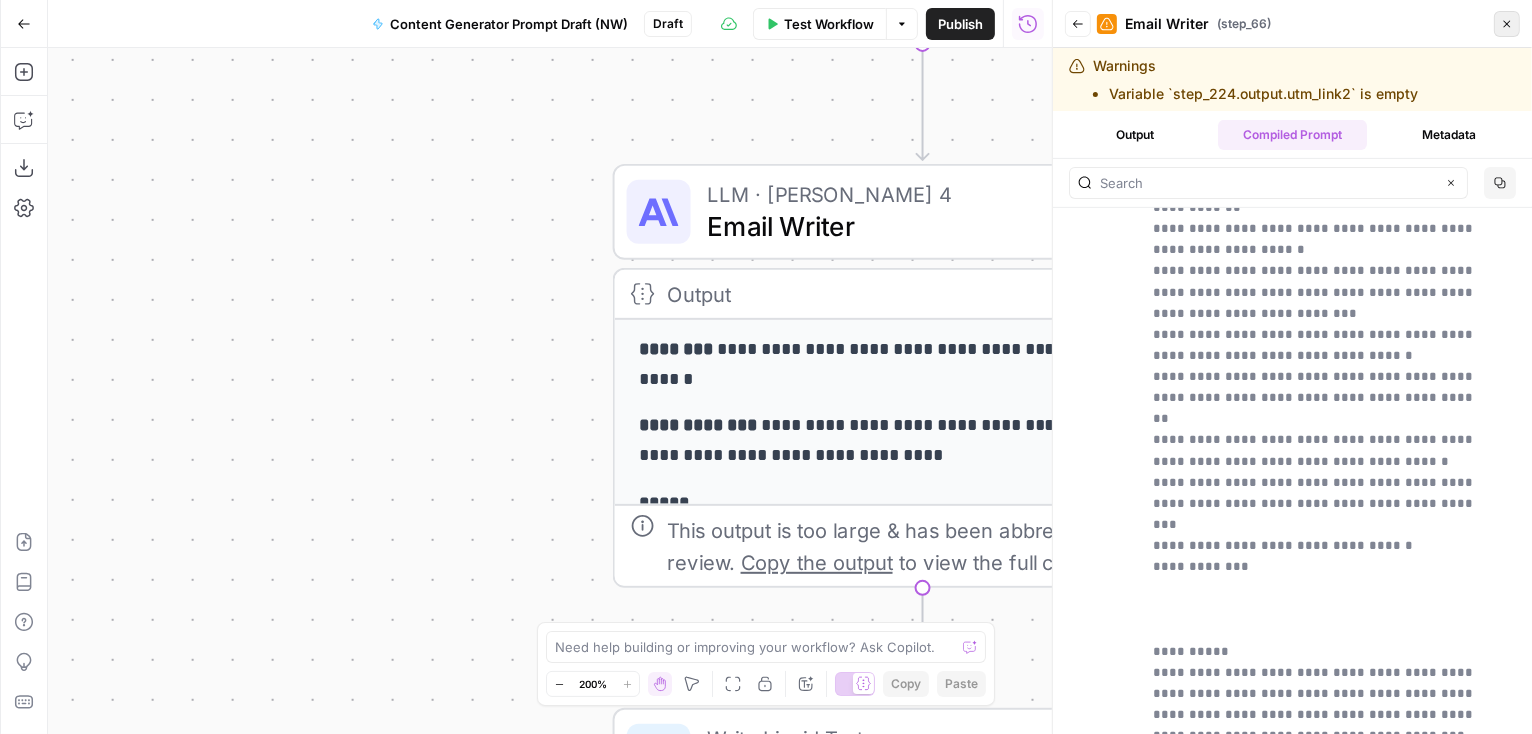 click on "Close" at bounding box center [1507, 24] 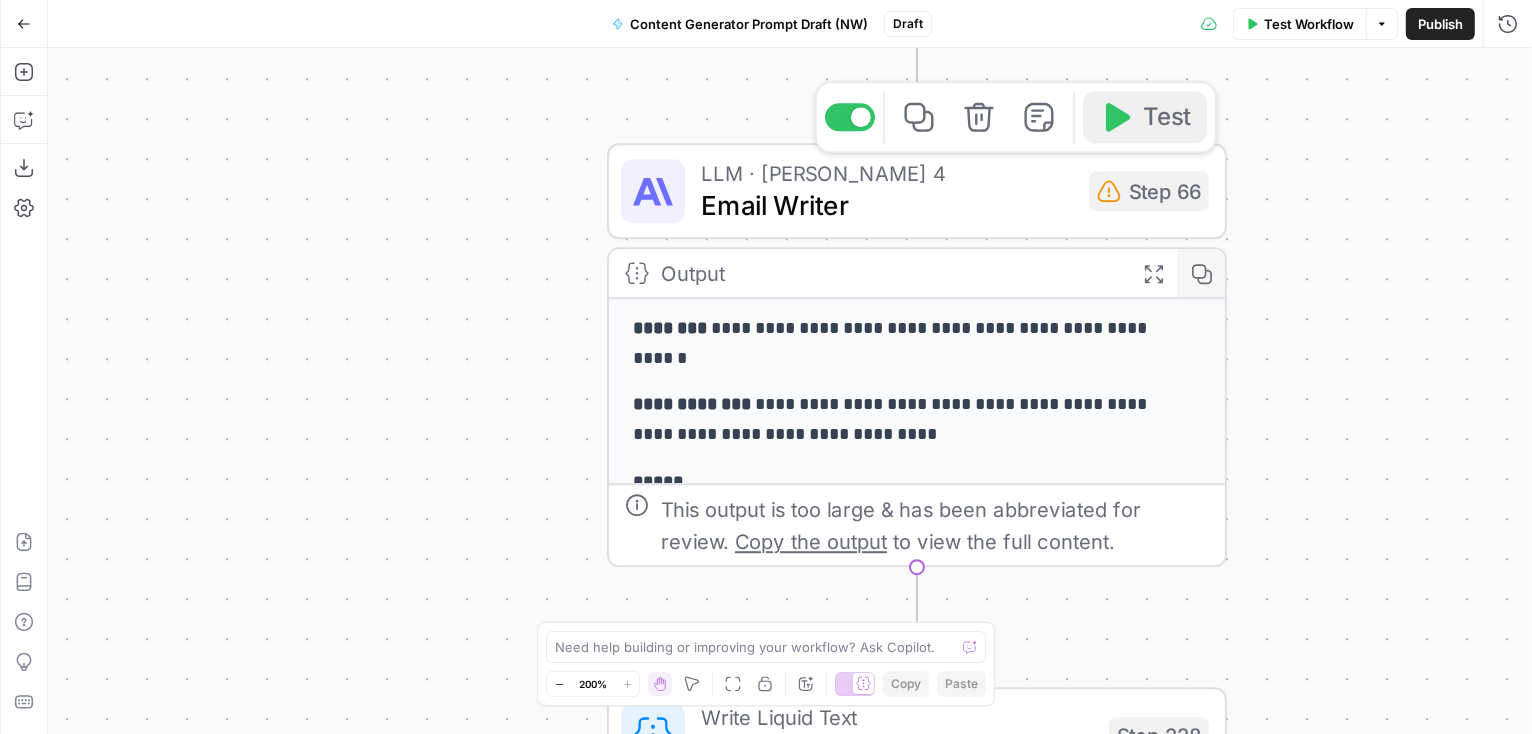 click 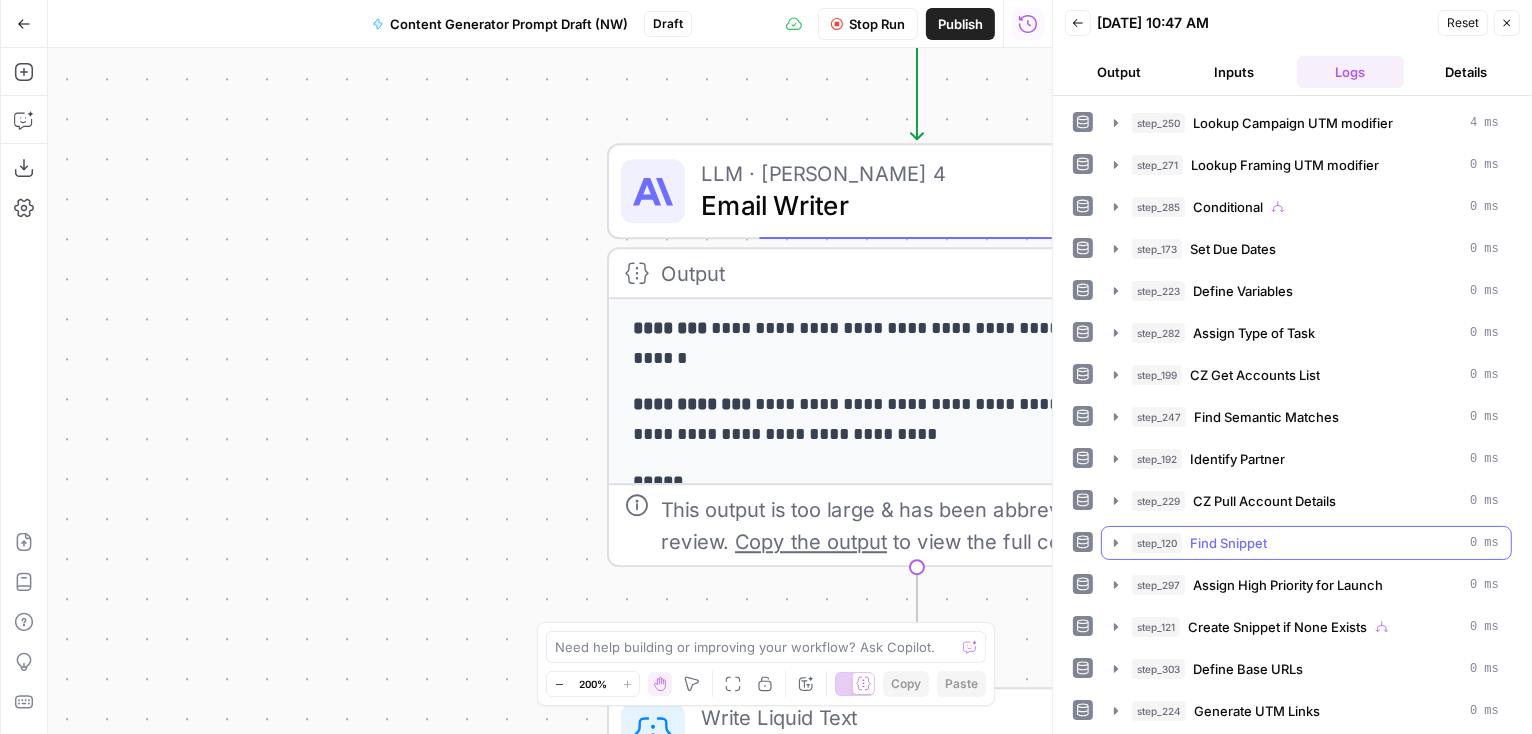 click on "Find Snippet" at bounding box center (1228, 543) 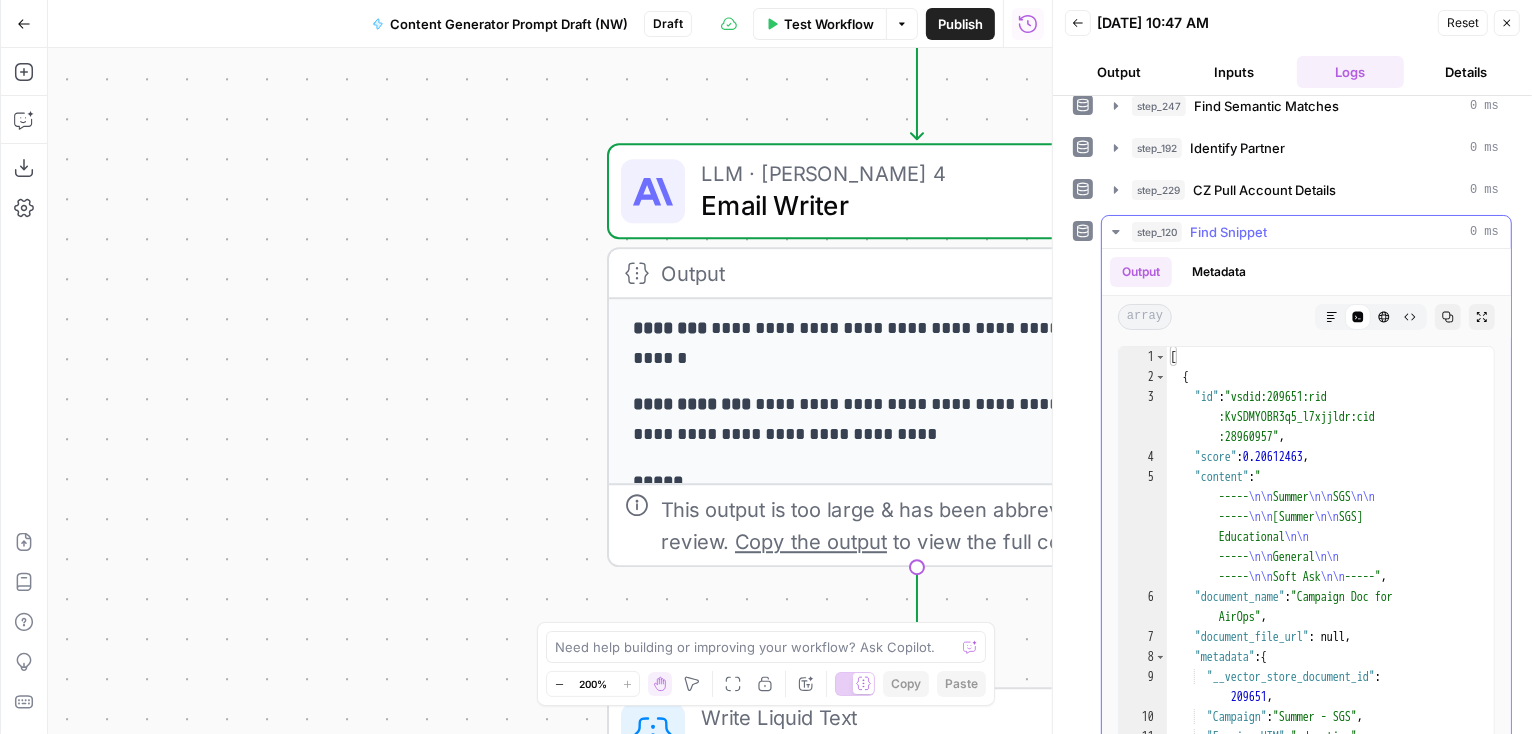 scroll, scrollTop: 314, scrollLeft: 0, axis: vertical 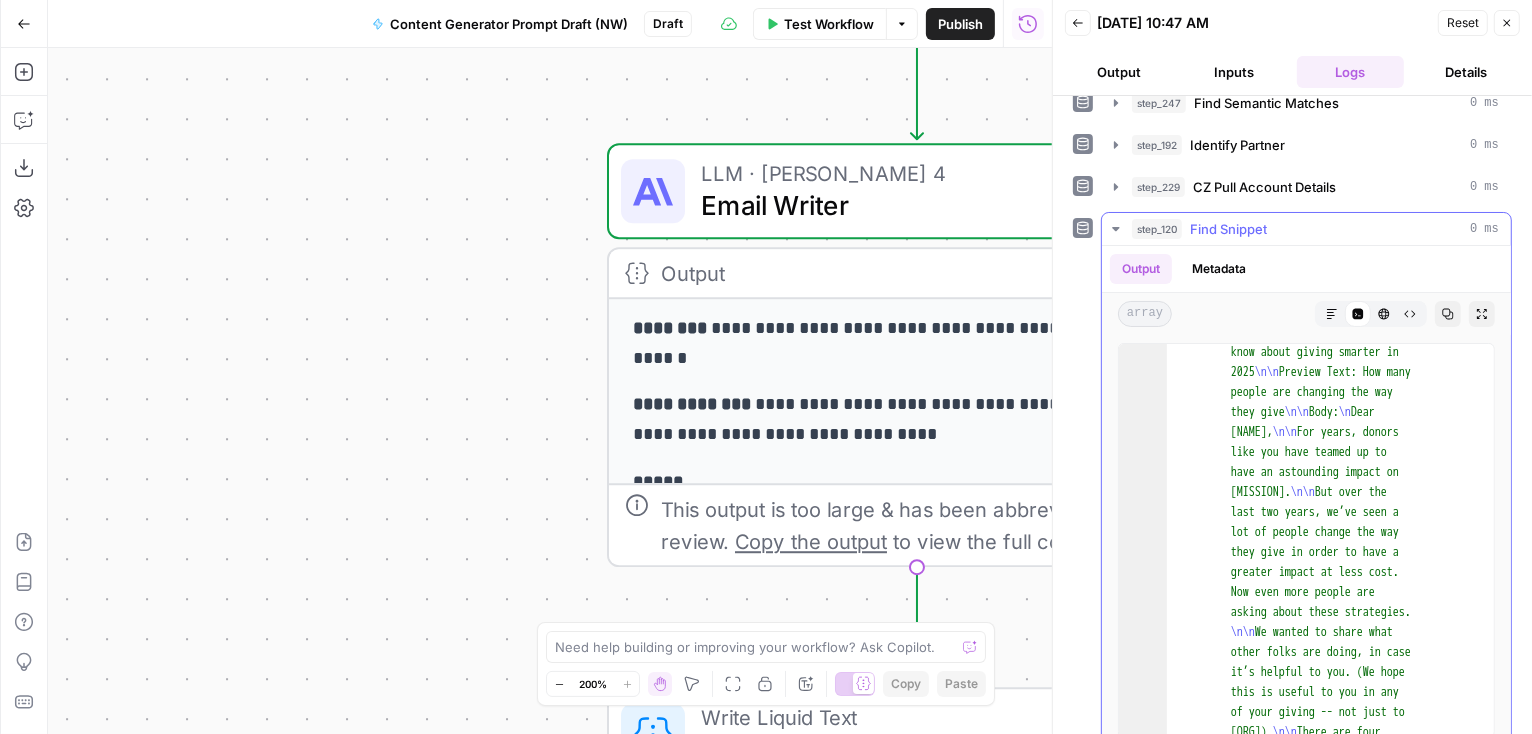 click 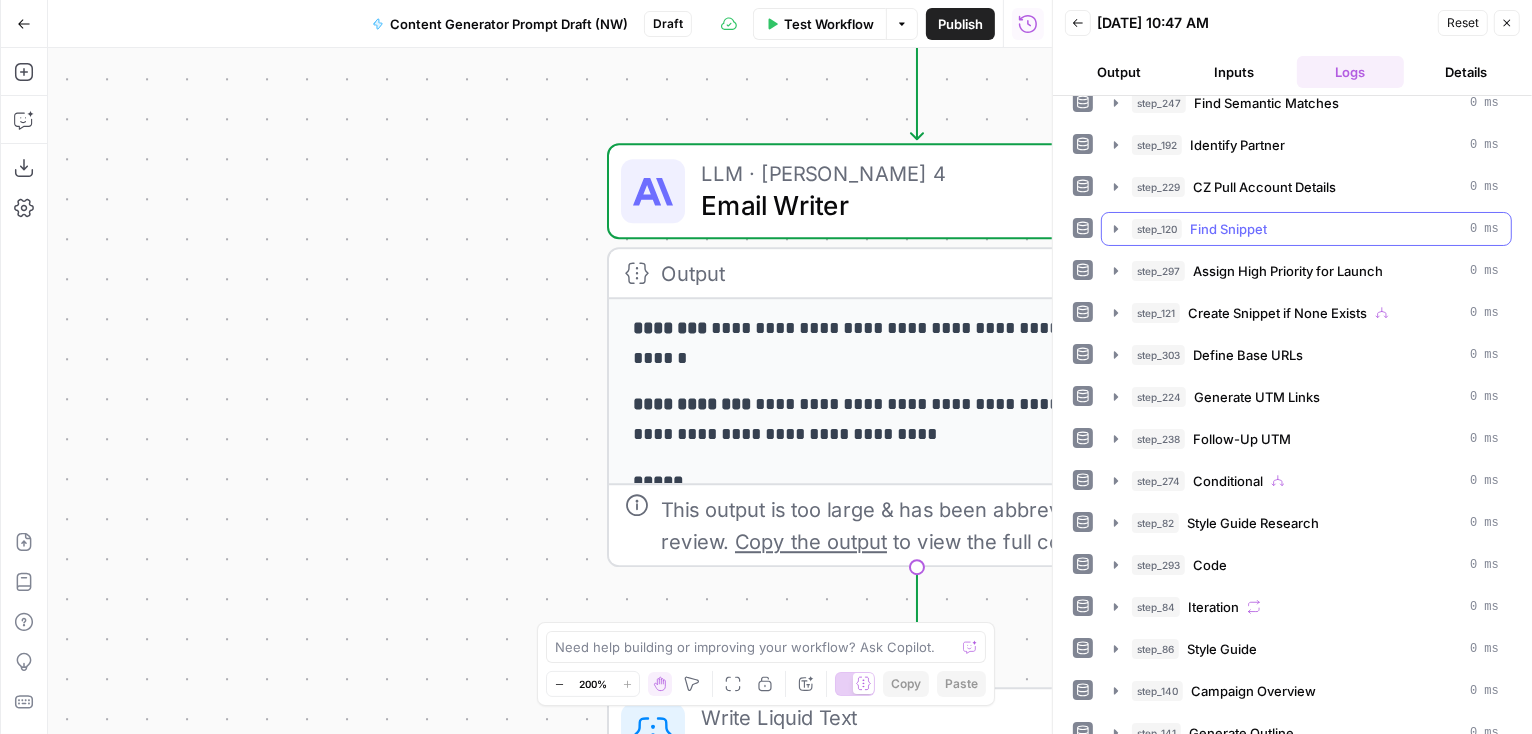 click on "Find Snippet" at bounding box center (1228, 229) 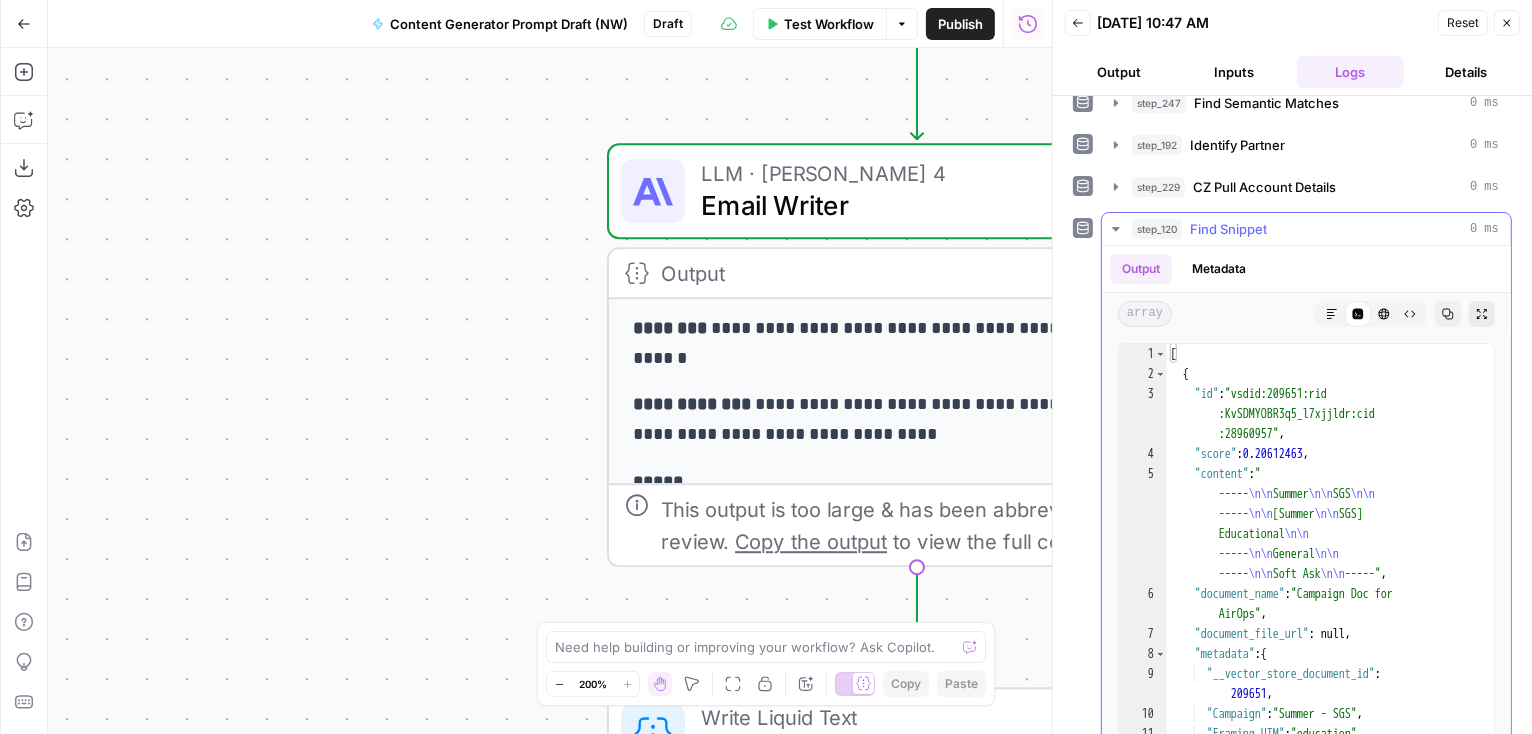click 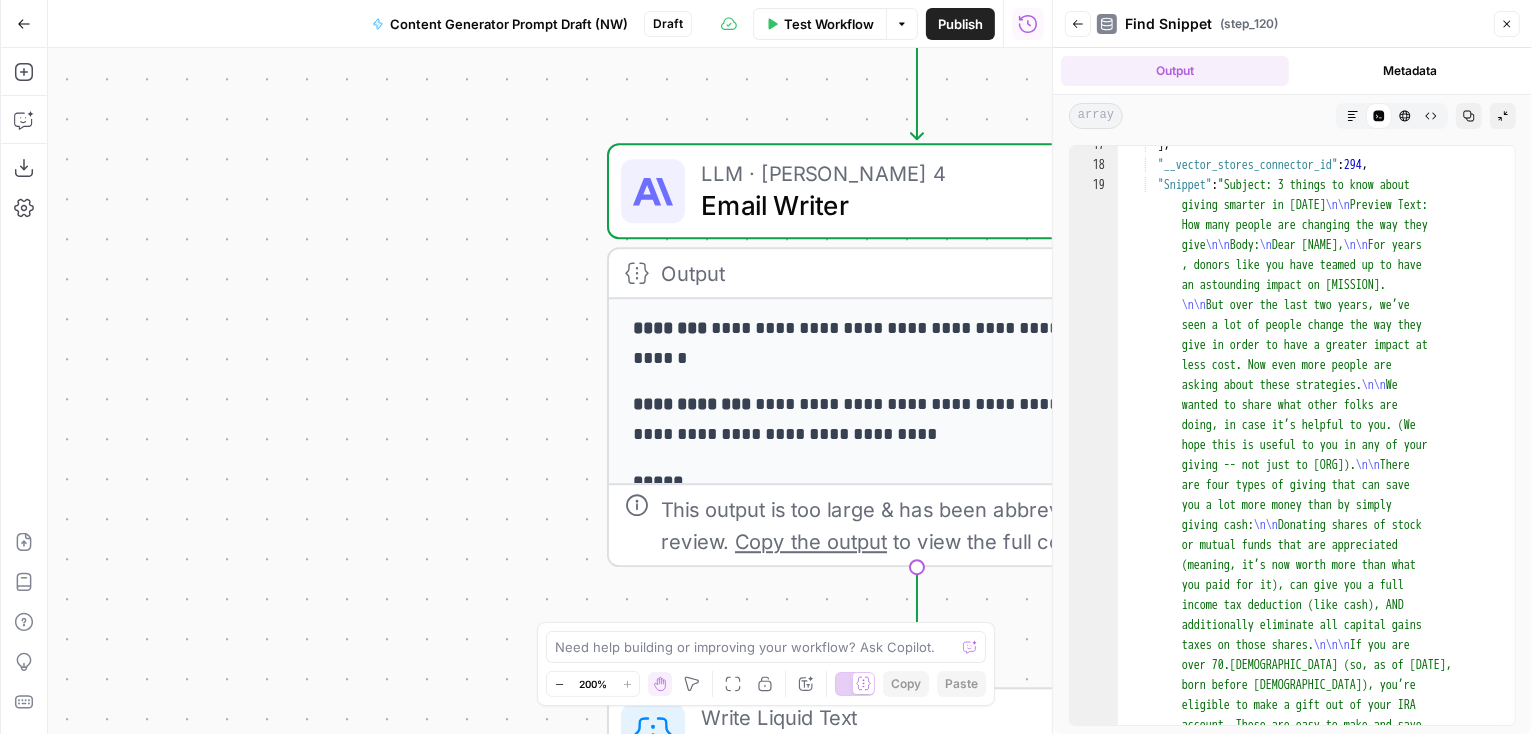 scroll, scrollTop: 411, scrollLeft: 0, axis: vertical 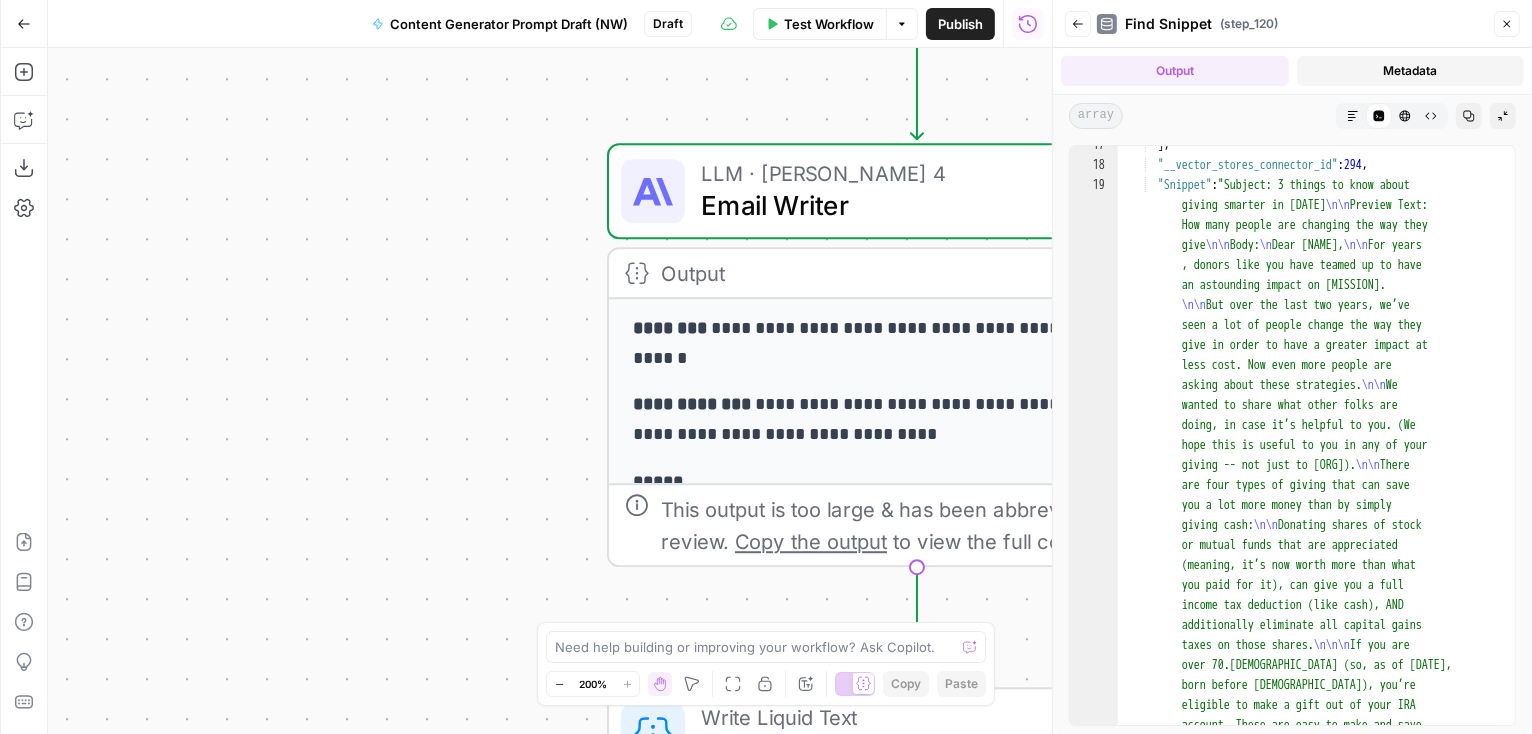 click on "Metadata" at bounding box center (1411, 71) 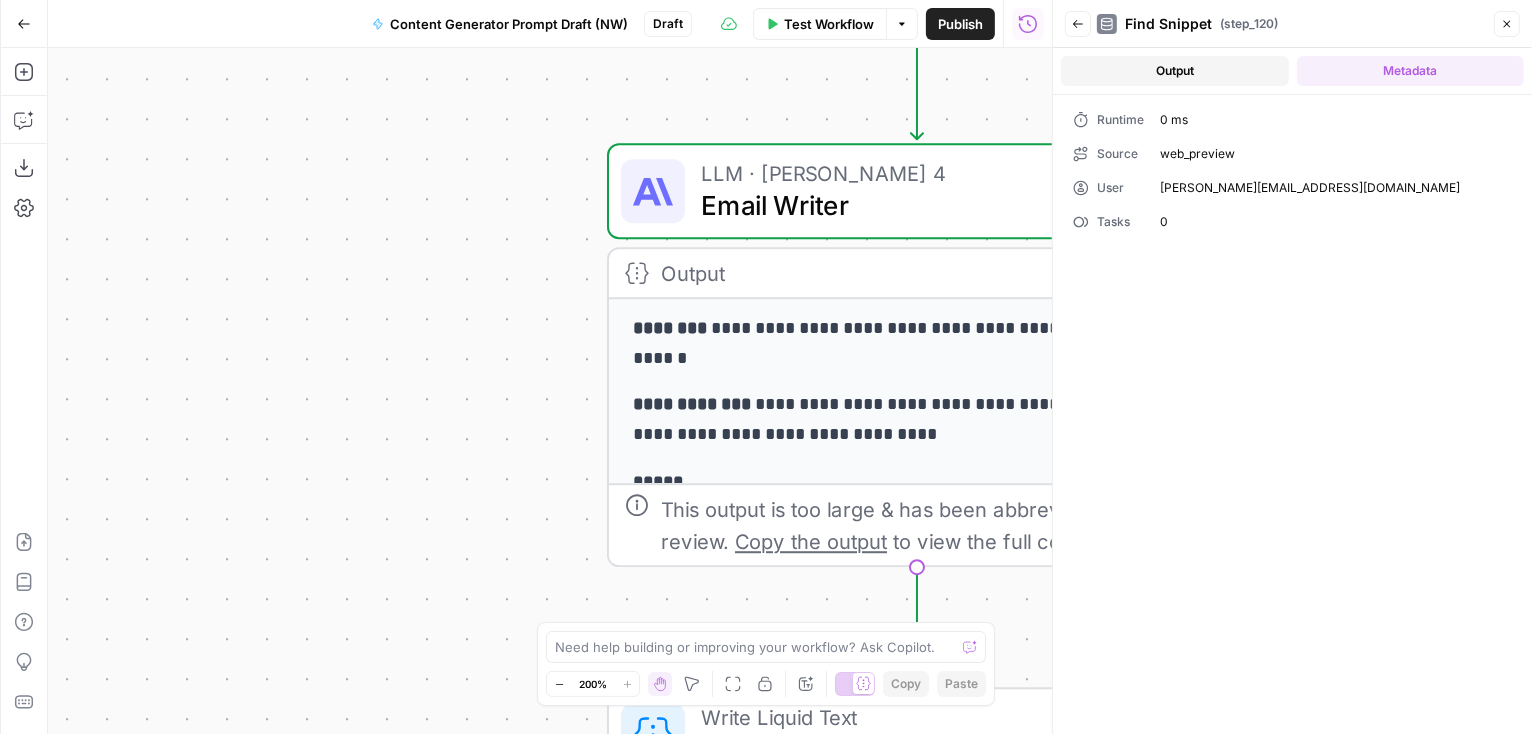 click on "Output" at bounding box center [1175, 71] 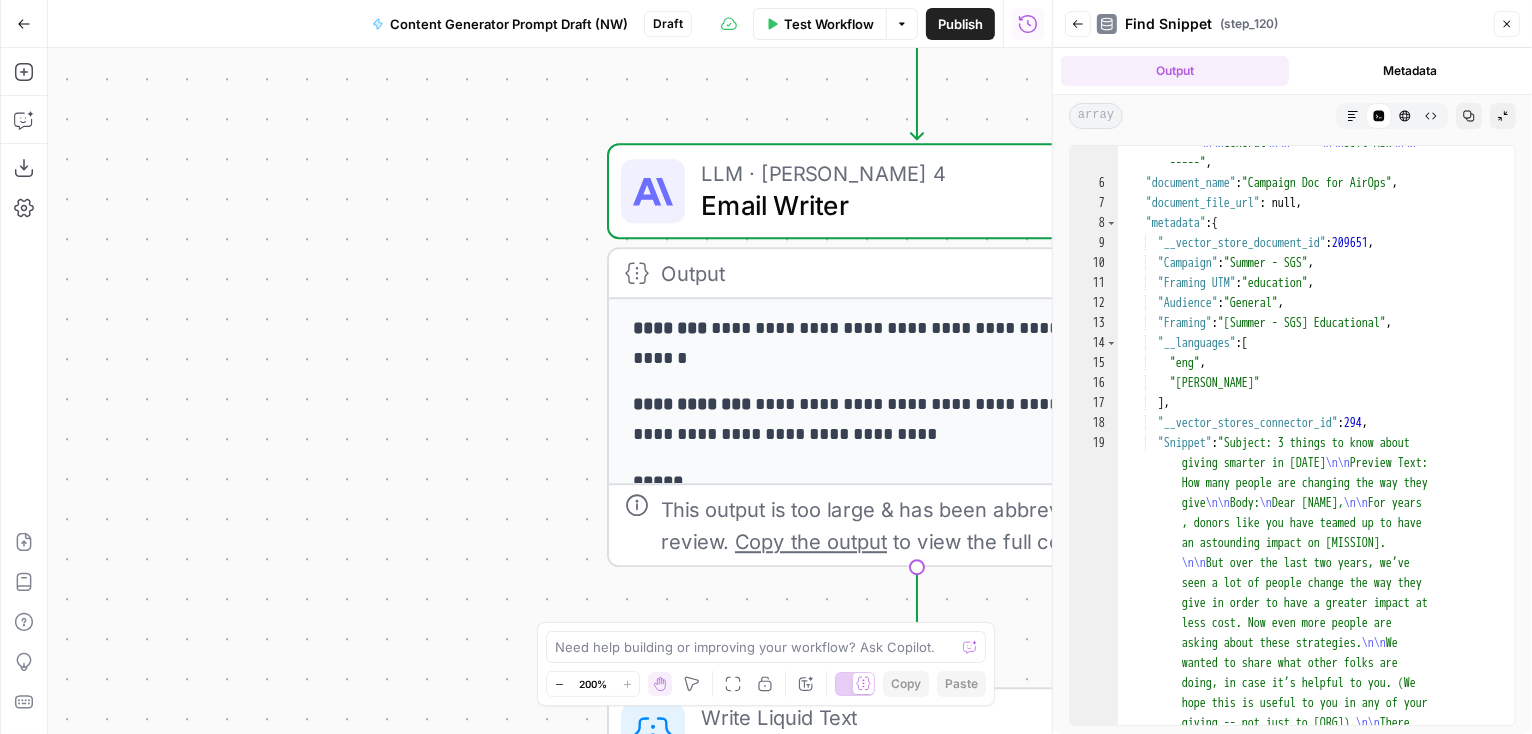 scroll, scrollTop: 152, scrollLeft: 0, axis: vertical 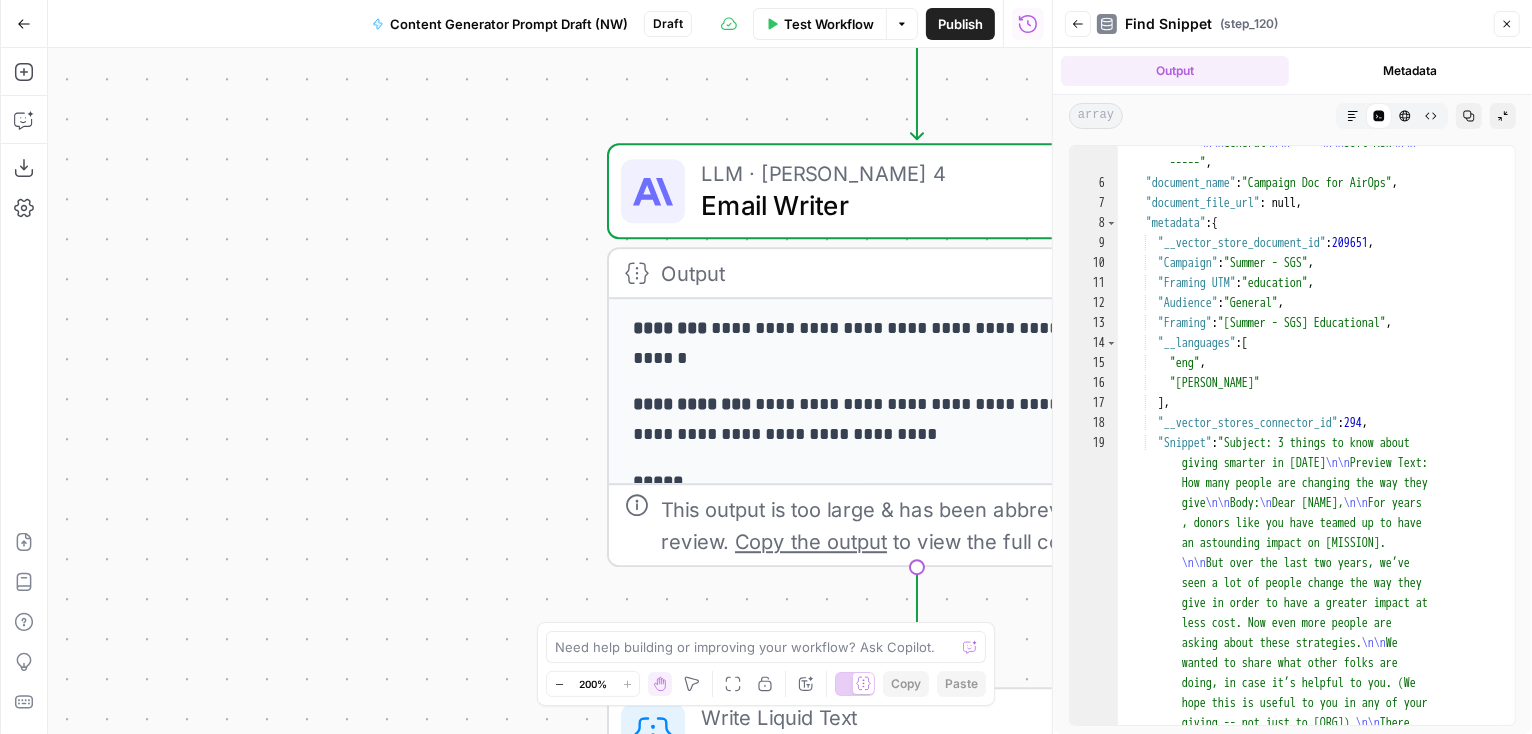 type 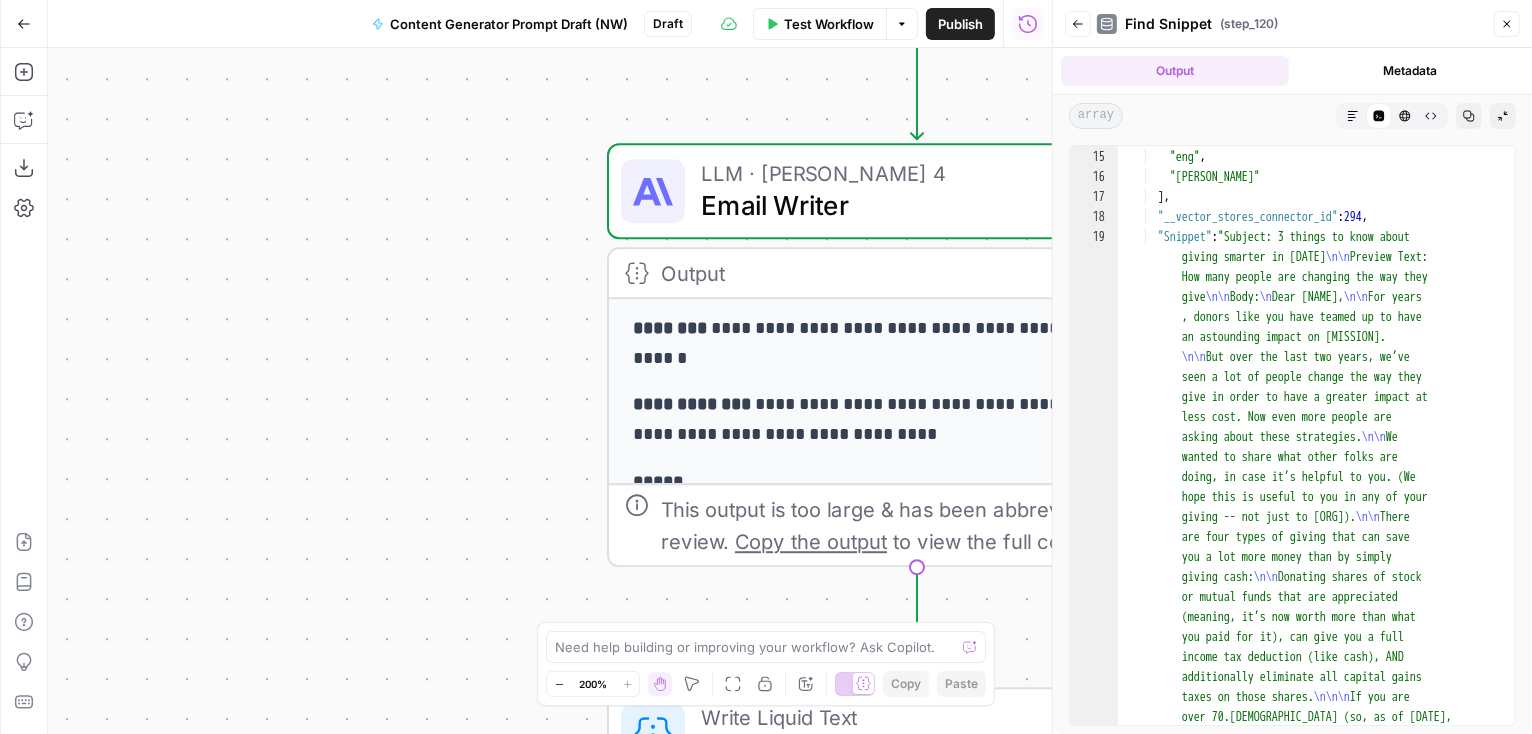 scroll, scrollTop: 0, scrollLeft: 0, axis: both 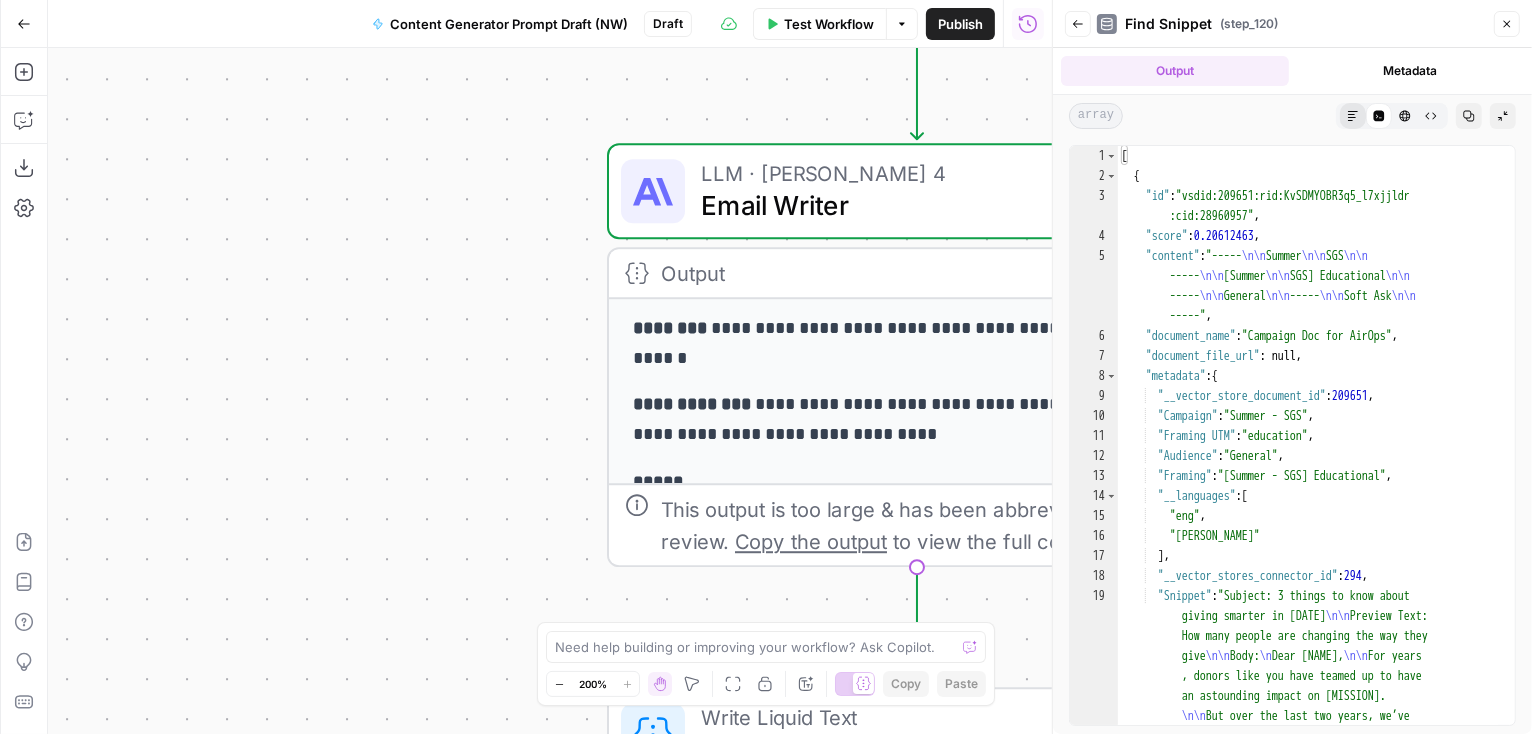 click 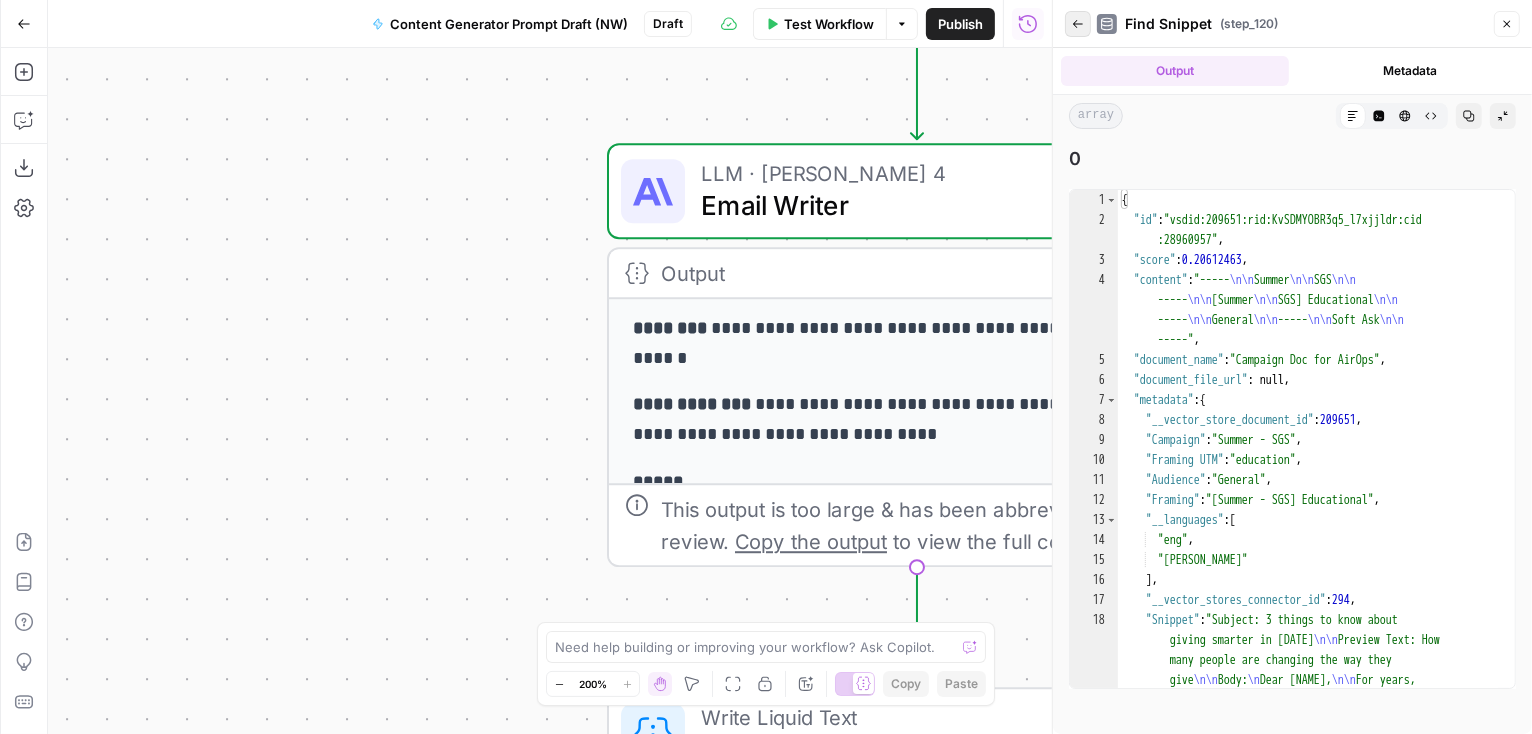 click 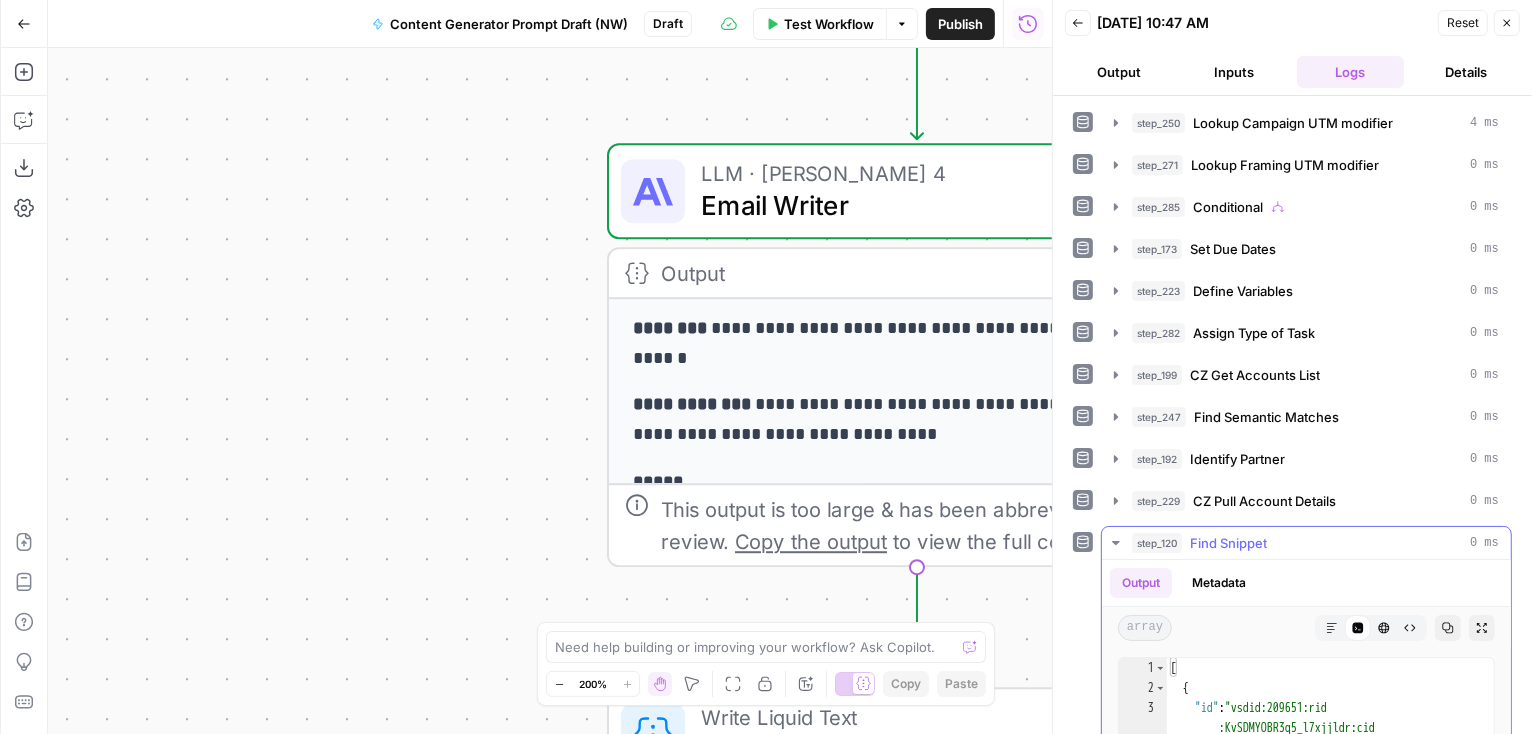 click 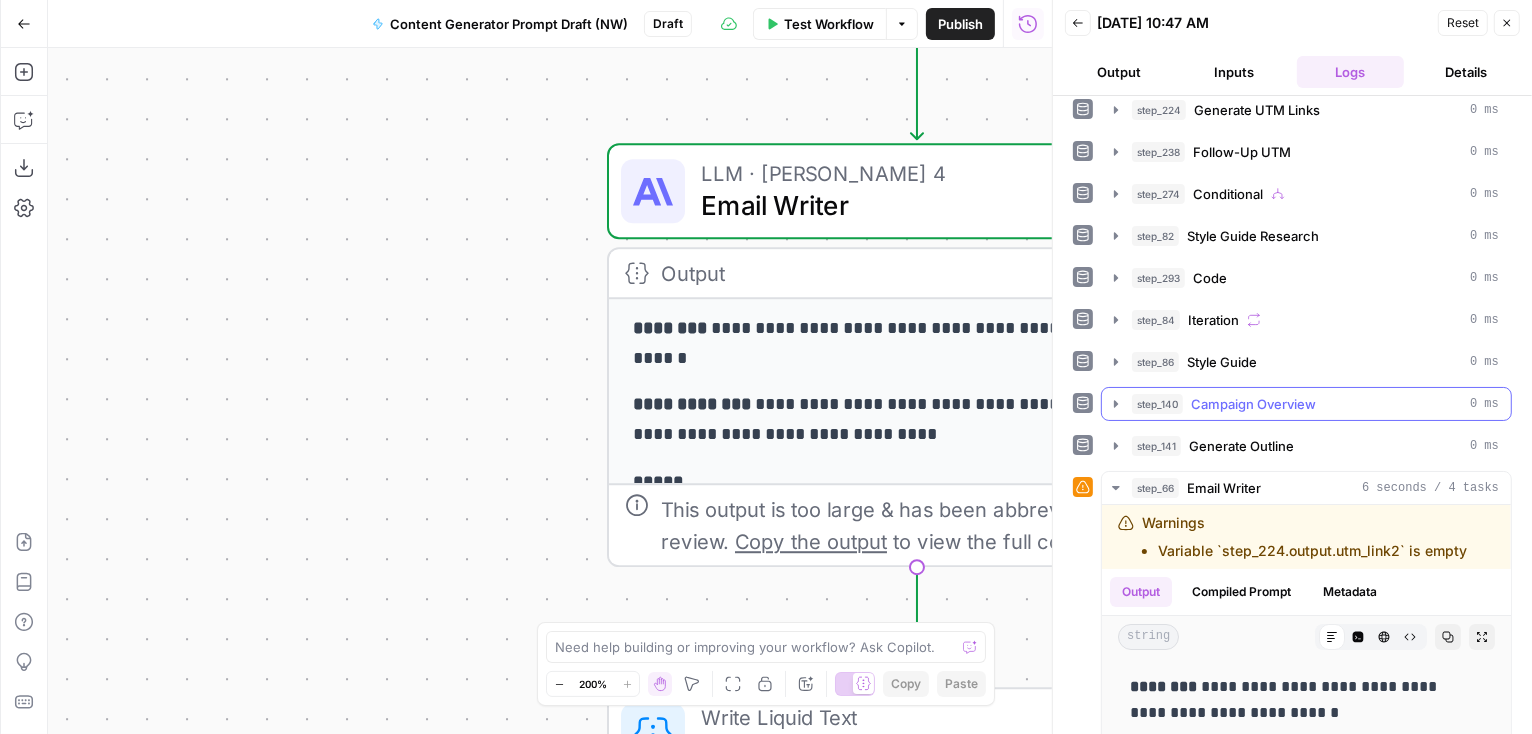 scroll, scrollTop: 602, scrollLeft: 0, axis: vertical 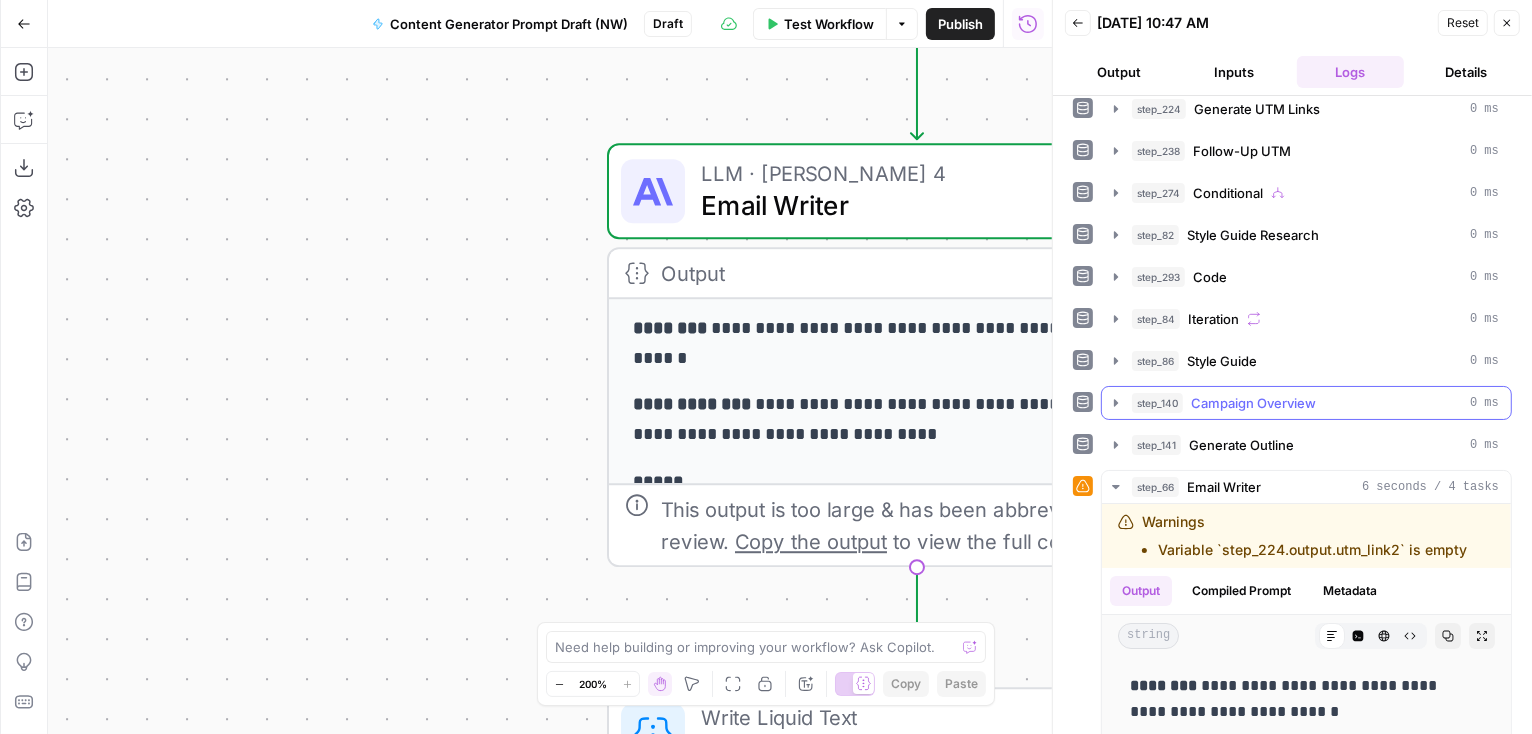 click on "Campaign Overview" at bounding box center [1253, 403] 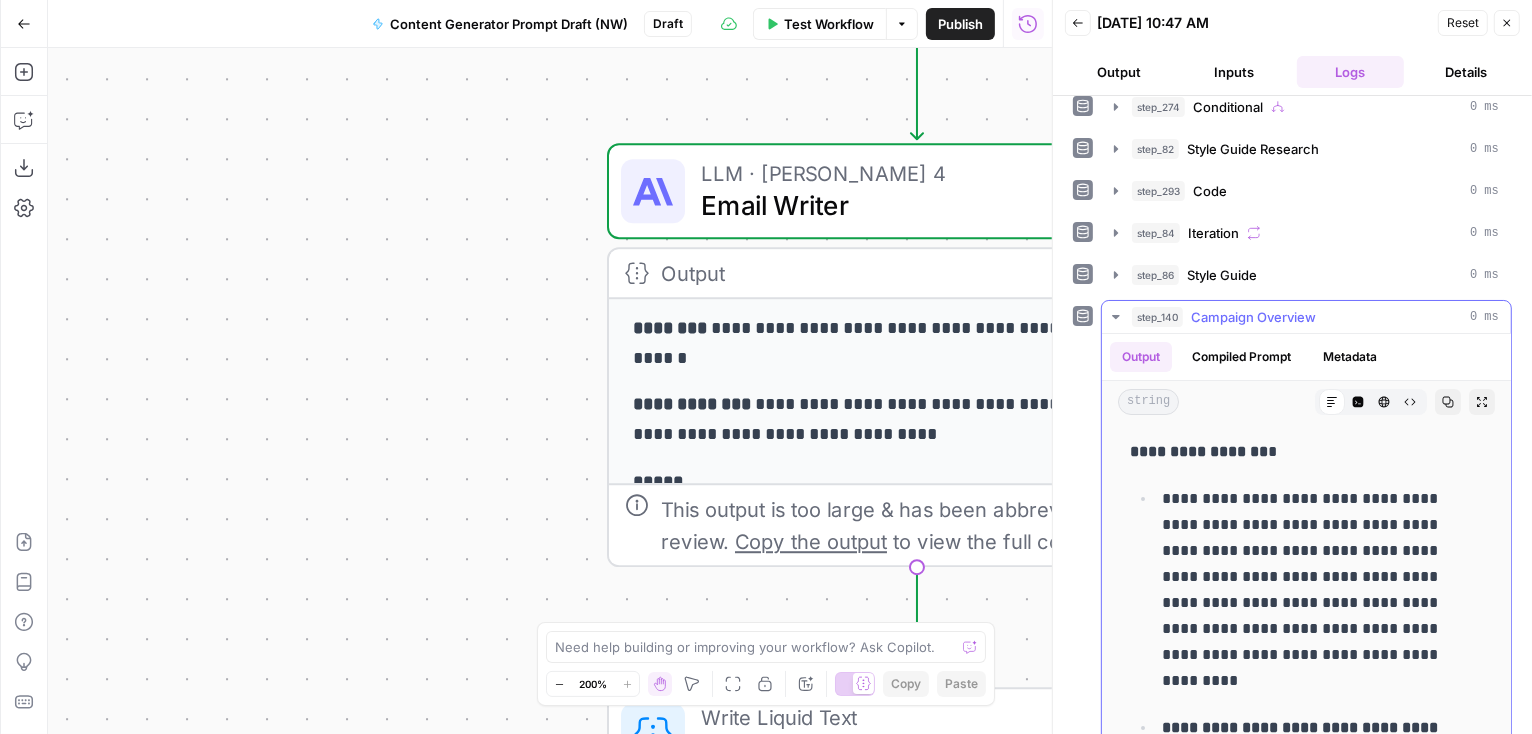 scroll, scrollTop: 695, scrollLeft: 0, axis: vertical 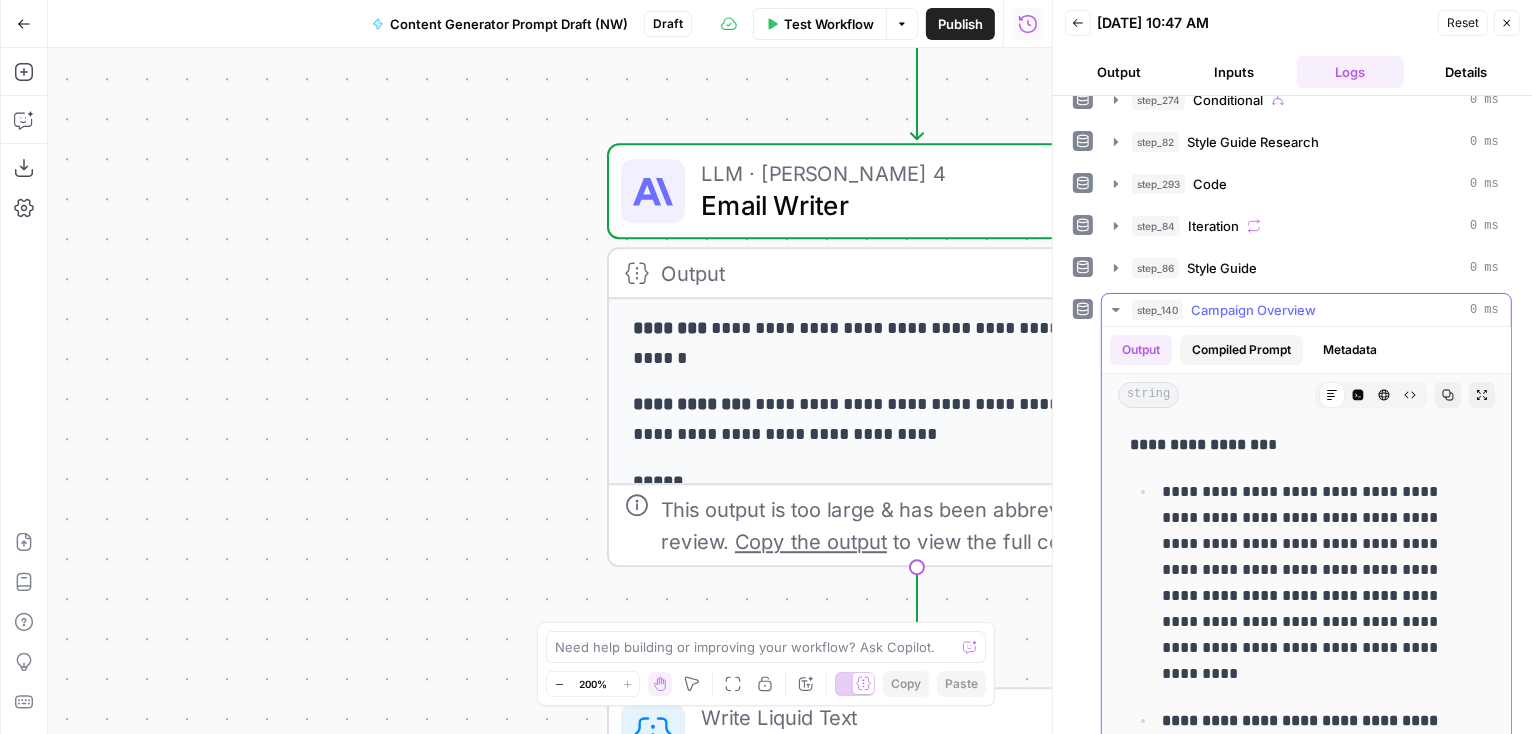 click on "Compiled Prompt" at bounding box center [1241, 350] 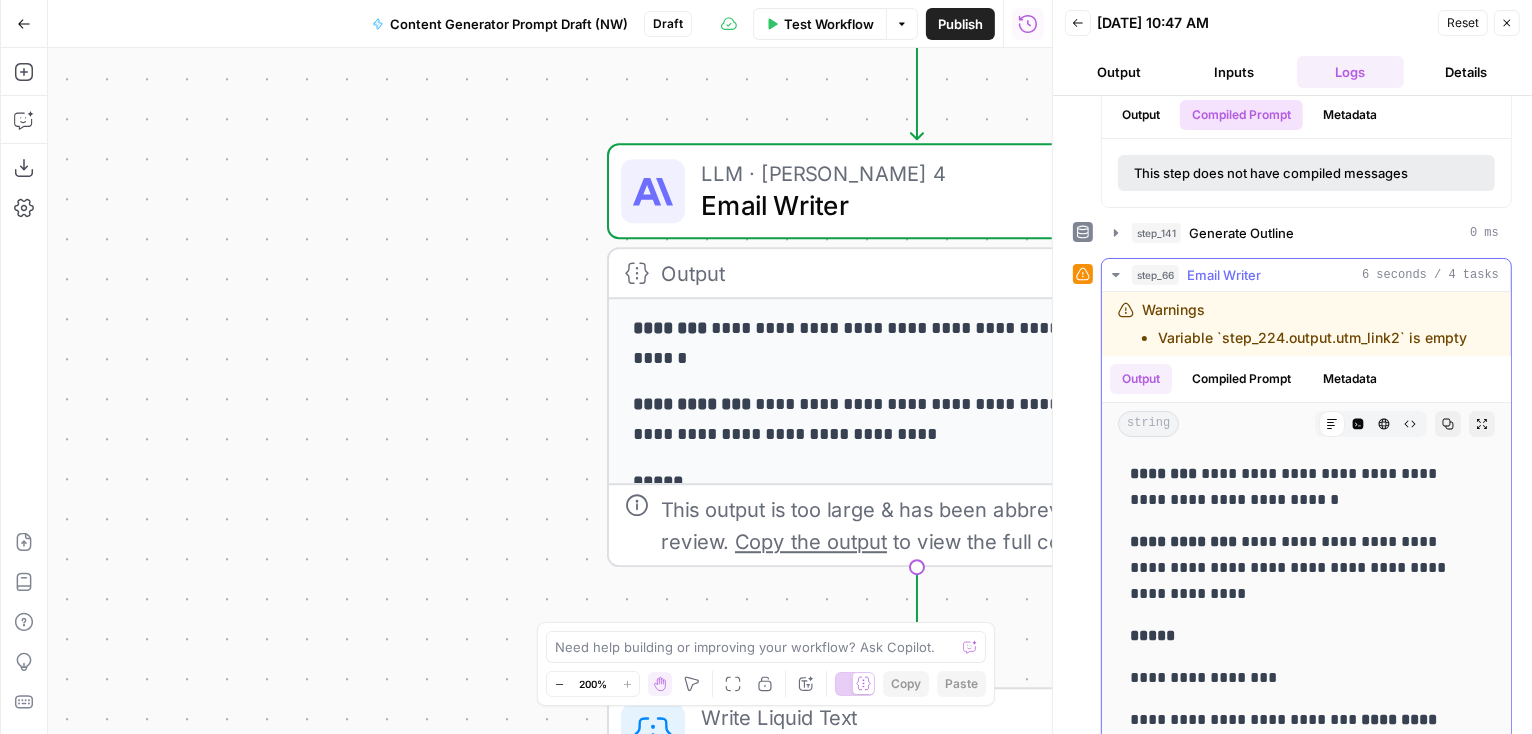 scroll, scrollTop: 955, scrollLeft: 0, axis: vertical 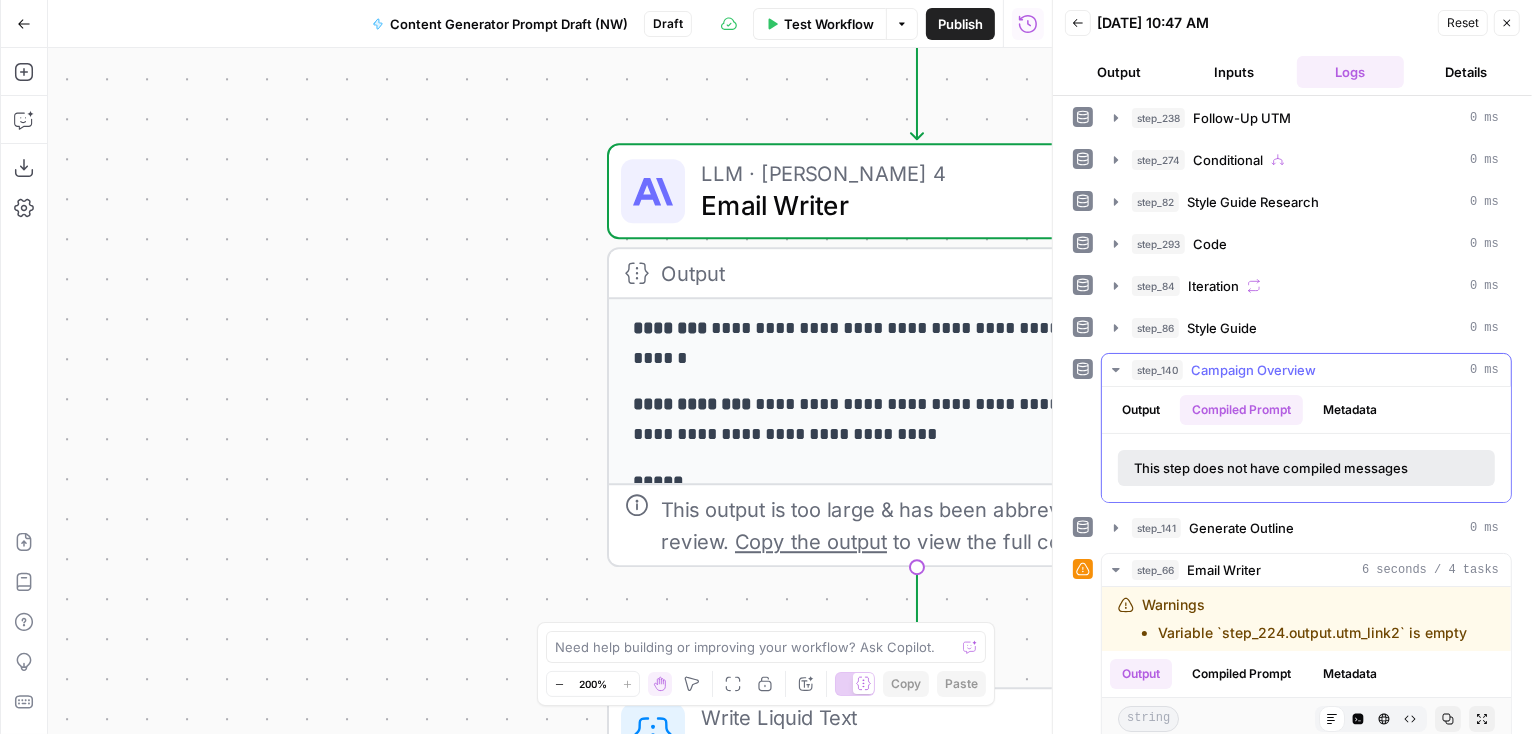 click 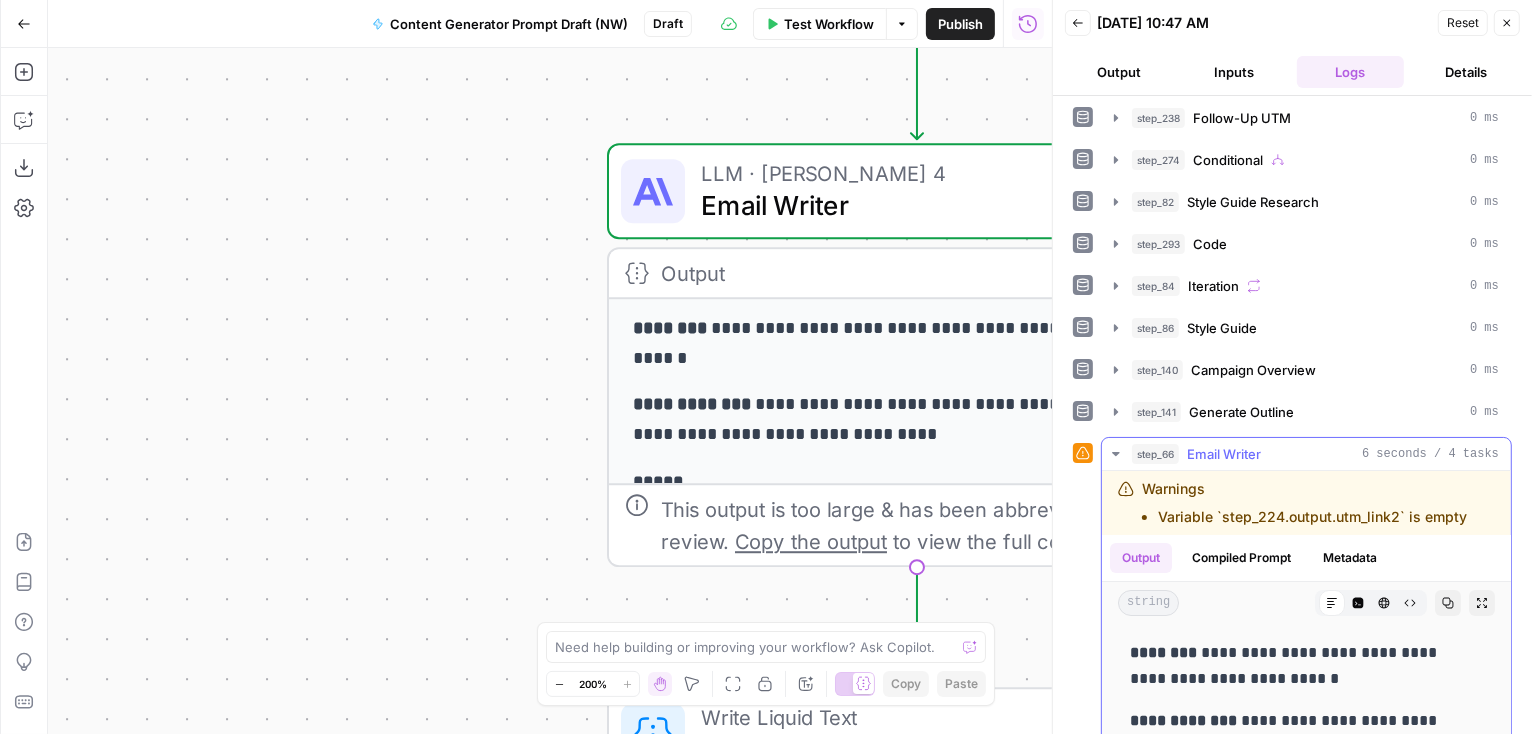 click 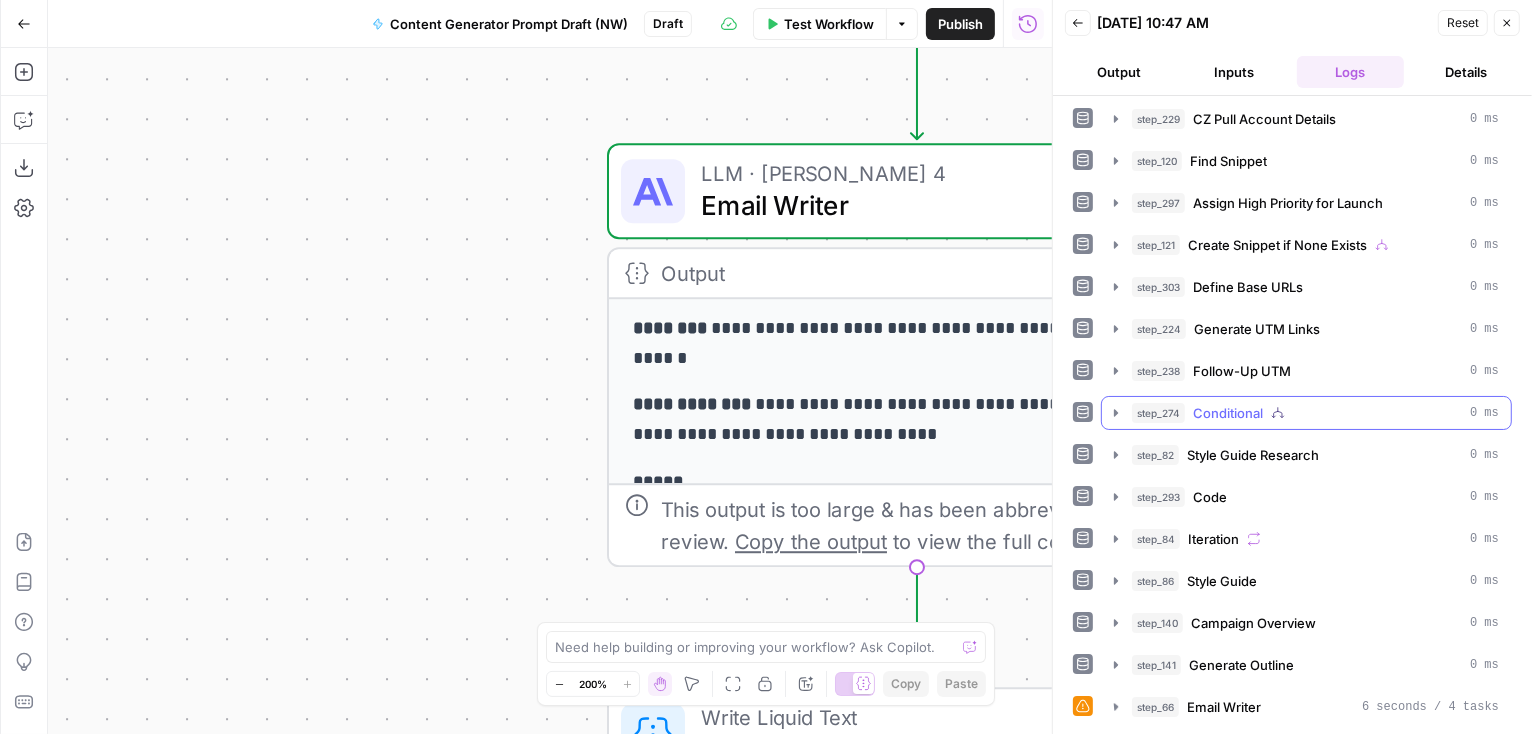 scroll, scrollTop: 358, scrollLeft: 0, axis: vertical 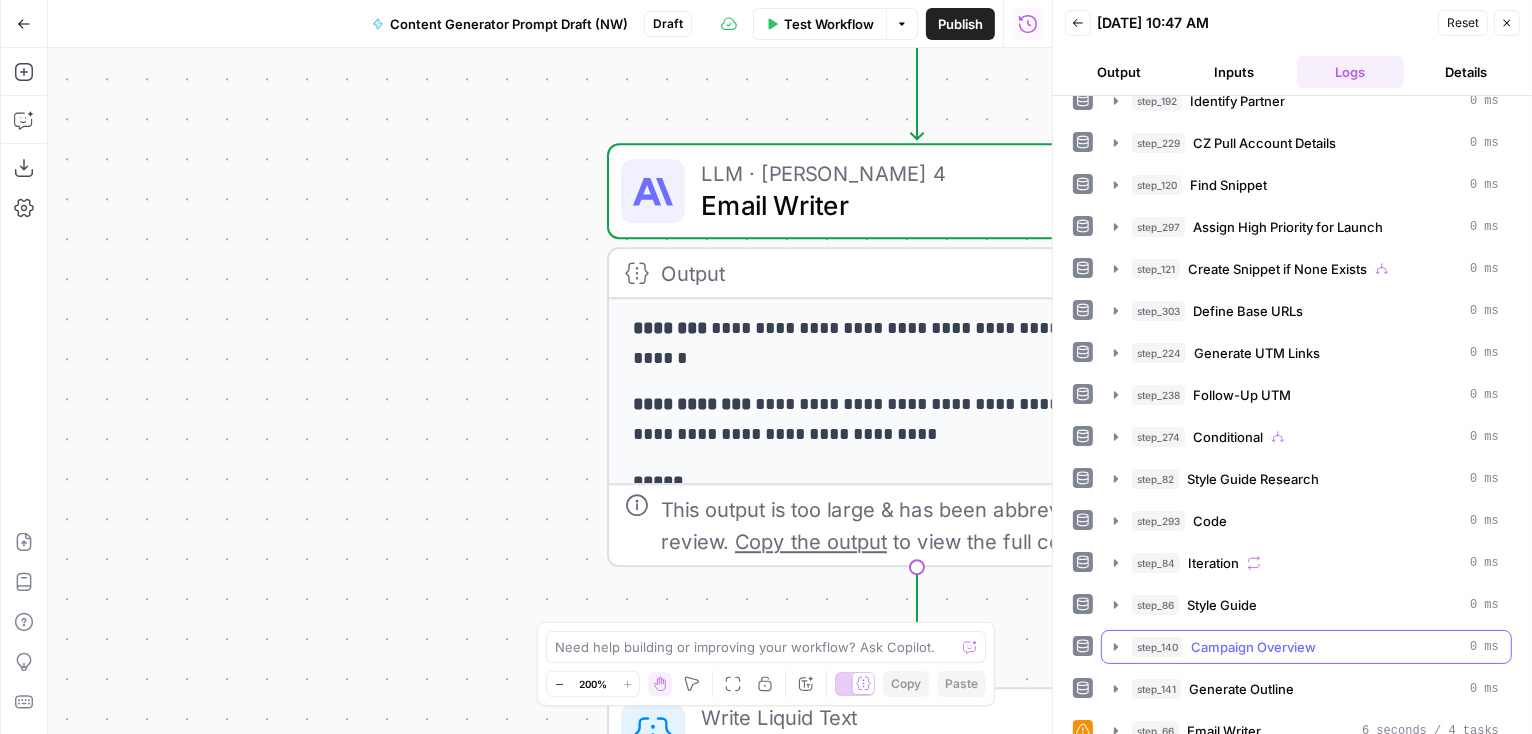 click 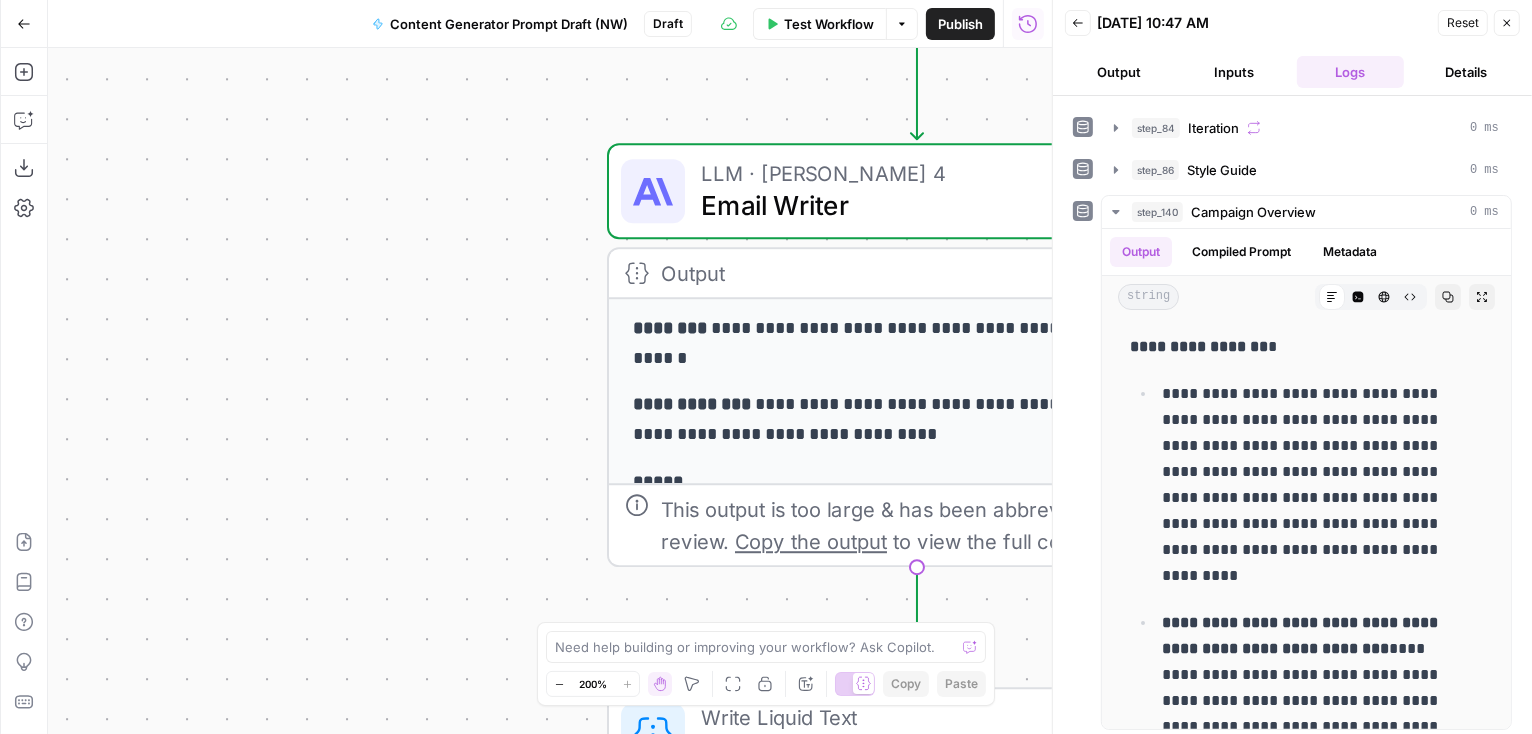 scroll, scrollTop: 804, scrollLeft: 0, axis: vertical 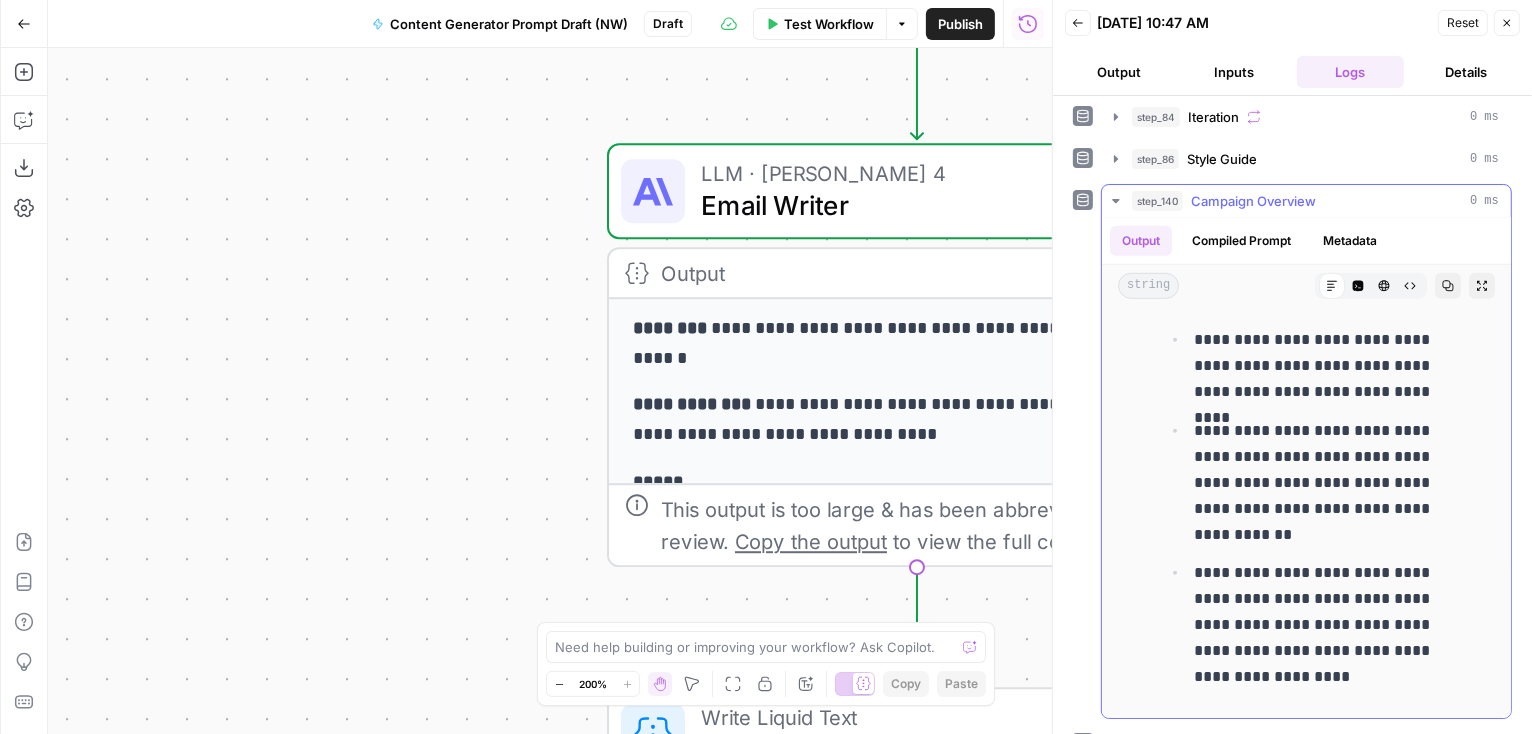 click 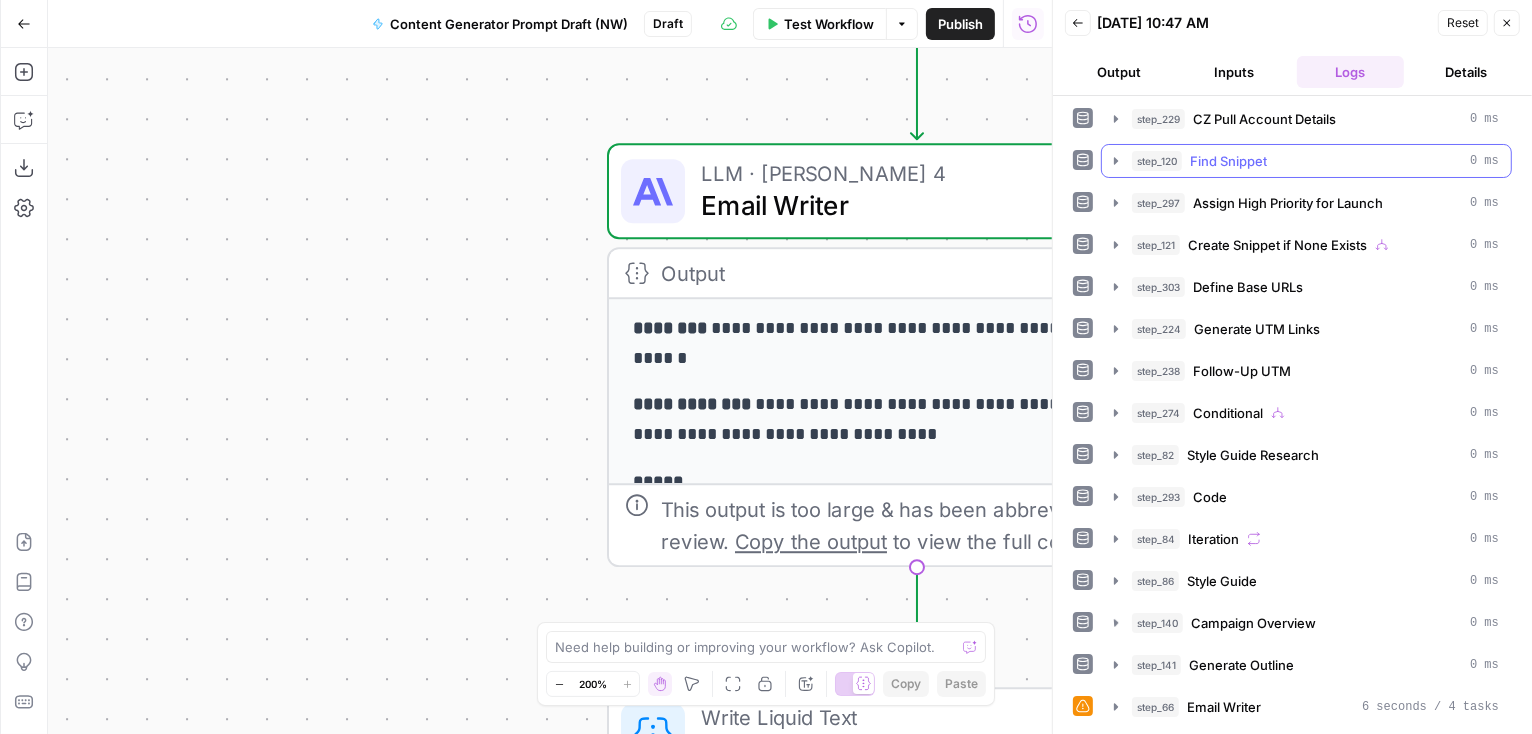scroll, scrollTop: 358, scrollLeft: 0, axis: vertical 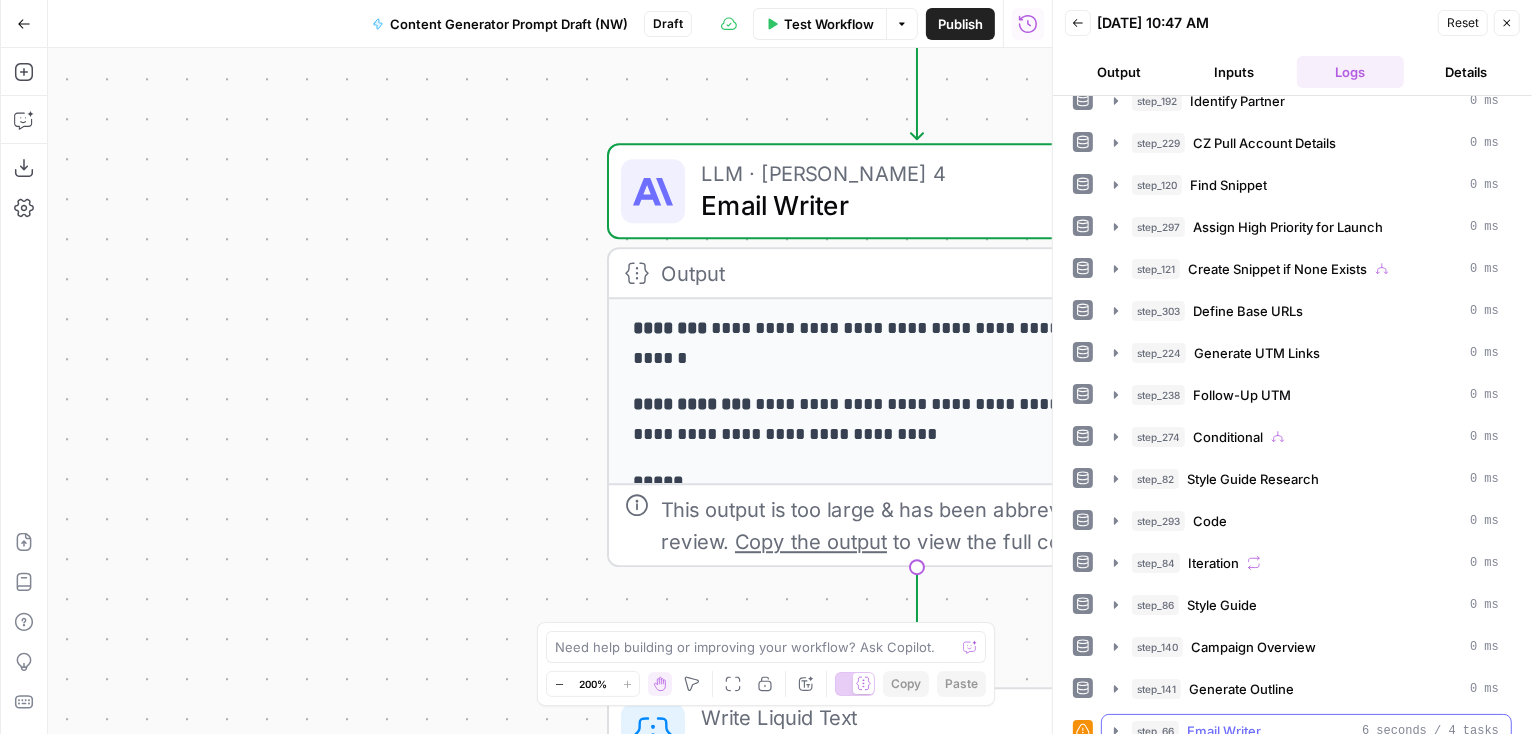 click 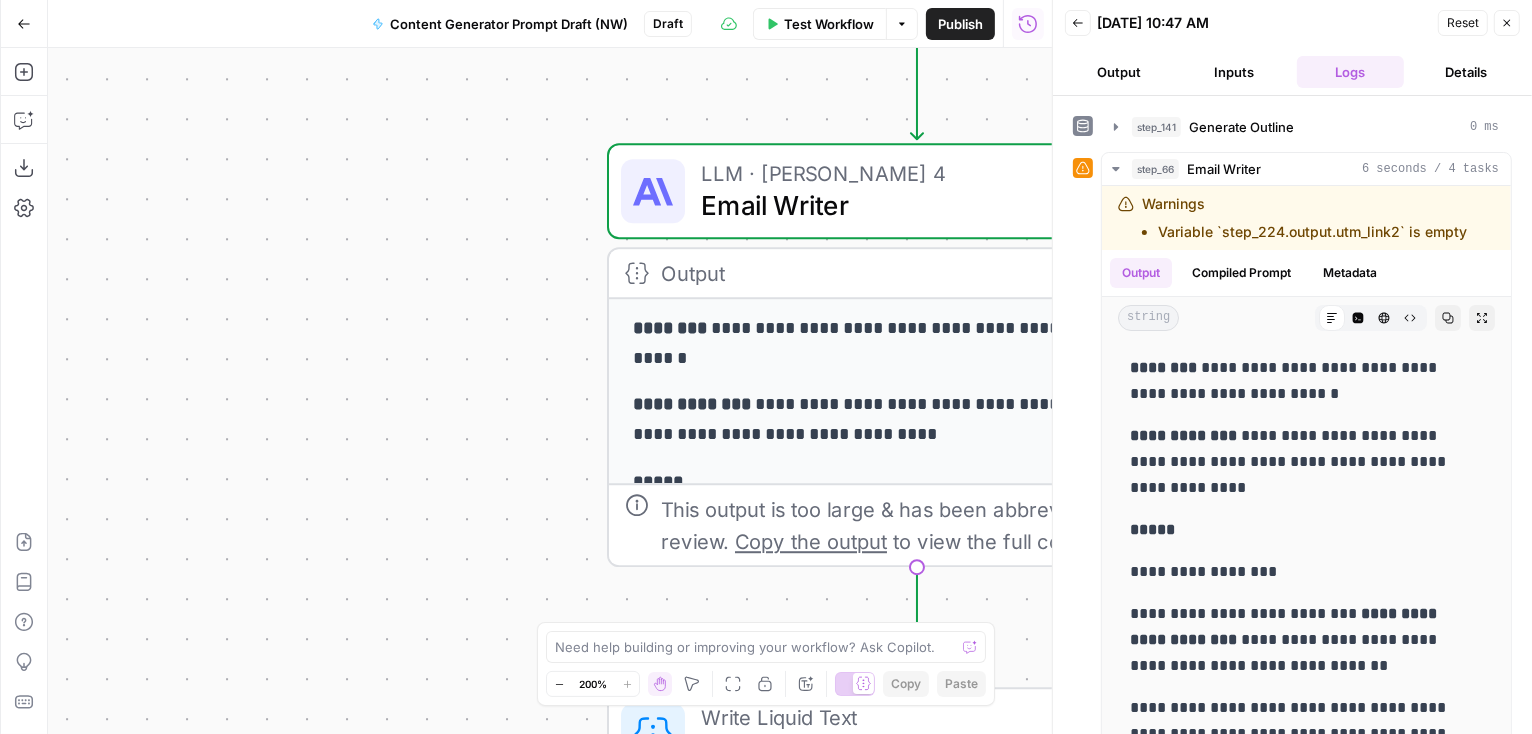 scroll, scrollTop: 923, scrollLeft: 0, axis: vertical 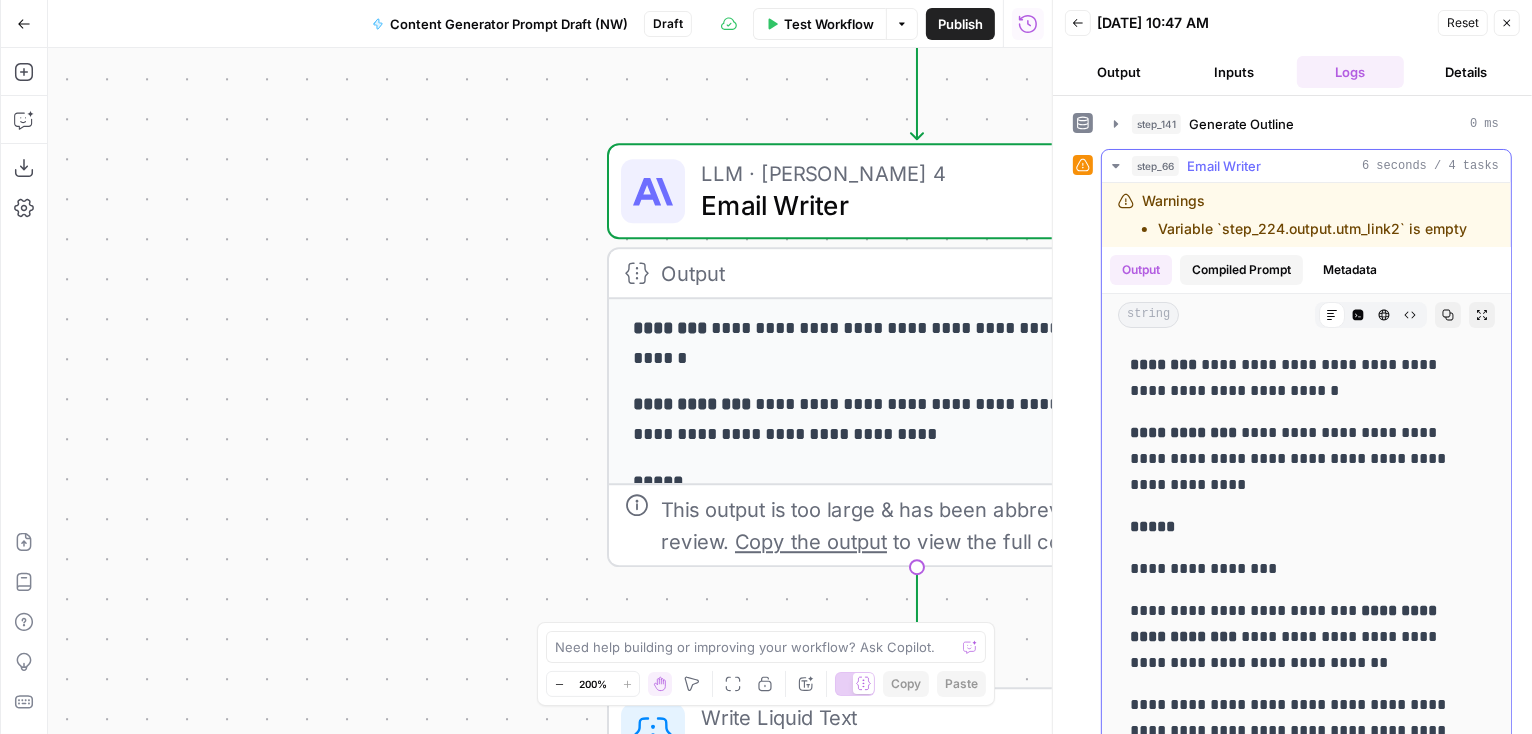 click on "Compiled Prompt" at bounding box center (1241, 270) 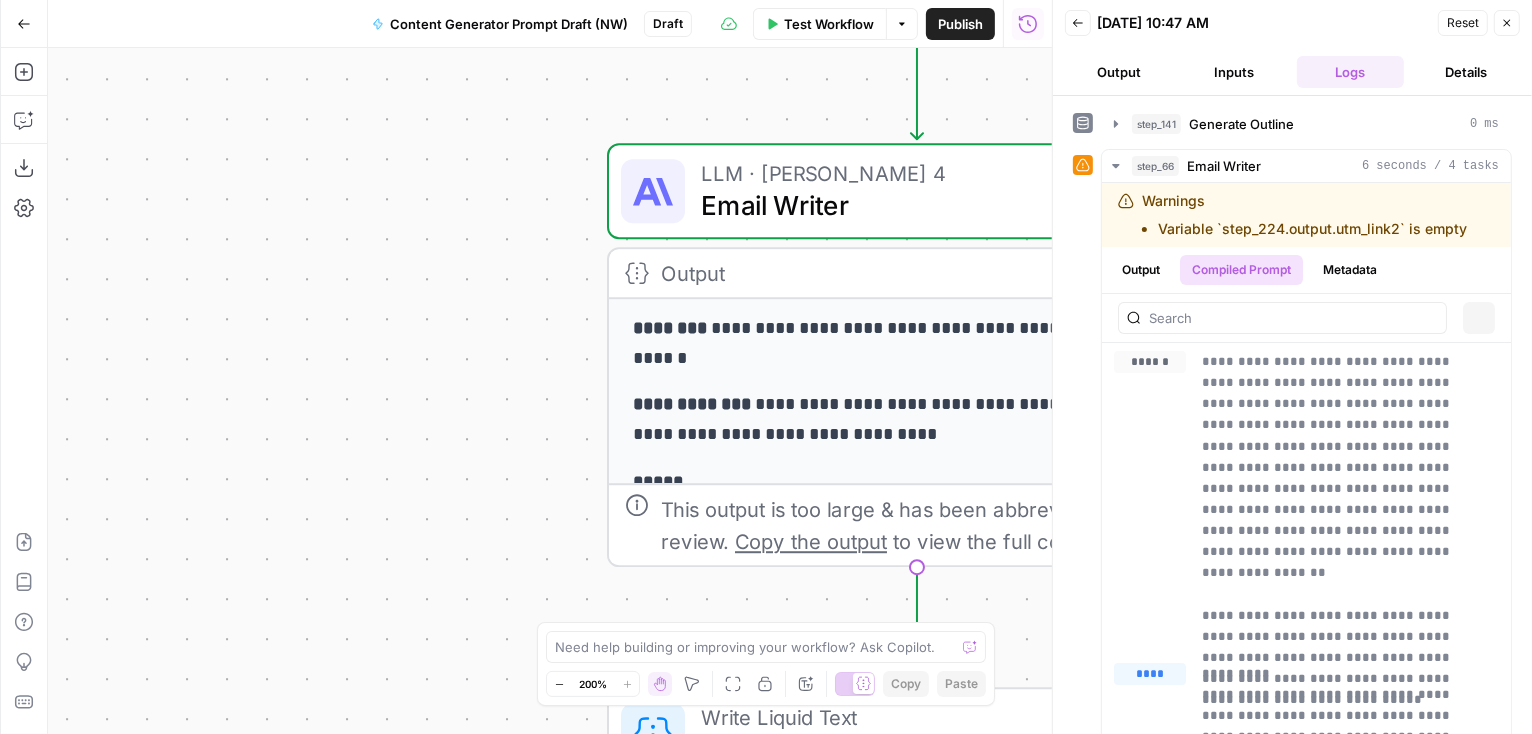 scroll, scrollTop: 923, scrollLeft: 0, axis: vertical 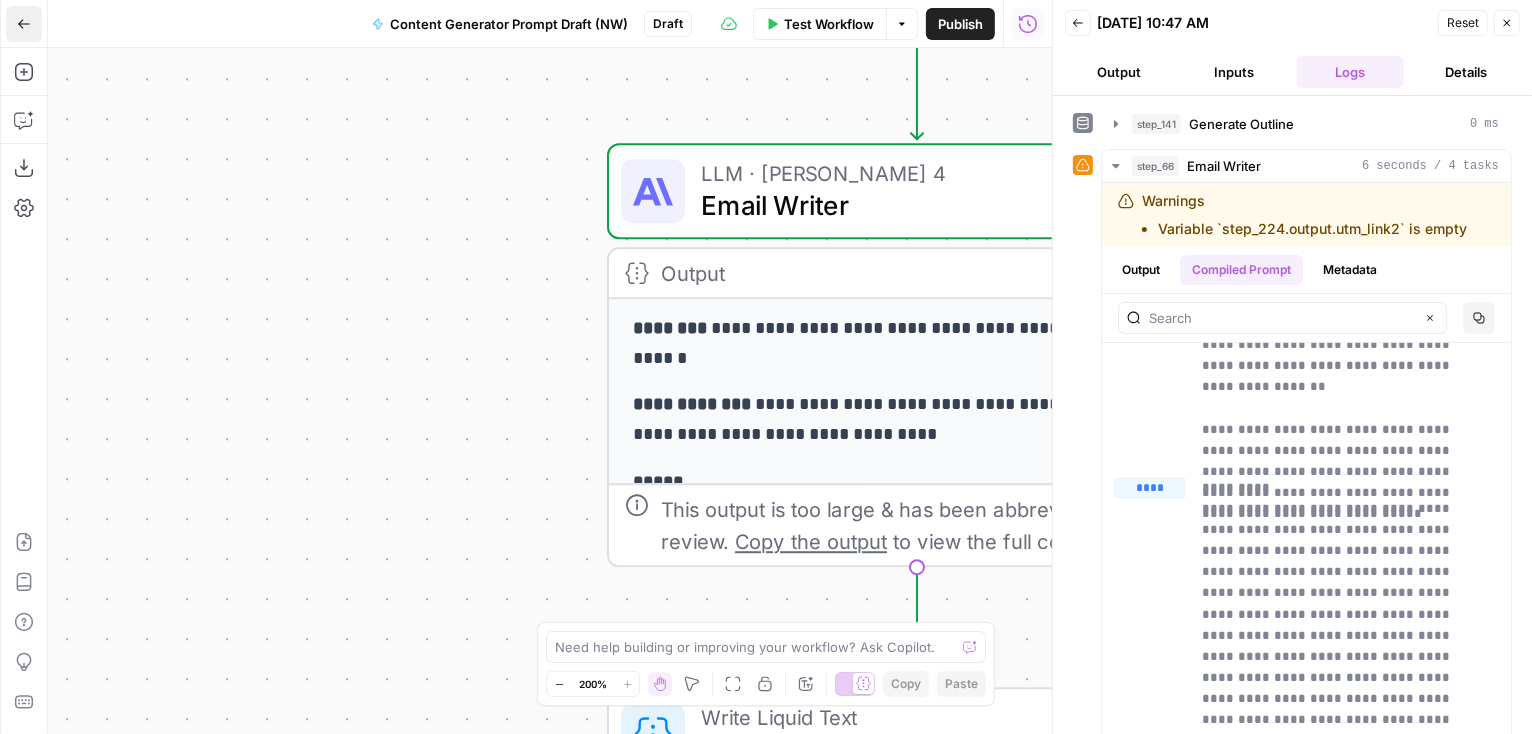 click 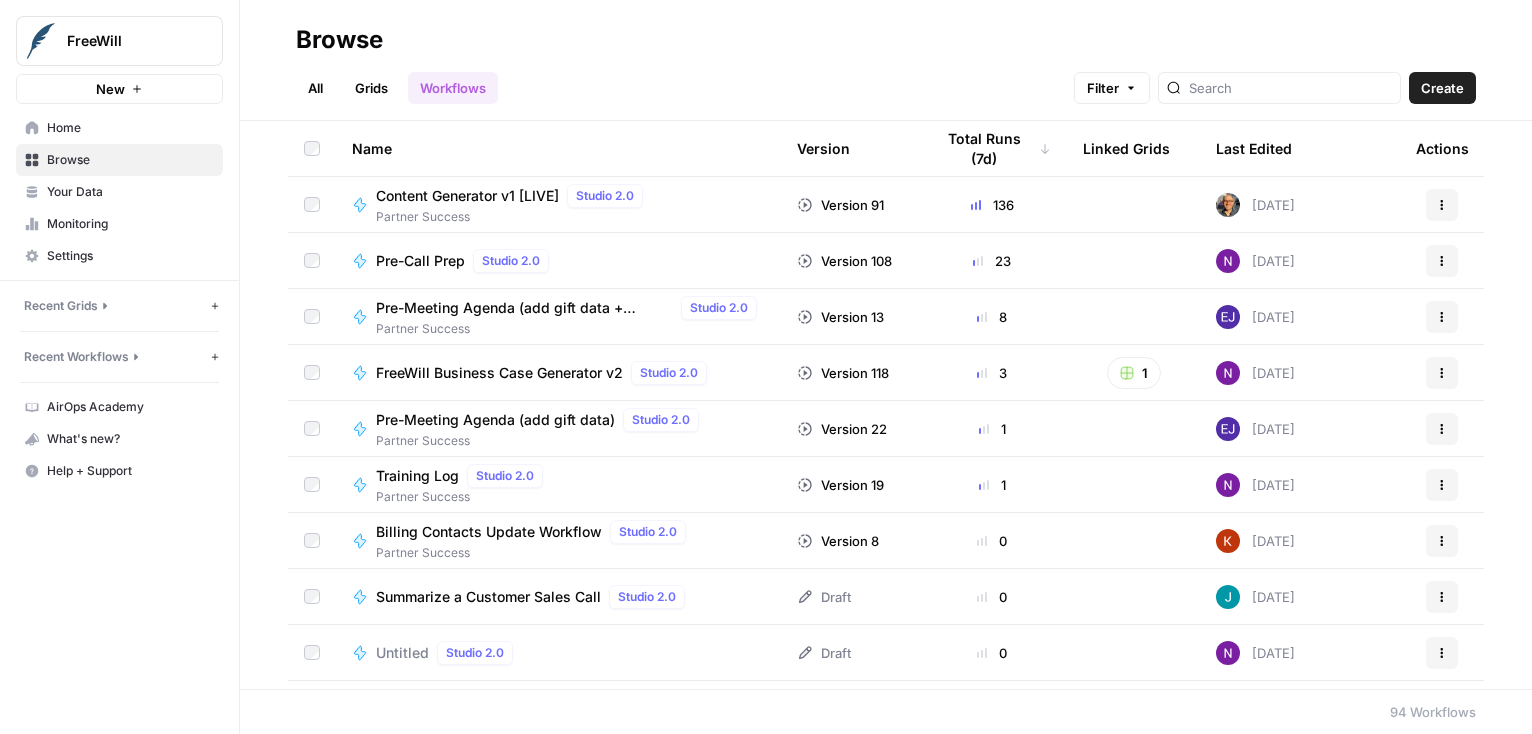 scroll, scrollTop: 0, scrollLeft: 0, axis: both 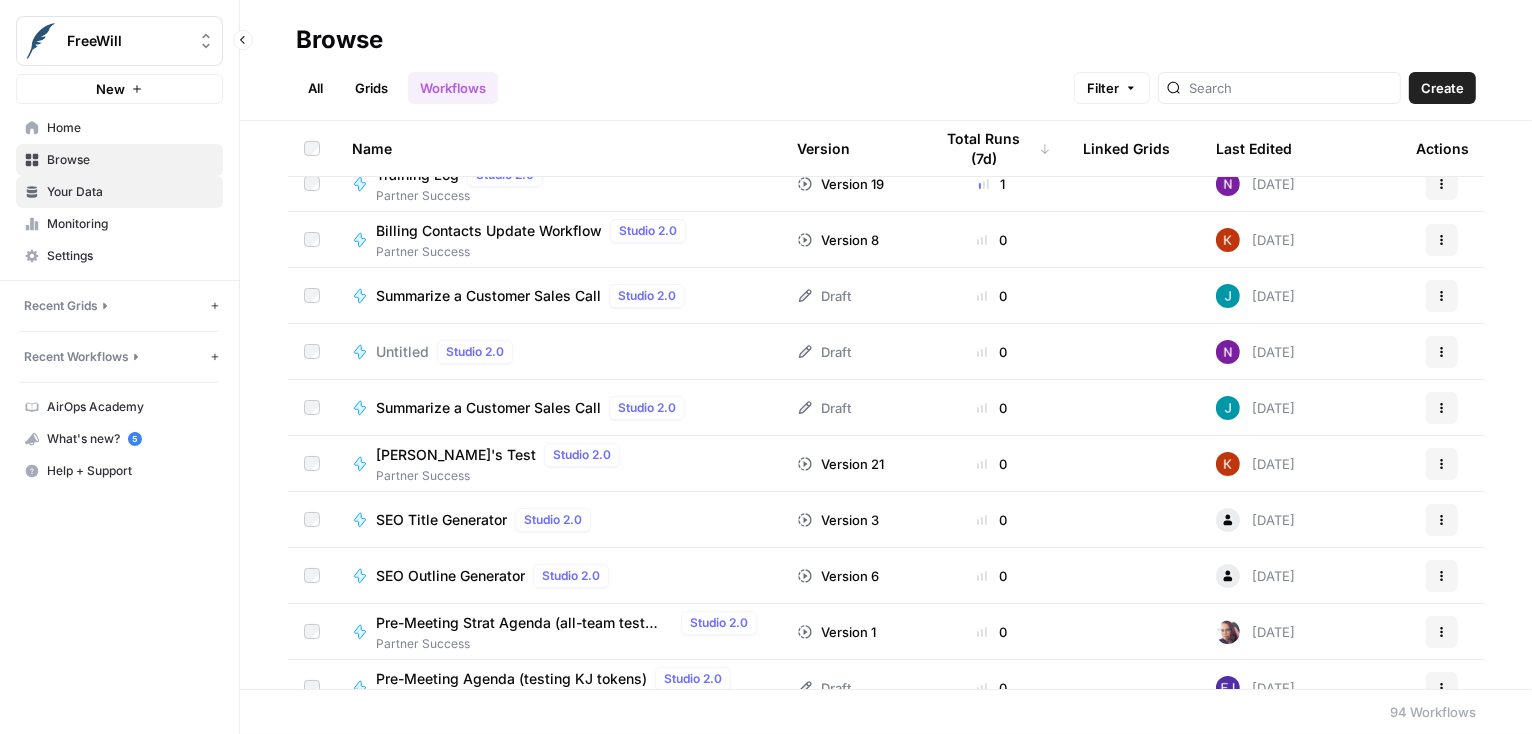 click on "Your Data" at bounding box center [130, 192] 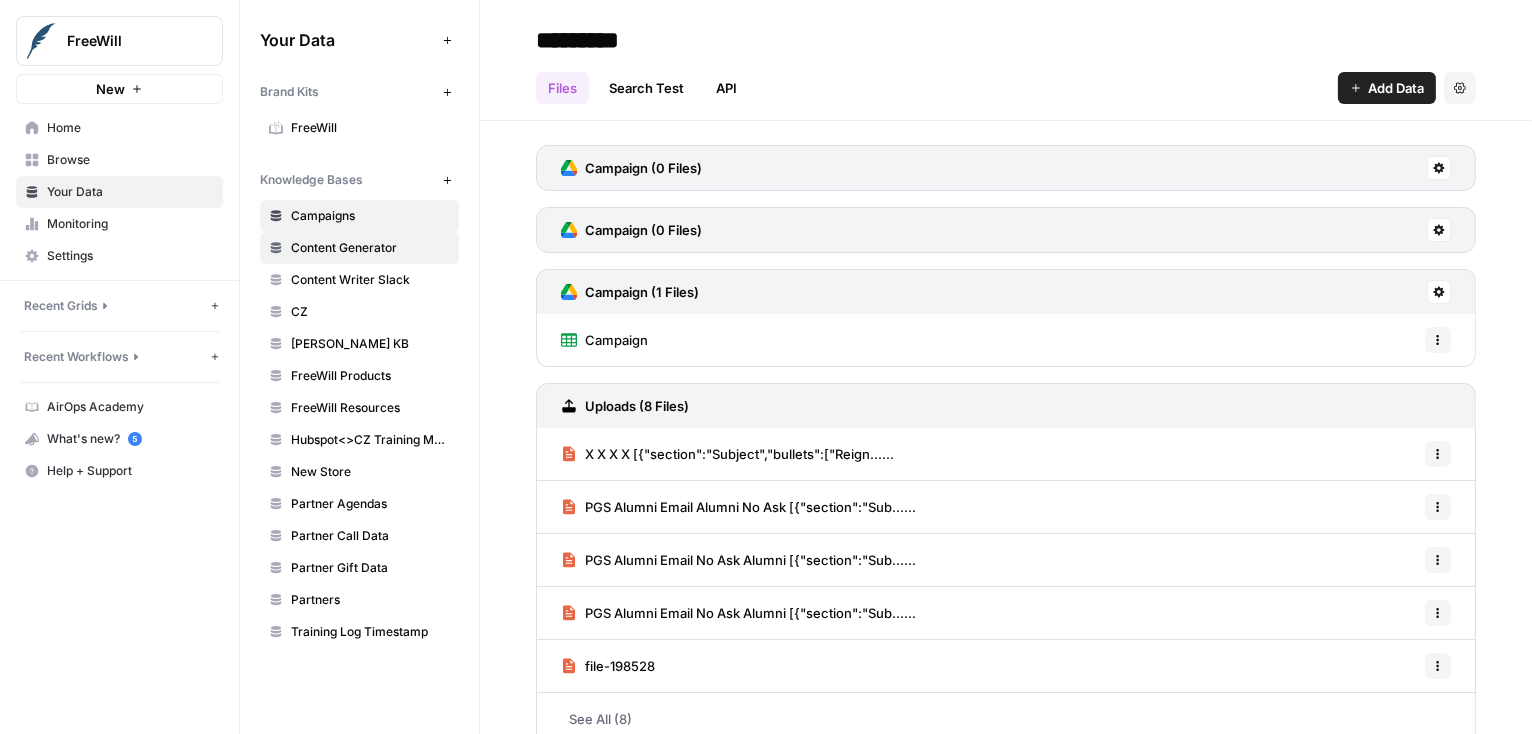 click on "Content Generator" at bounding box center [370, 248] 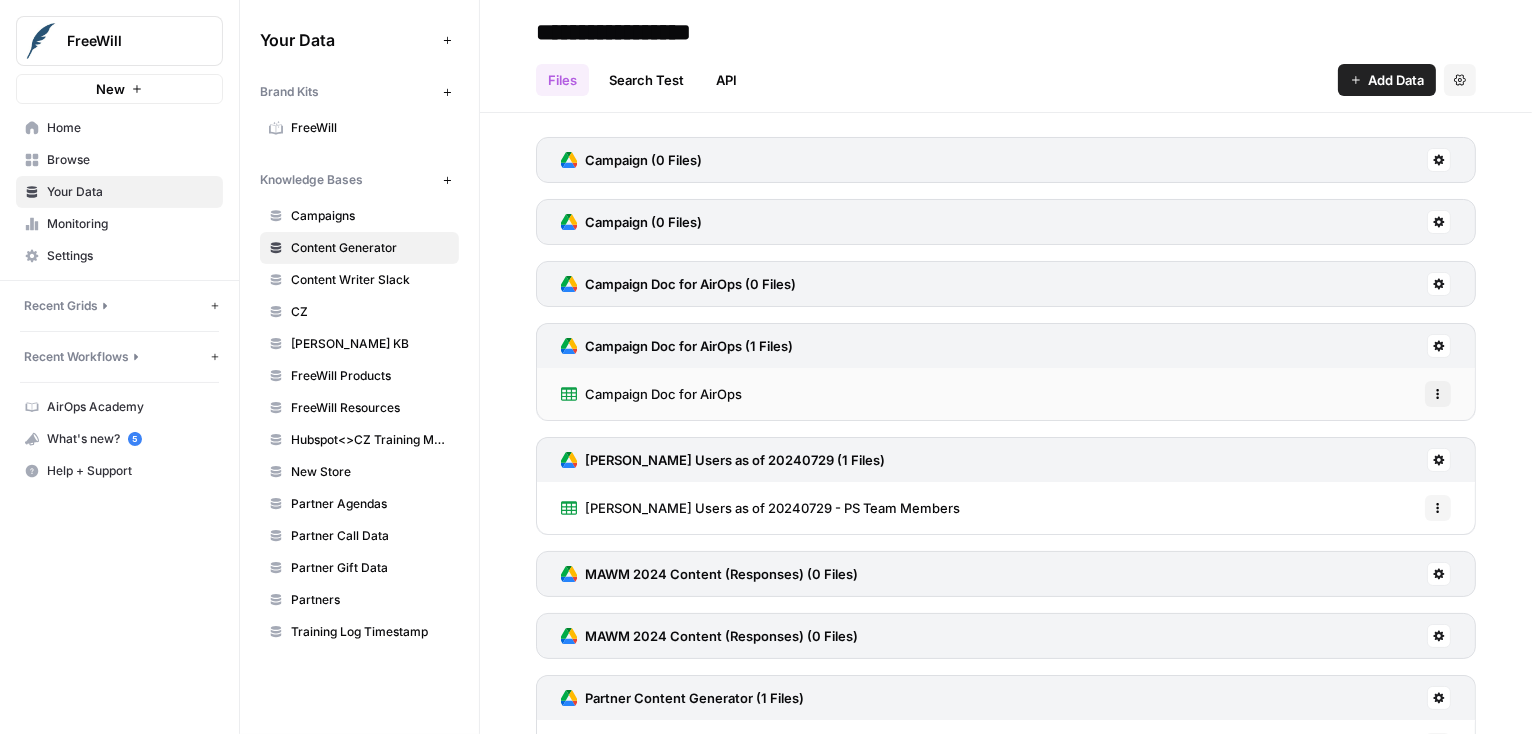 scroll, scrollTop: 0, scrollLeft: 0, axis: both 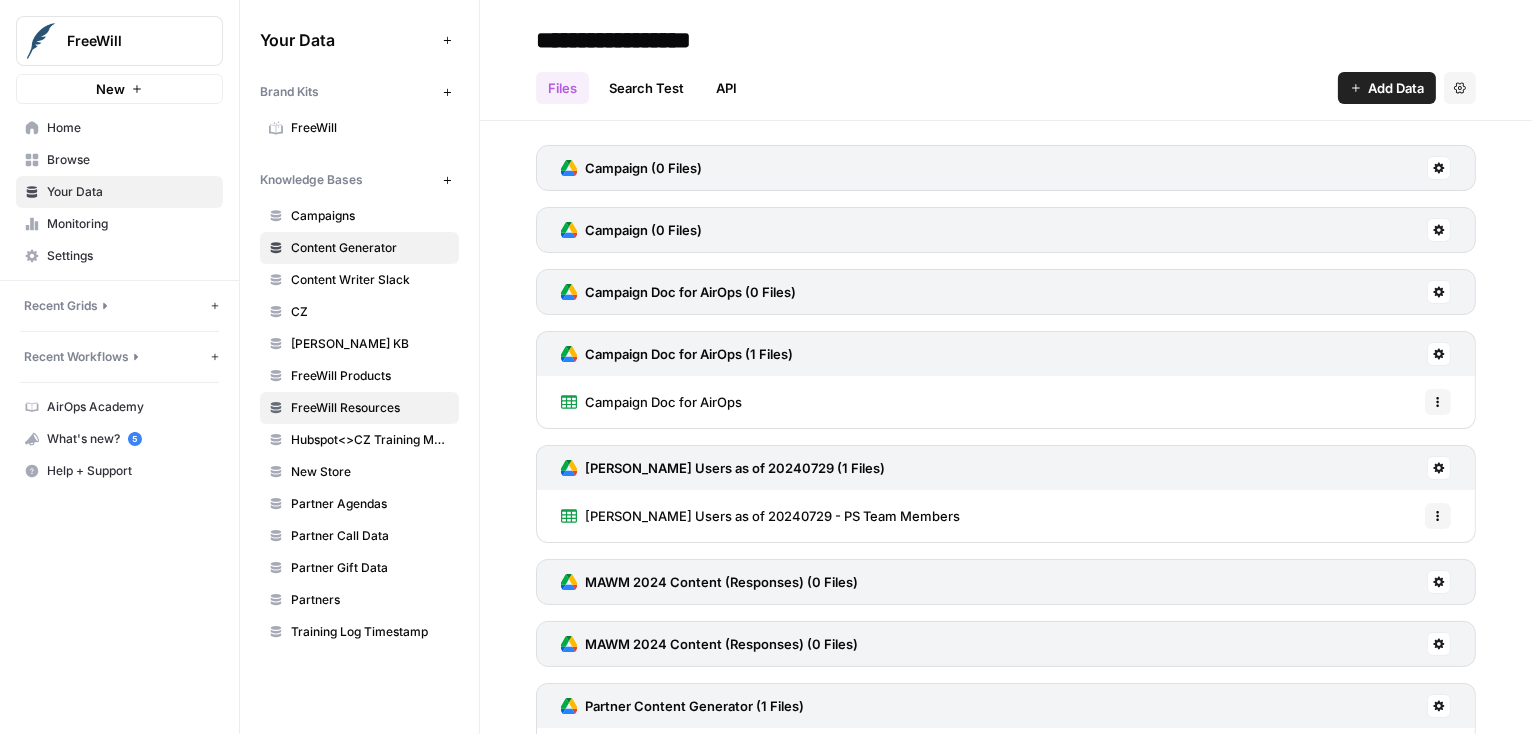 click on "FreeWill Resources" at bounding box center (370, 408) 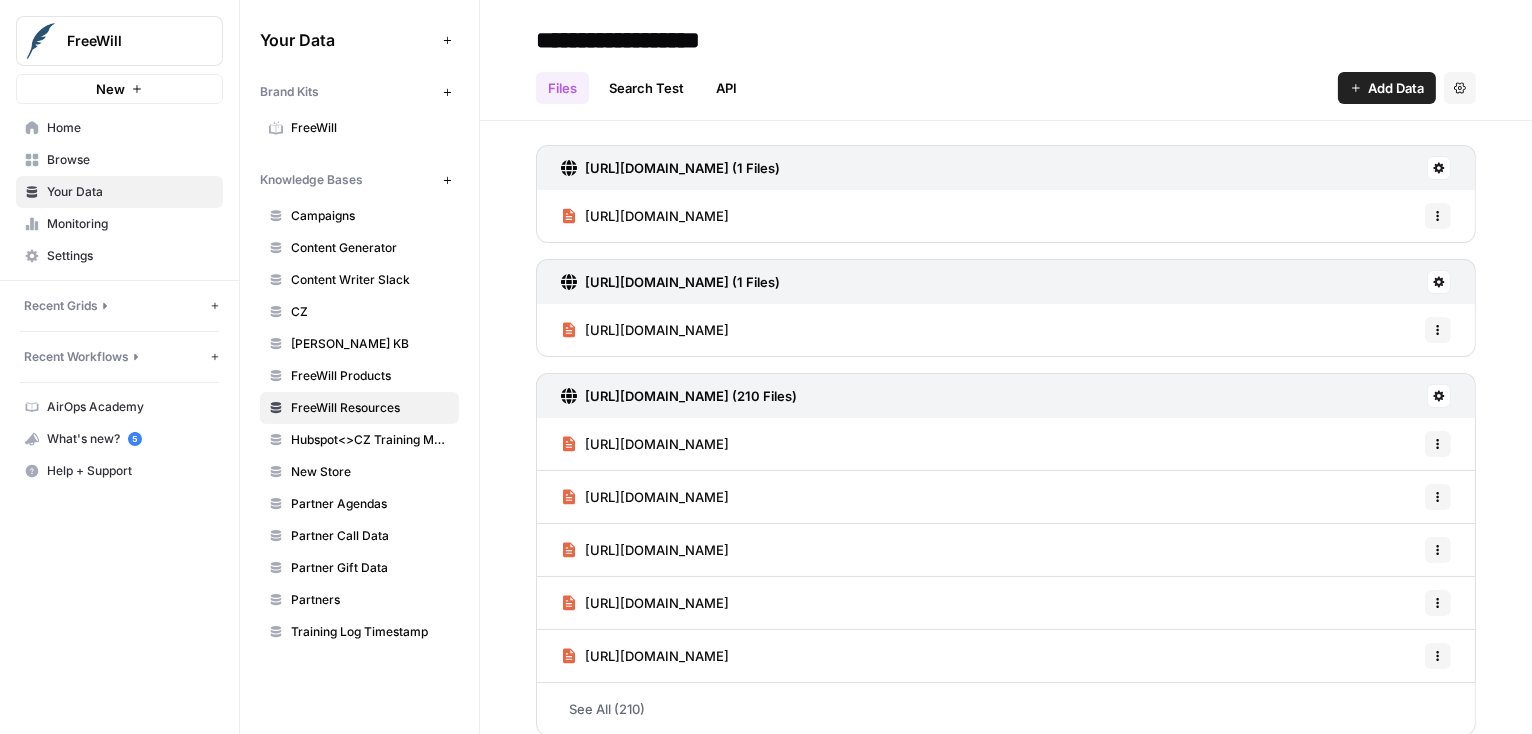 scroll, scrollTop: 12, scrollLeft: 0, axis: vertical 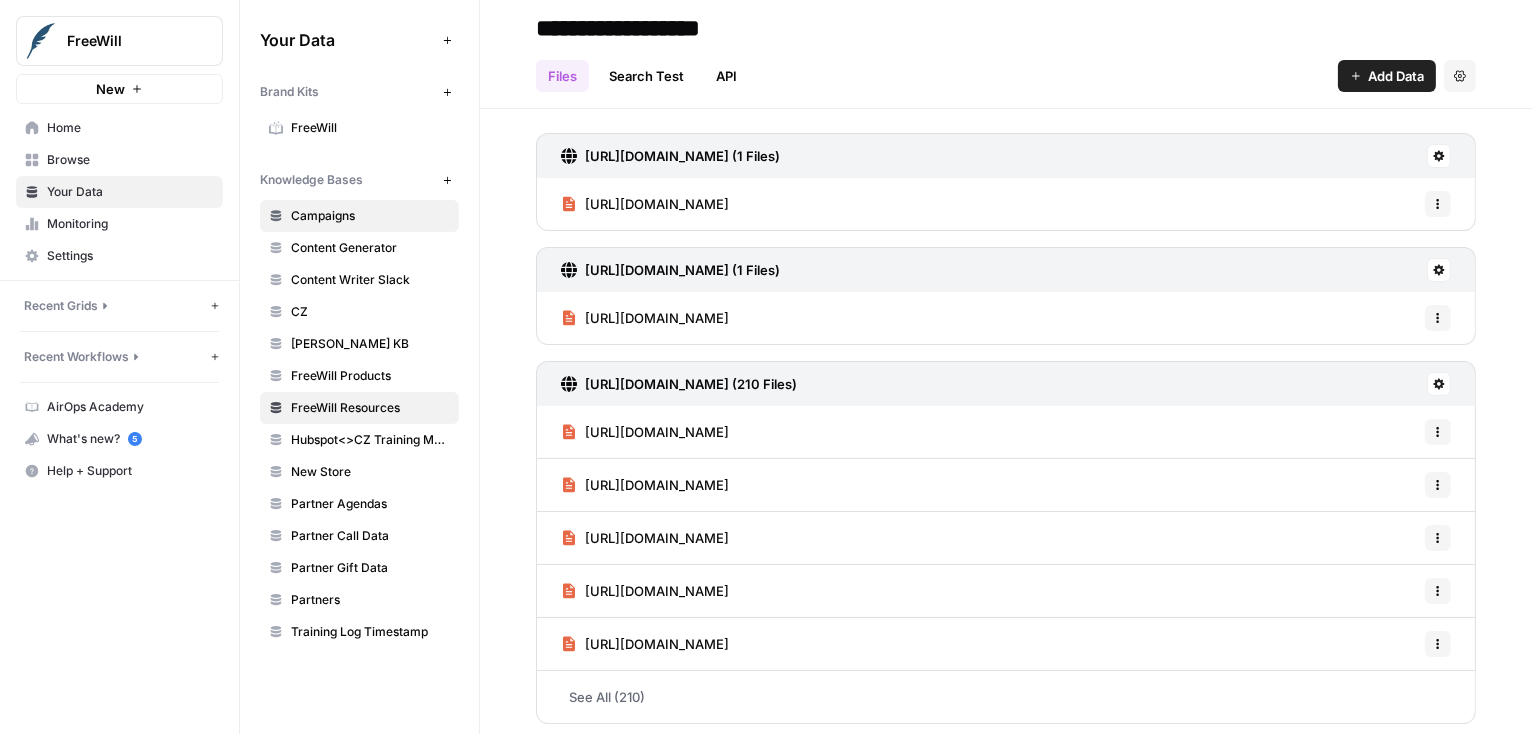click on "Campaigns" at bounding box center [370, 216] 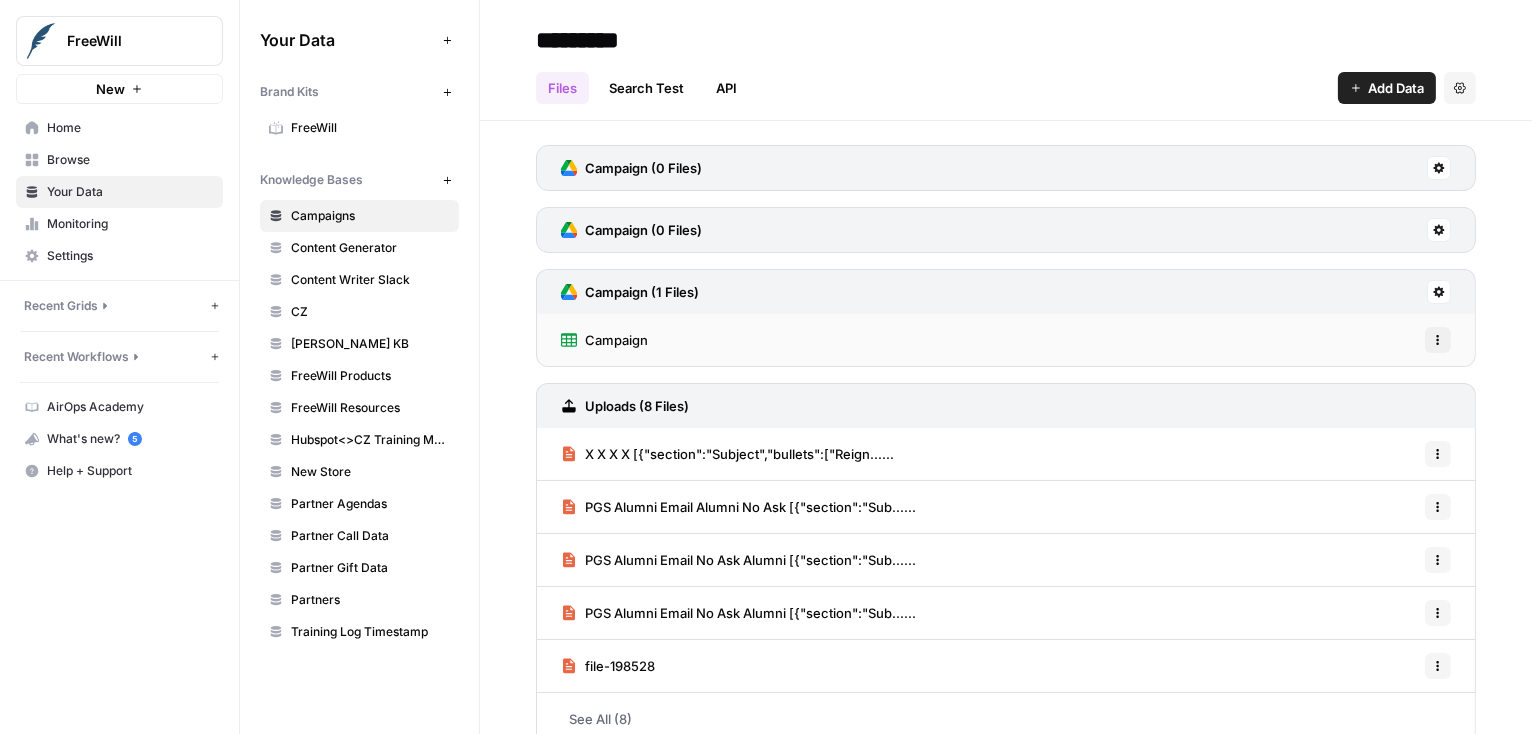 scroll, scrollTop: 21, scrollLeft: 0, axis: vertical 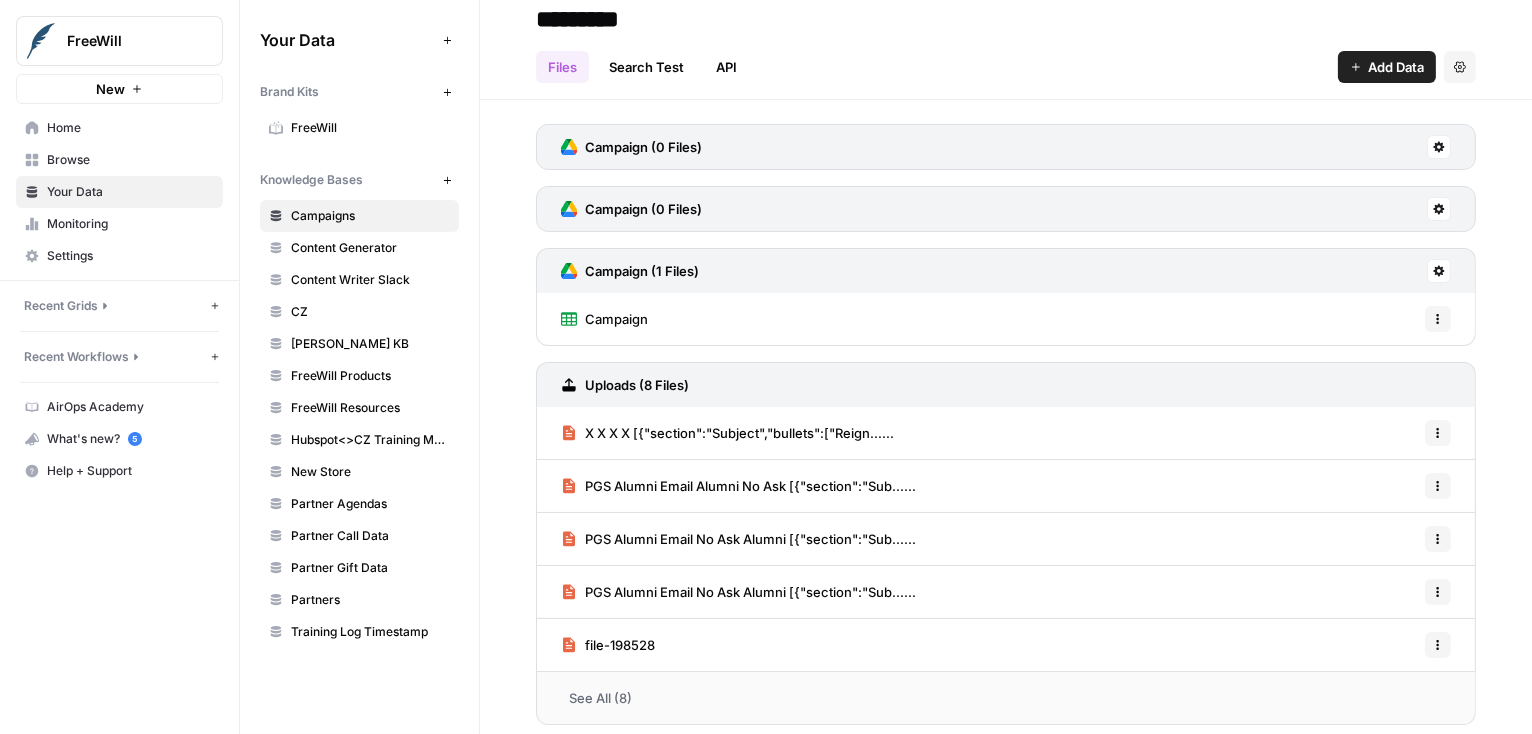 click on "See All (8)" at bounding box center [1006, 697] 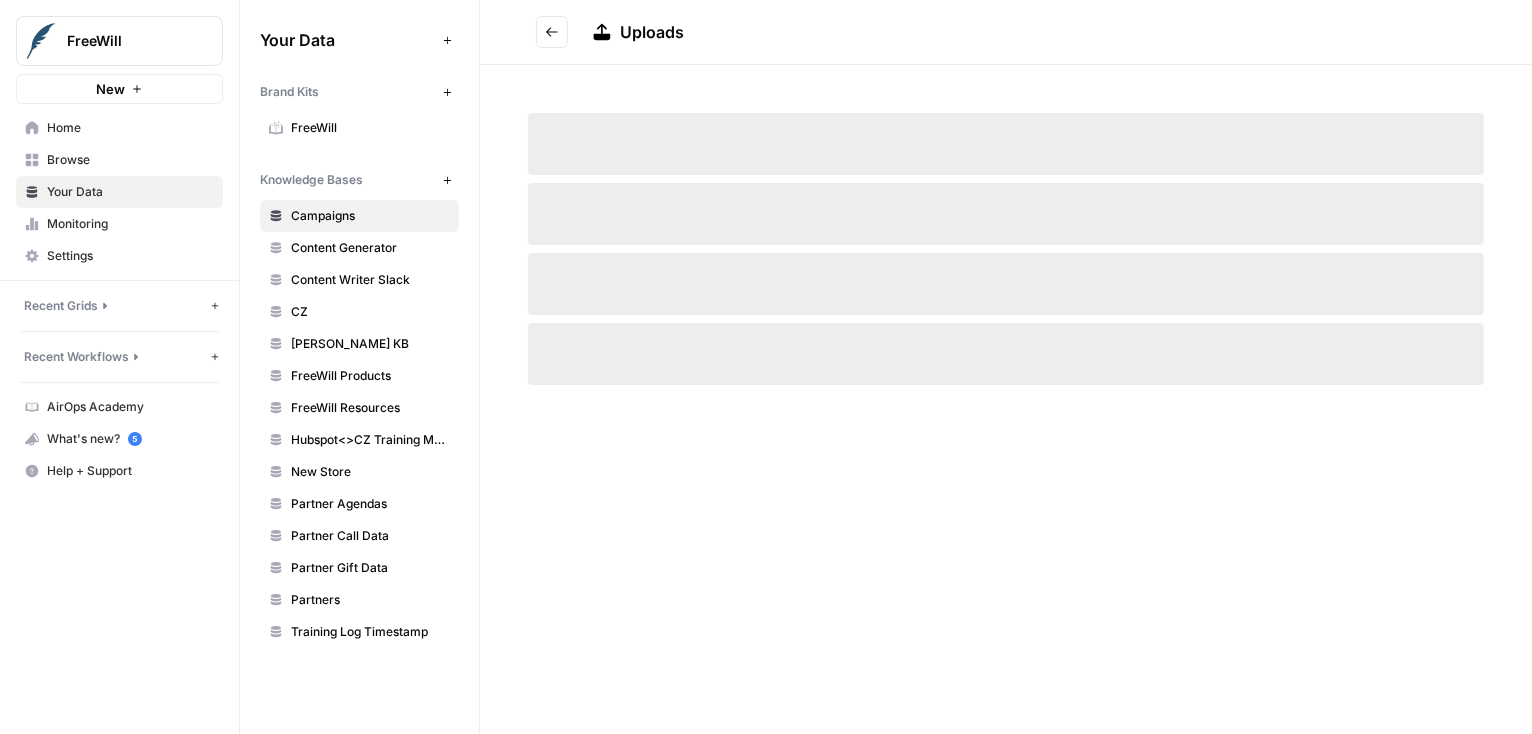 scroll, scrollTop: 0, scrollLeft: 0, axis: both 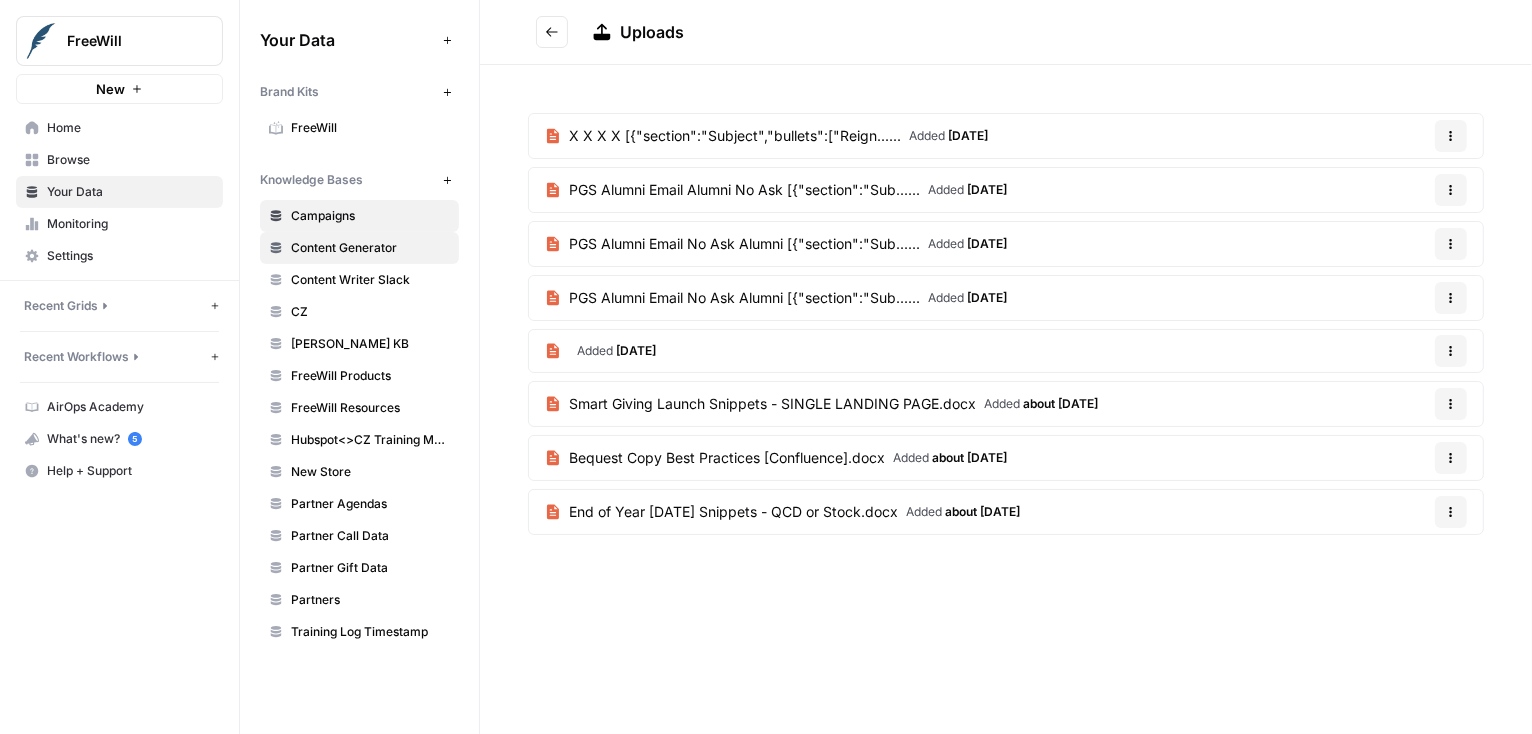 click on "Content Generator" at bounding box center (370, 248) 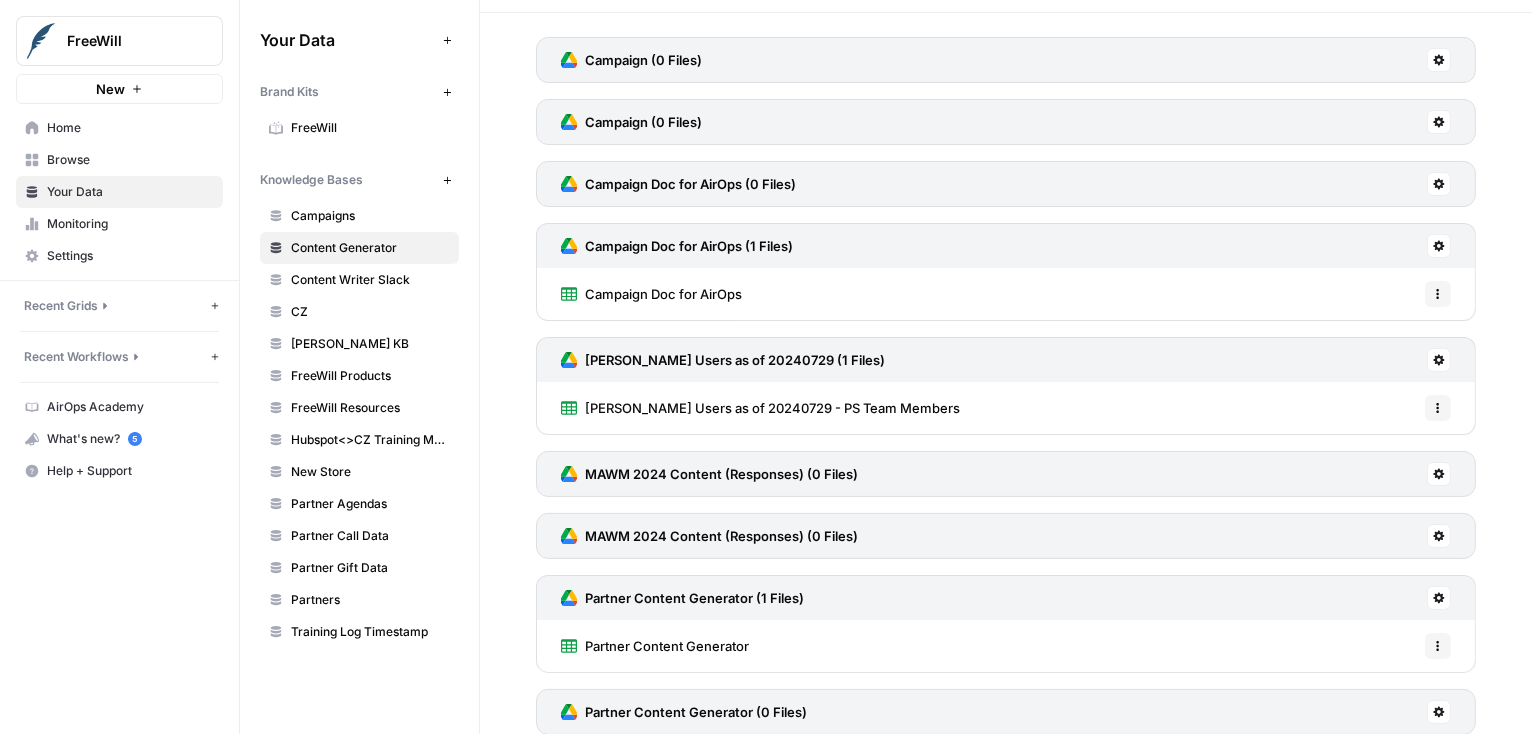 scroll, scrollTop: 116, scrollLeft: 0, axis: vertical 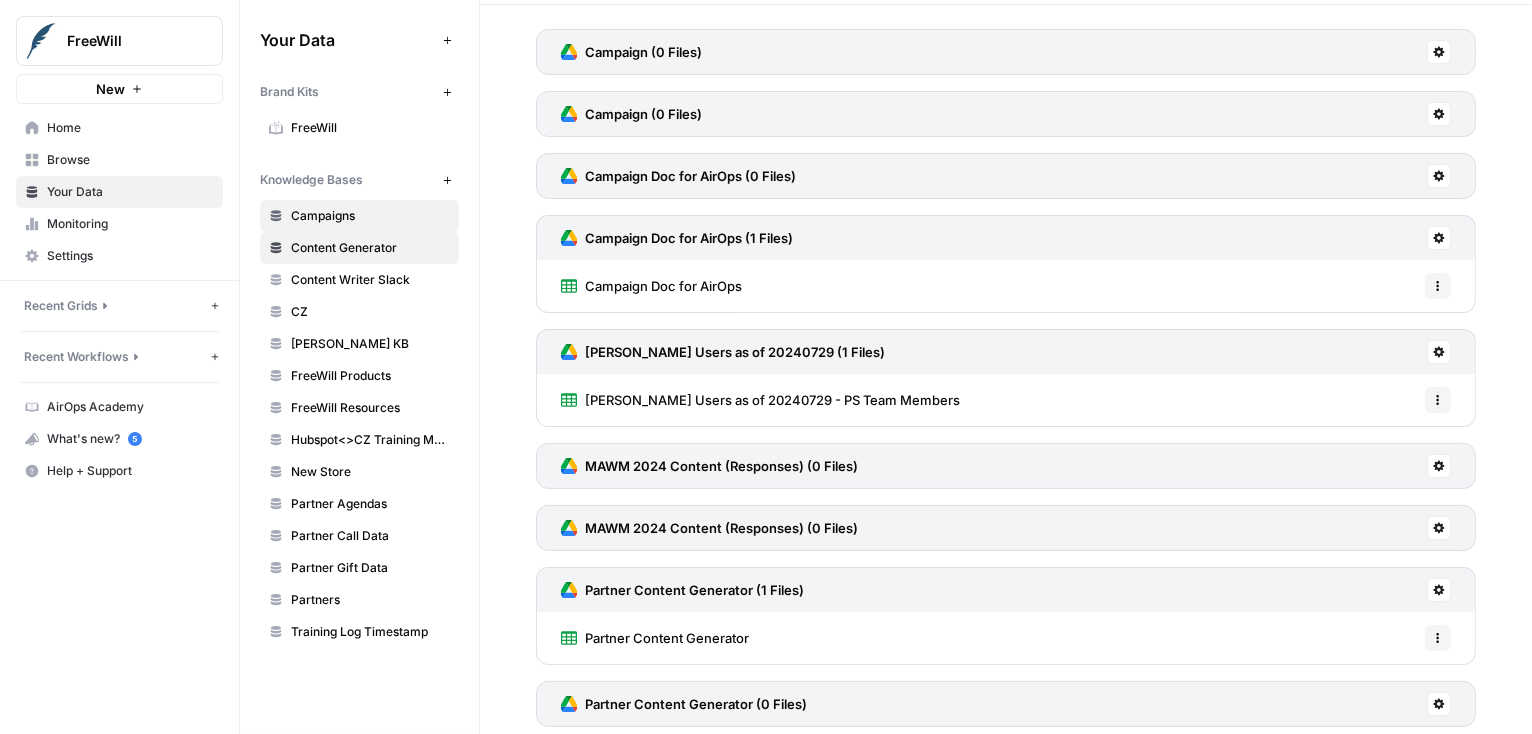 click on "Campaigns" at bounding box center (370, 216) 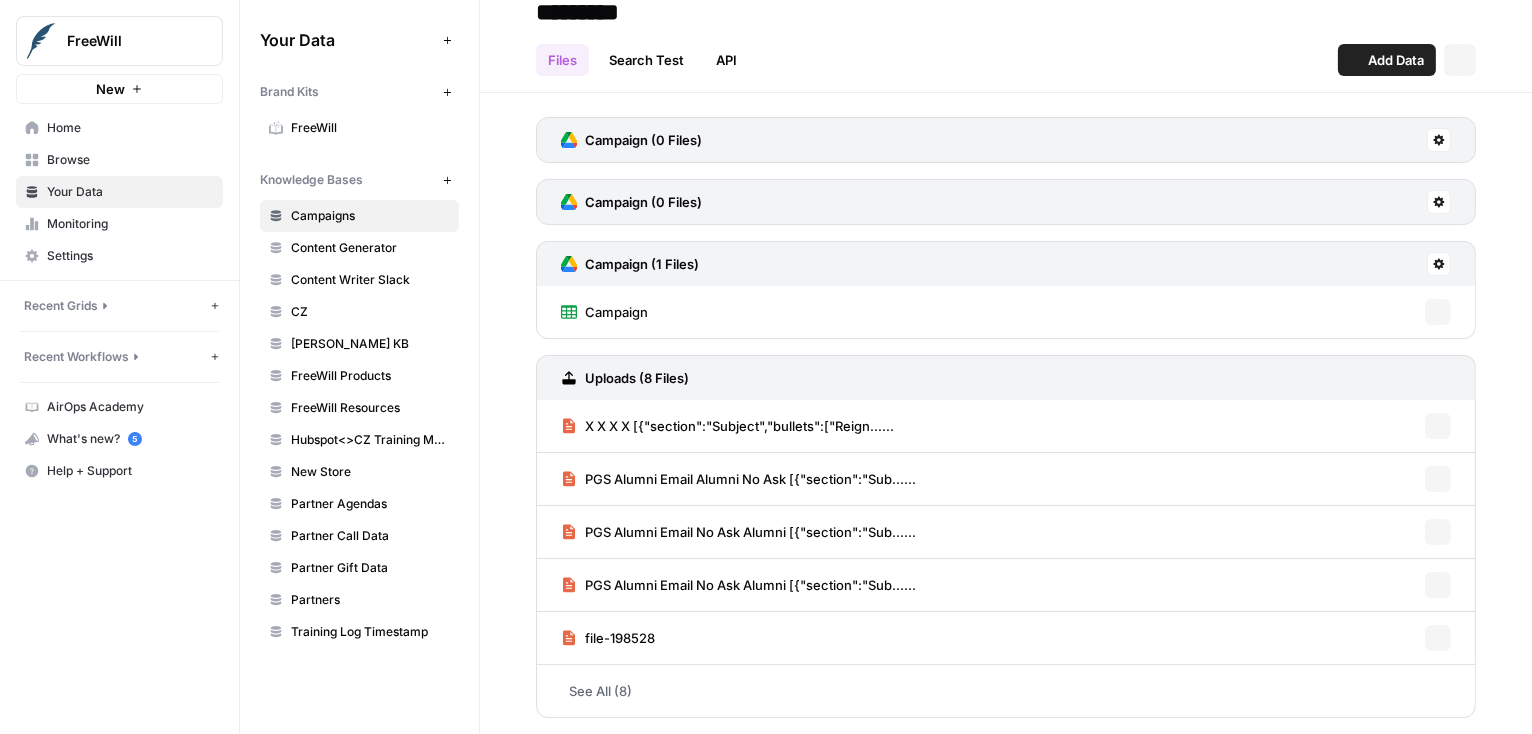 scroll, scrollTop: 0, scrollLeft: 0, axis: both 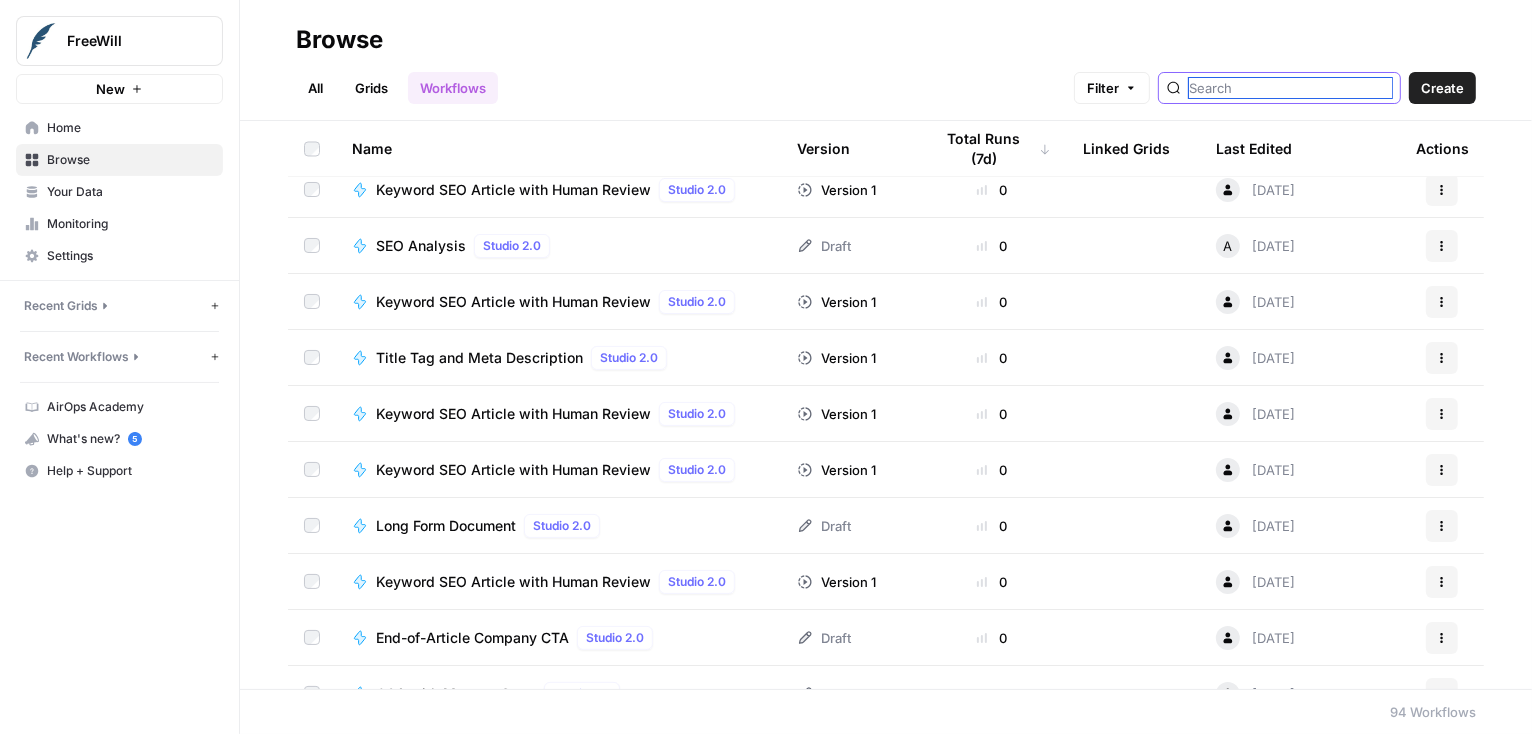 click at bounding box center [1290, 88] 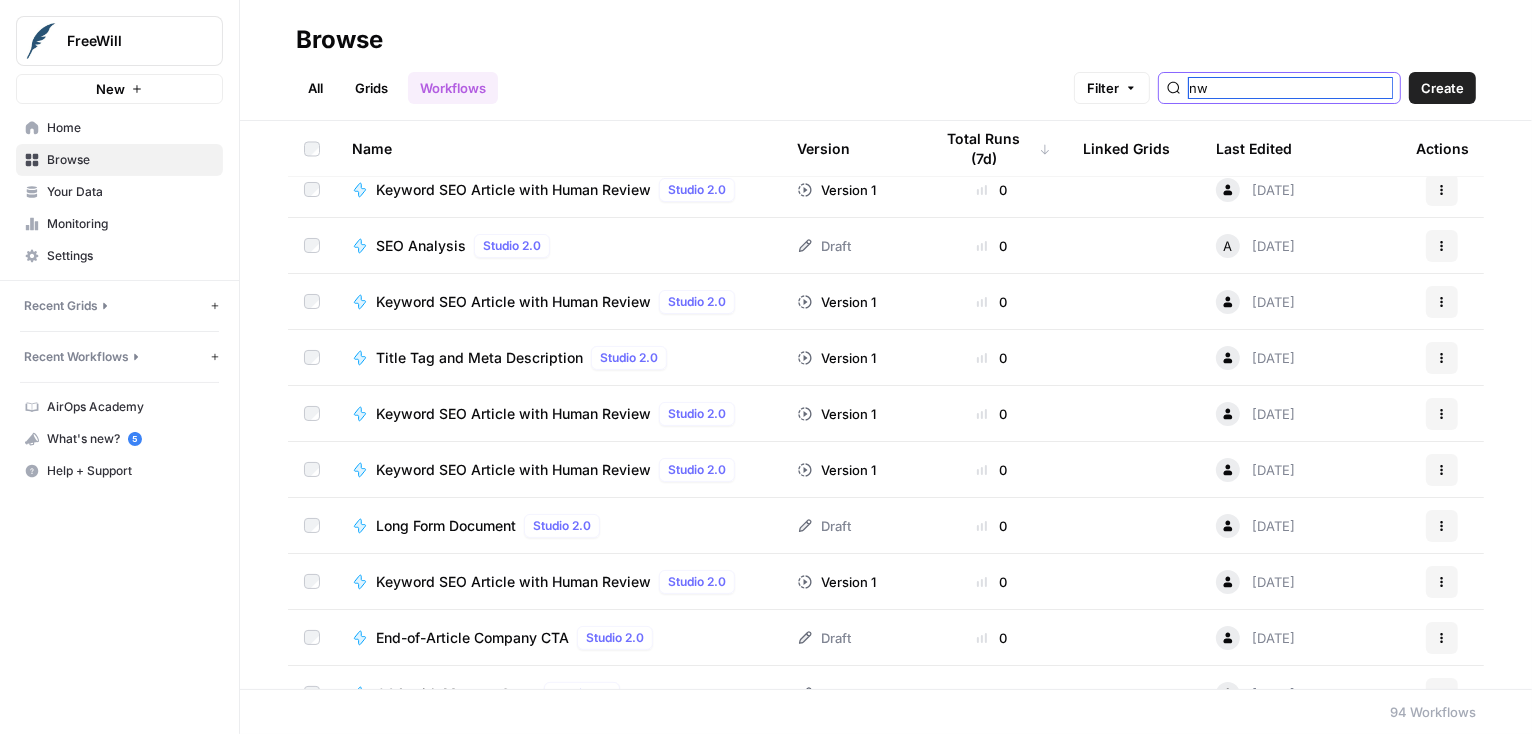 scroll, scrollTop: 0, scrollLeft: 0, axis: both 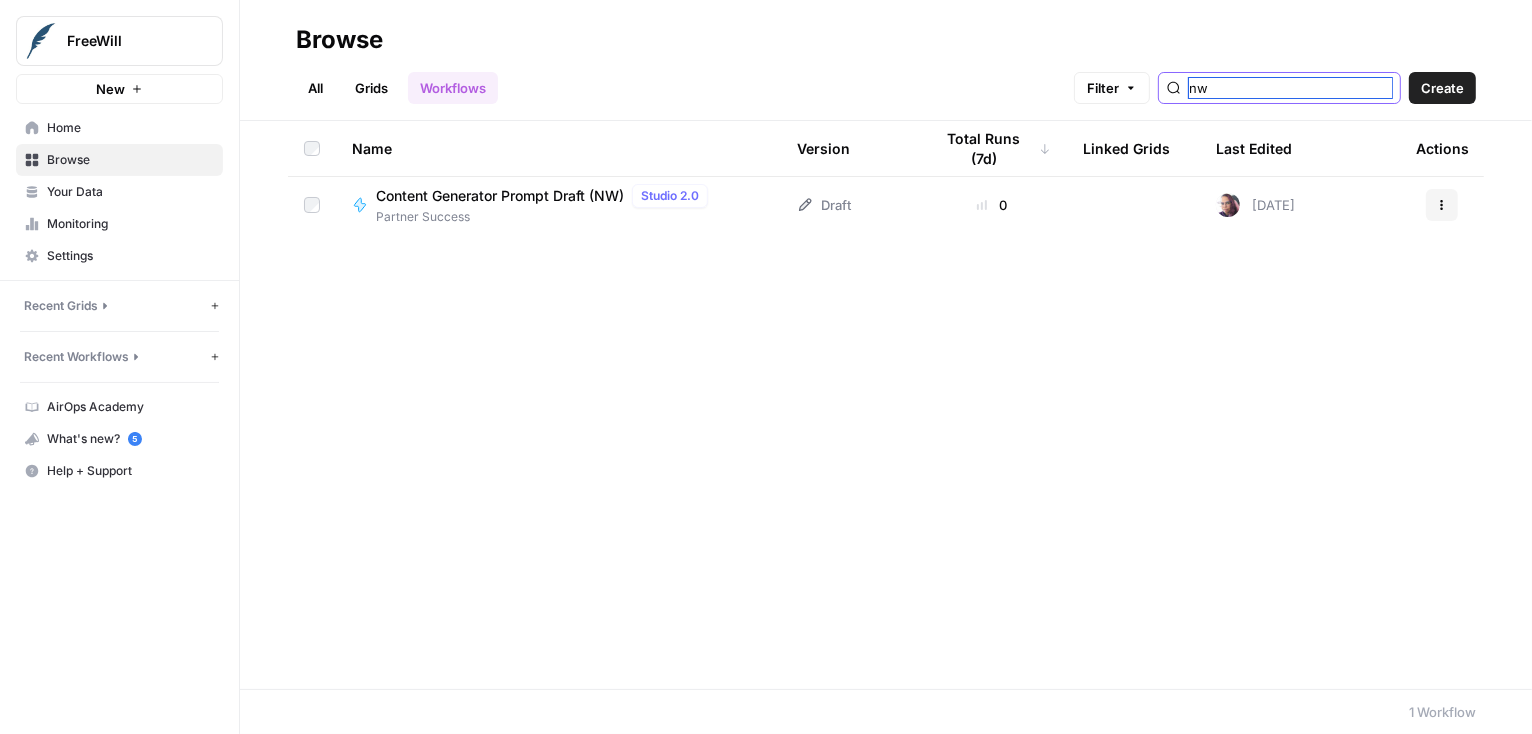 type on "nw" 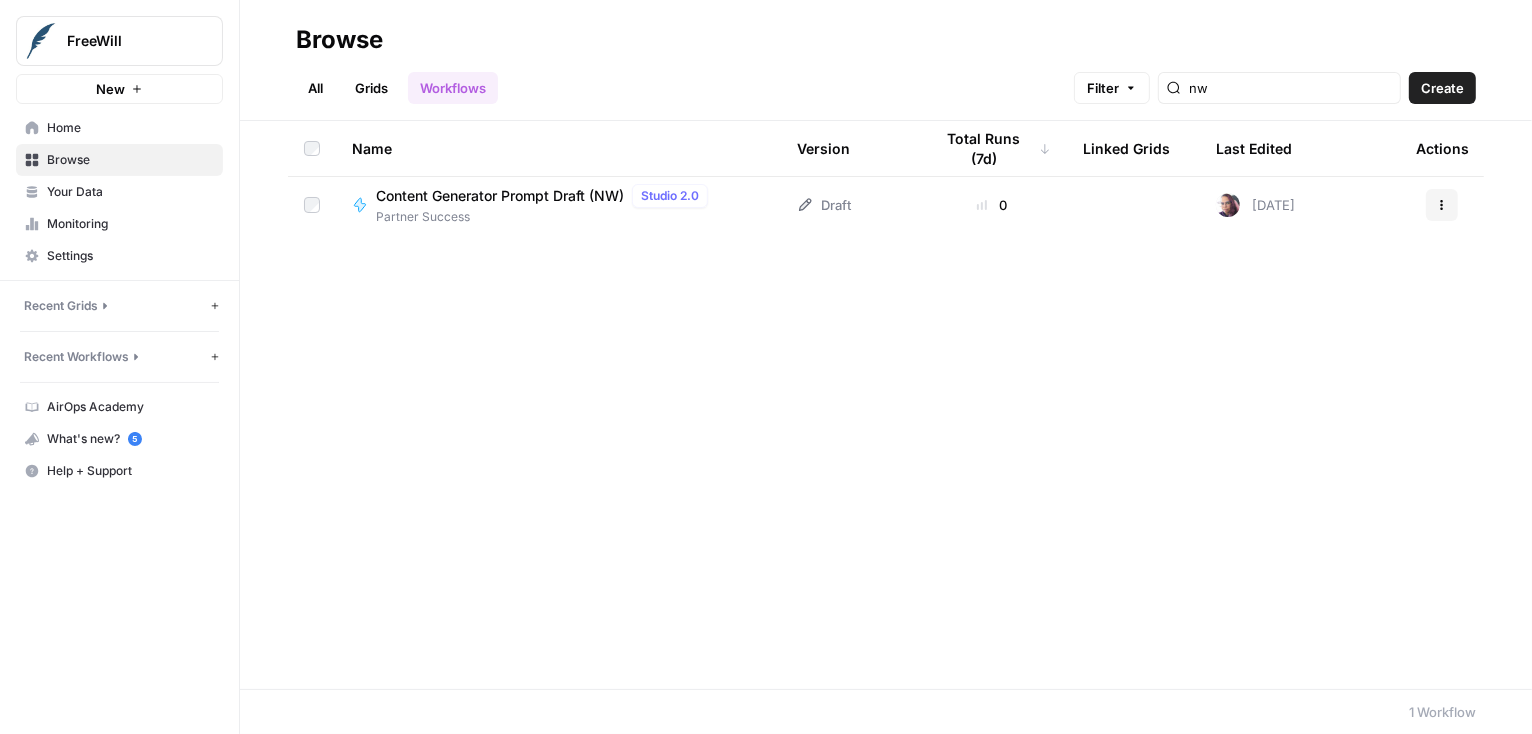 click on "Content Generator Prompt Draft (NW)" at bounding box center [500, 196] 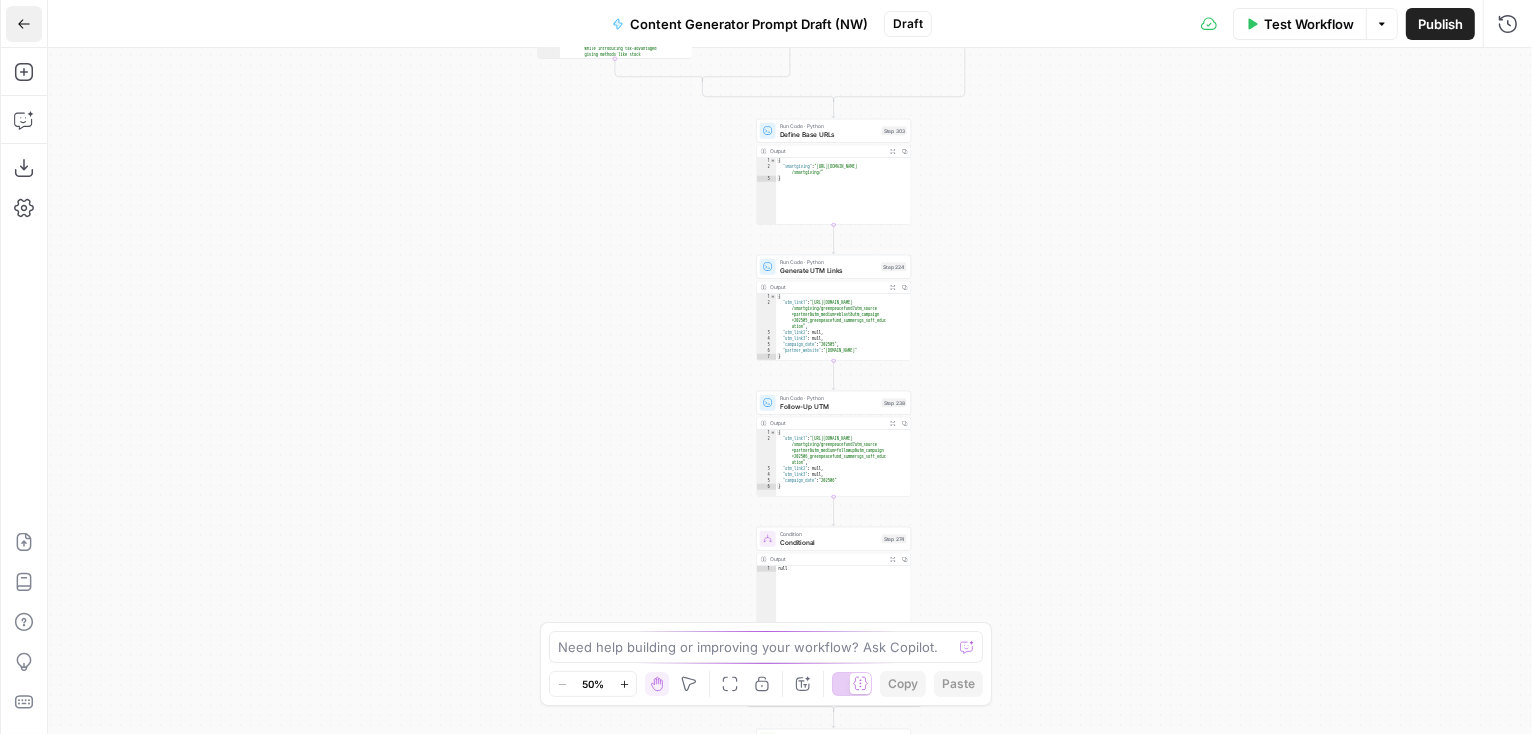 click 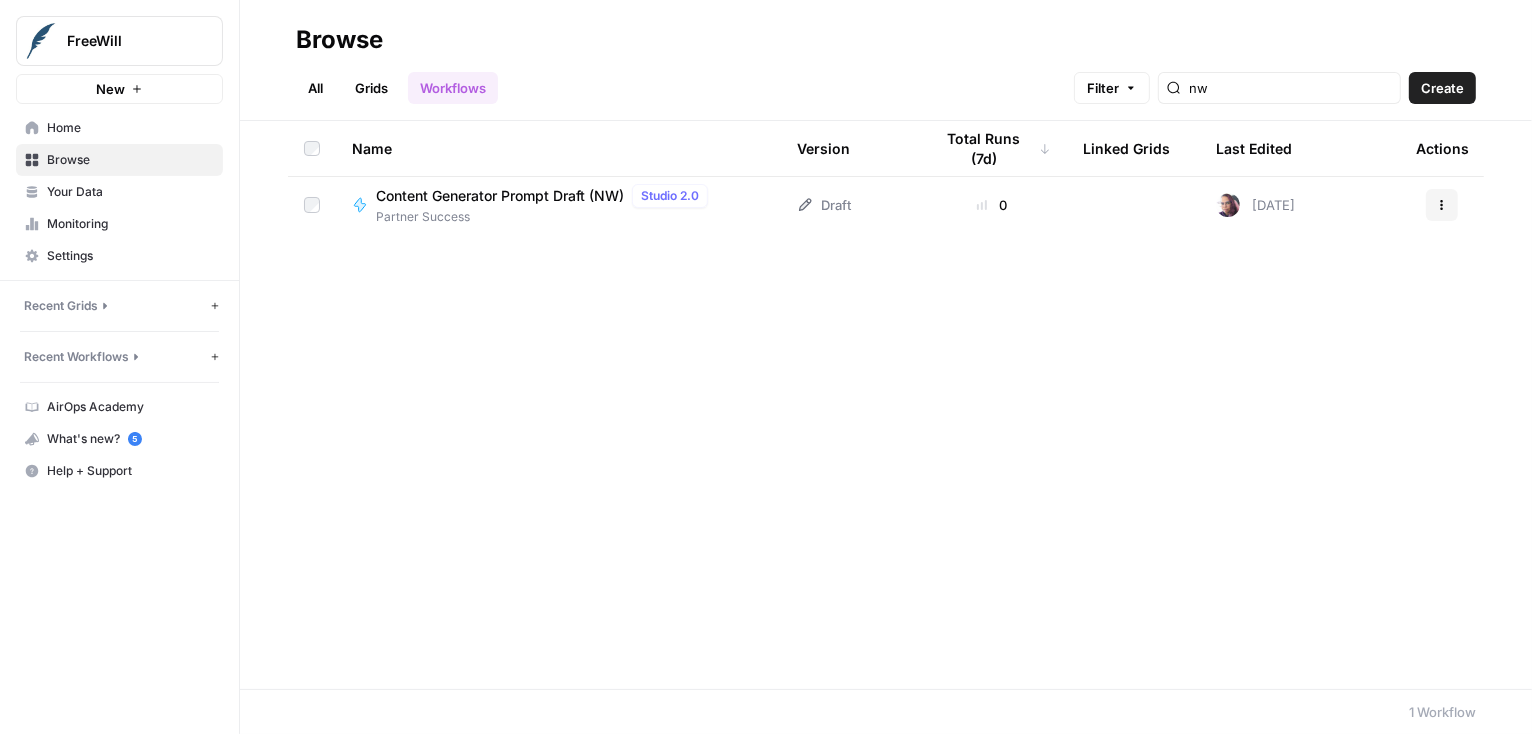 click on "Content Generator Prompt Draft (NW)" at bounding box center (500, 196) 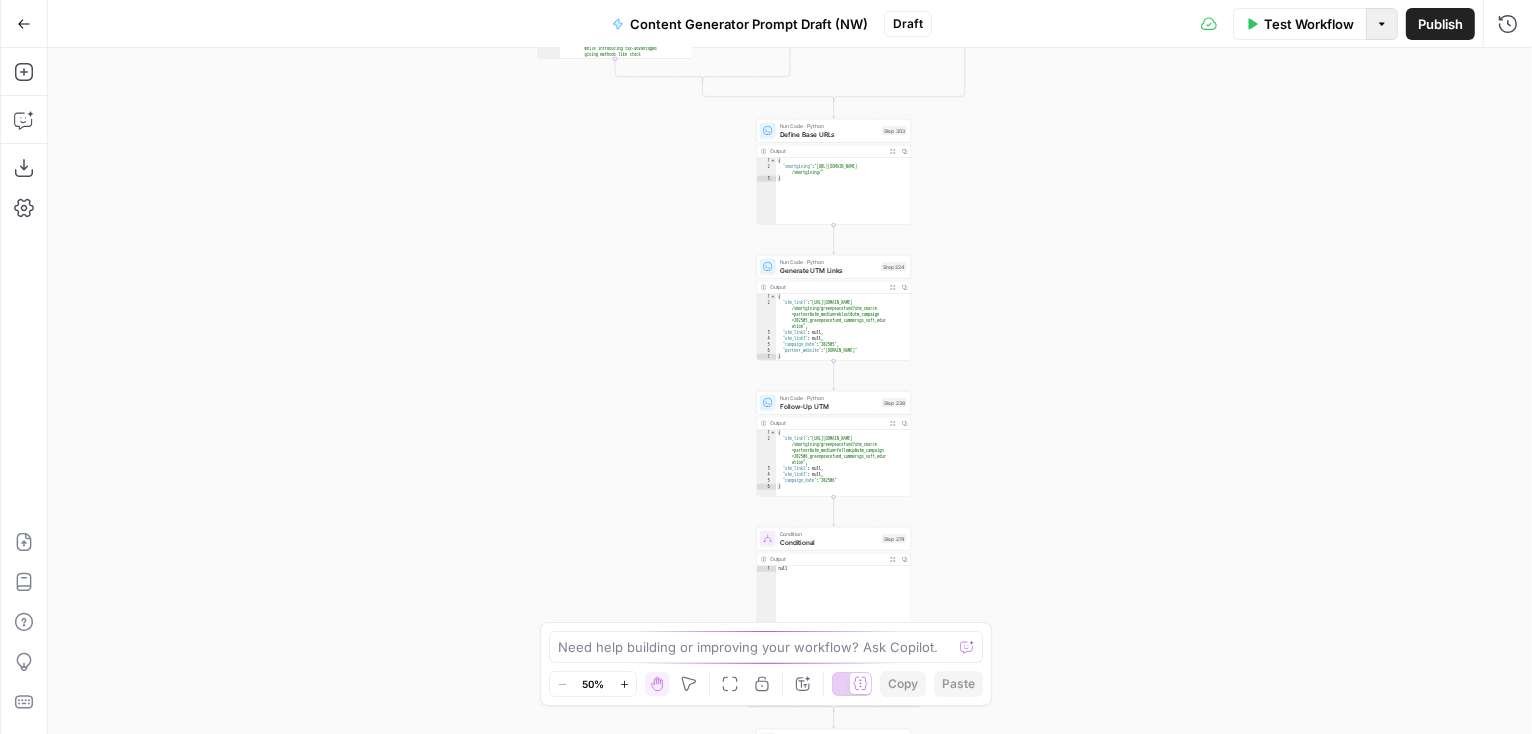 click 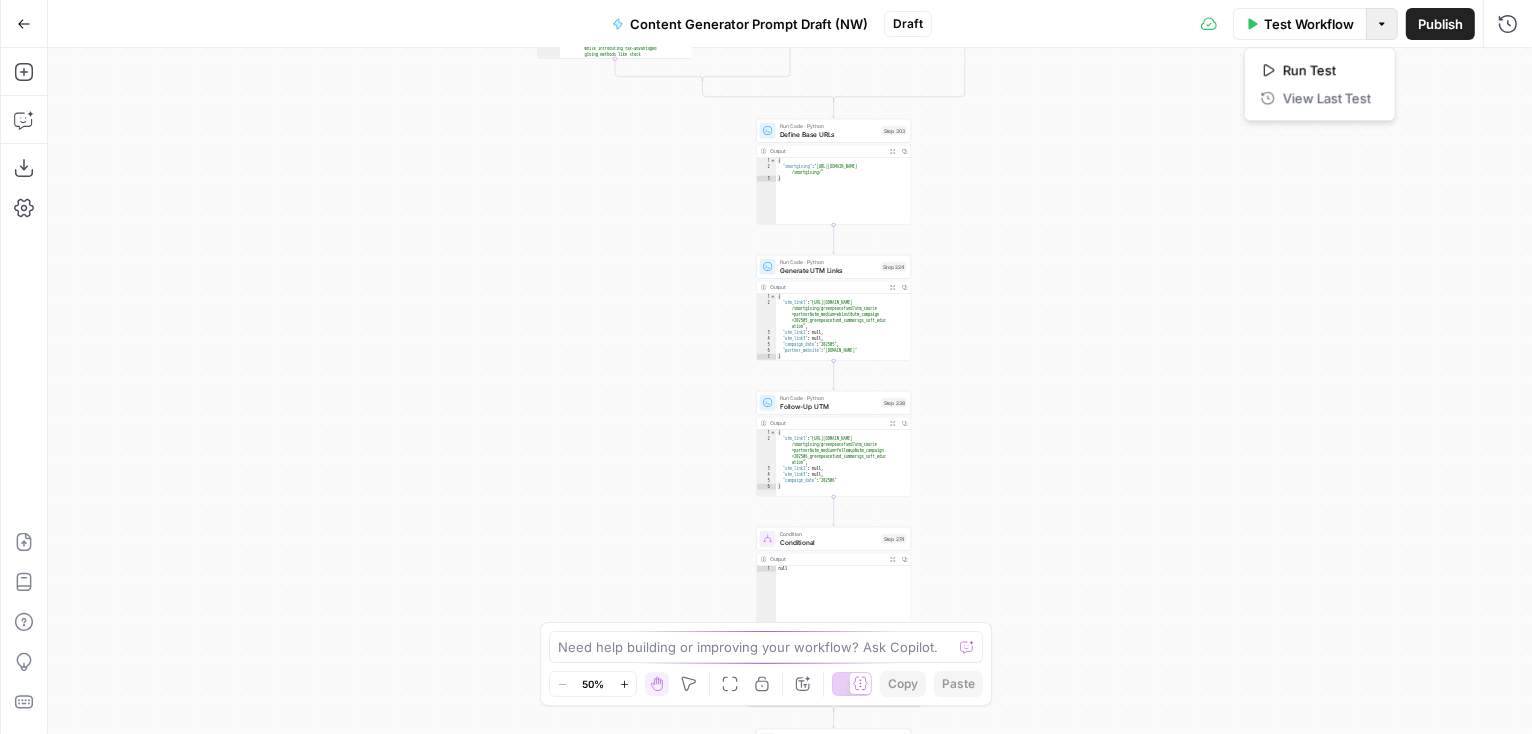 click 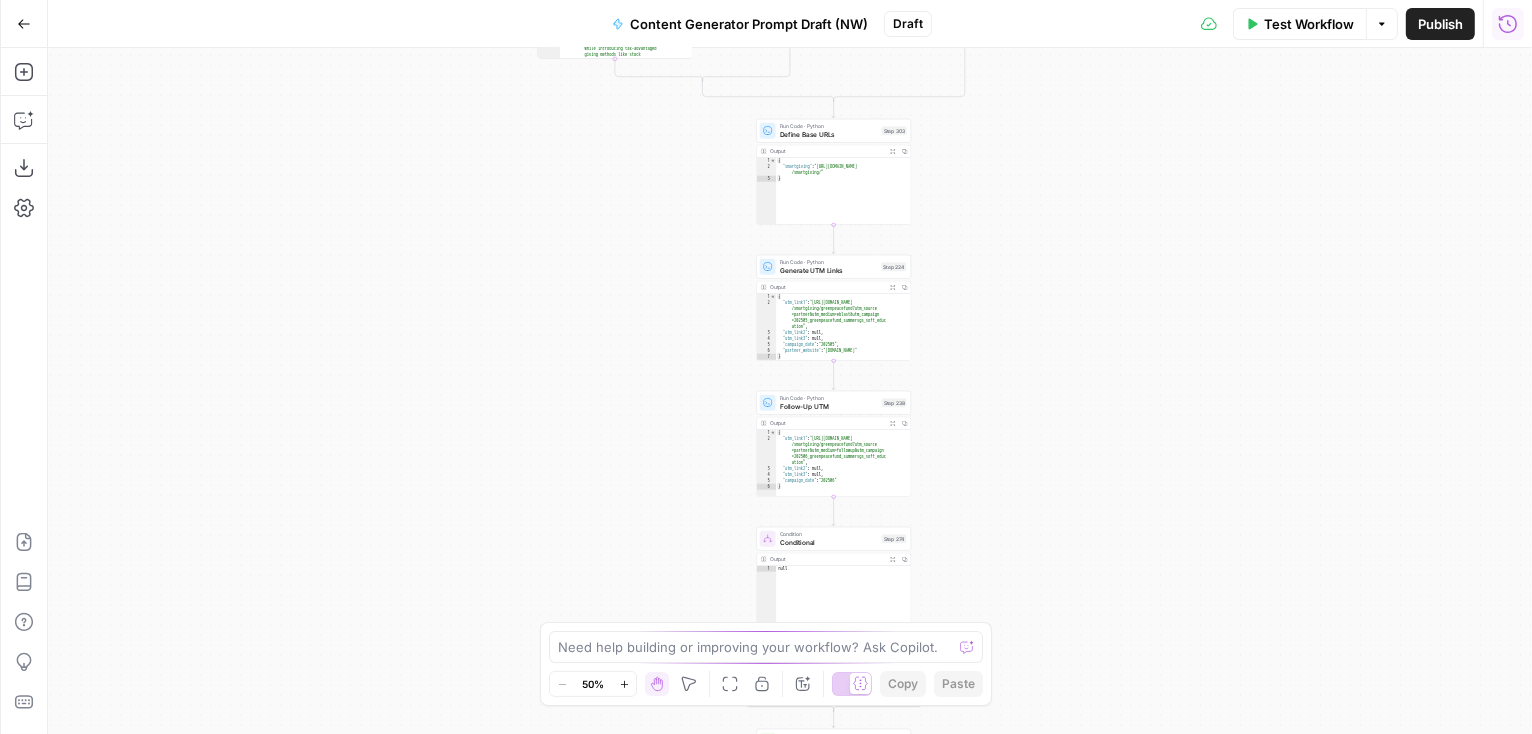click 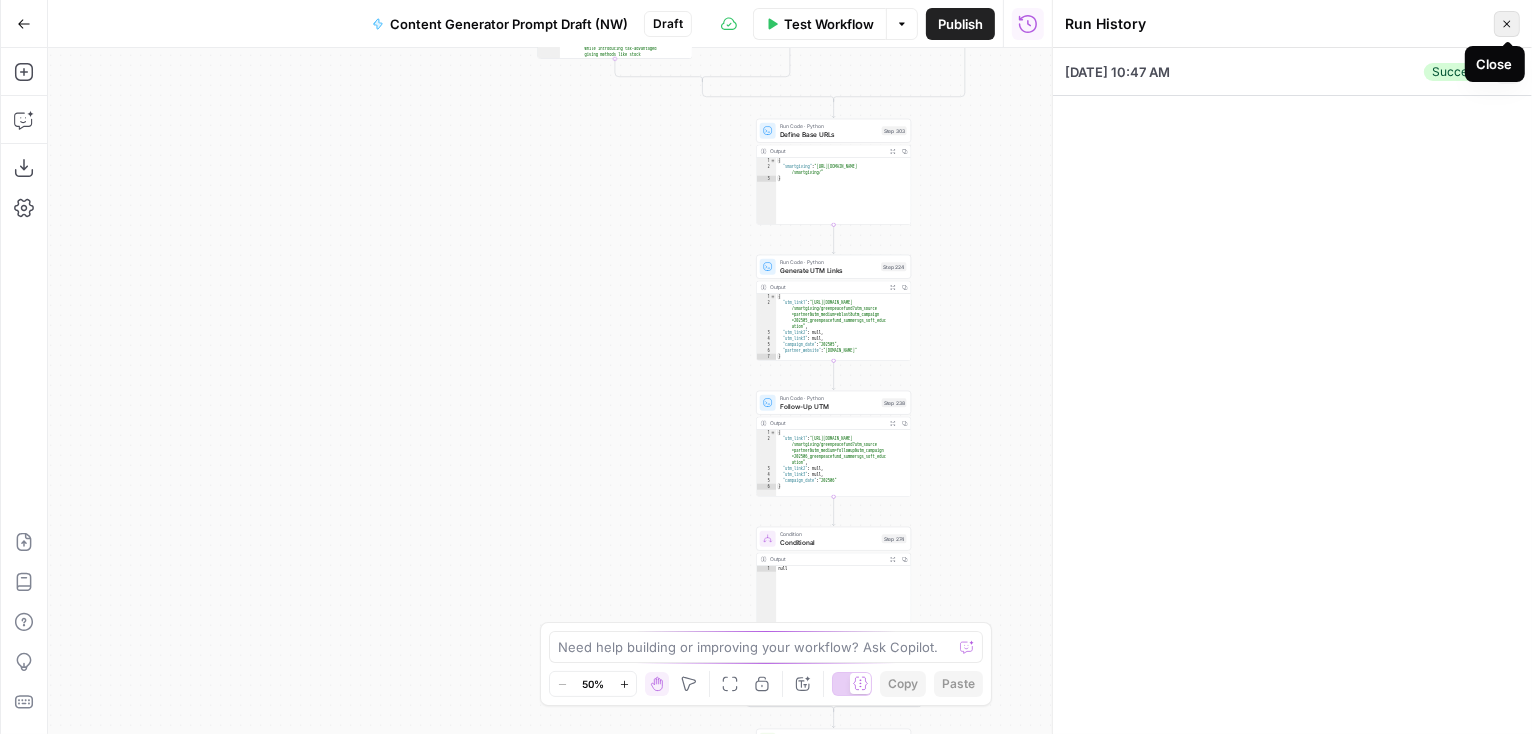 click on "Close" at bounding box center (1507, 24) 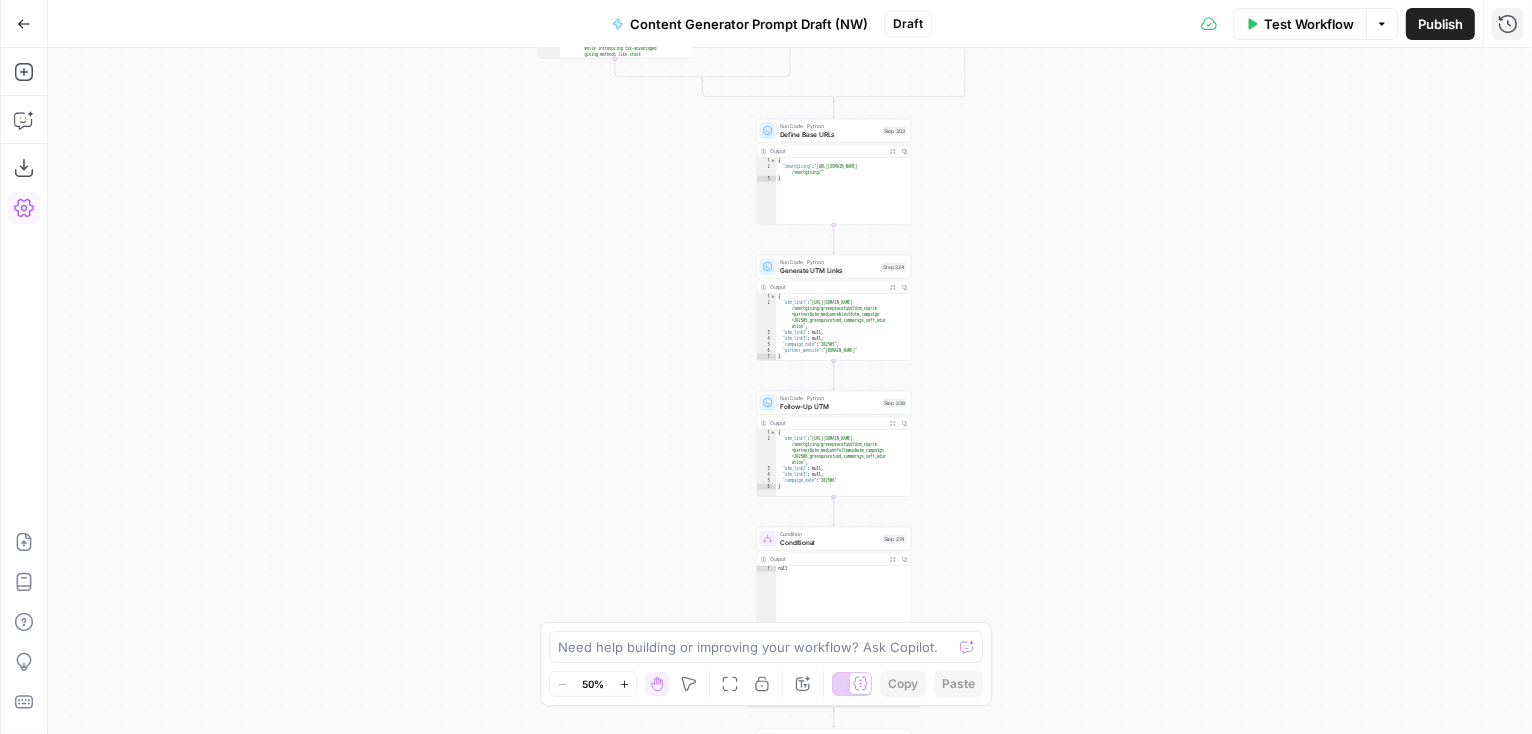 click on "Settings" at bounding box center (24, 208) 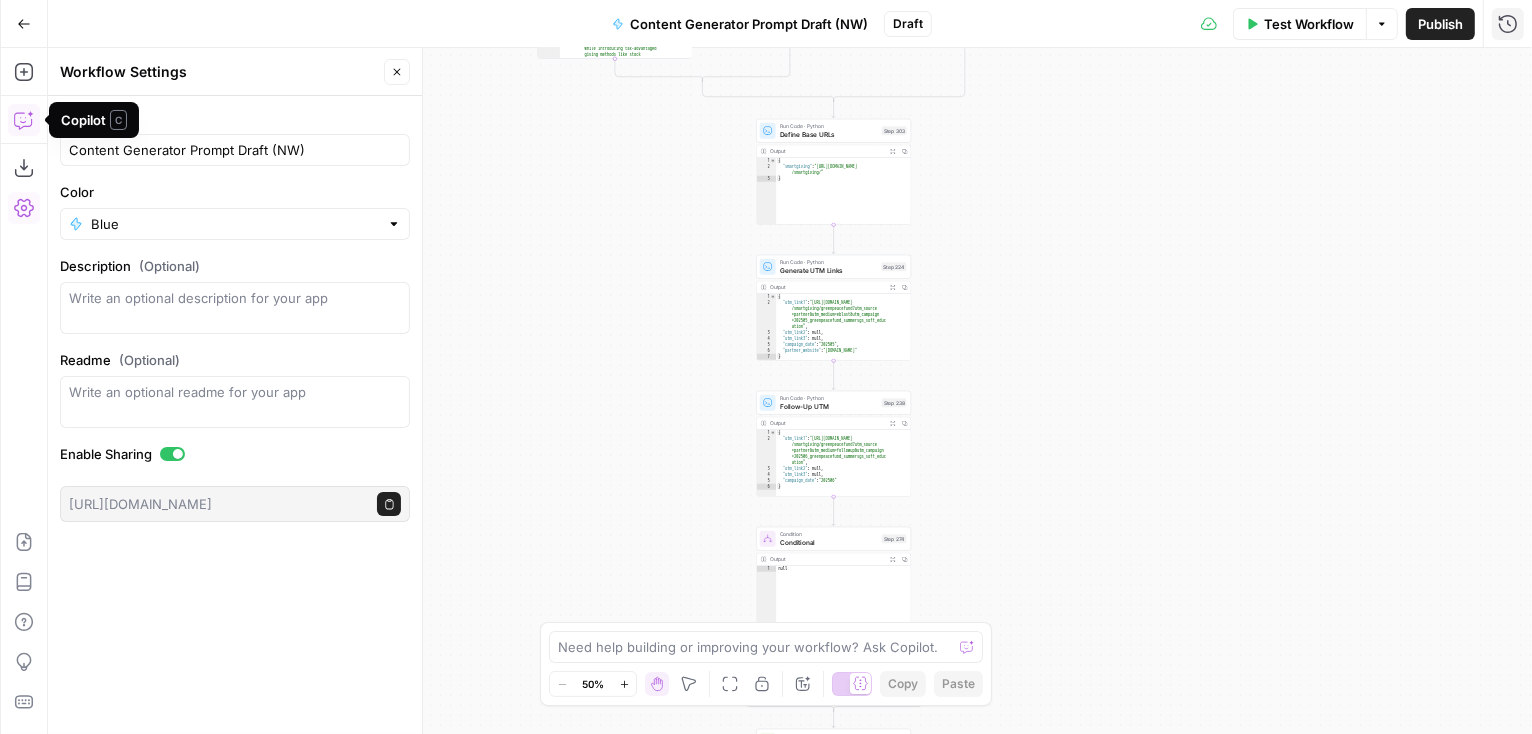 click 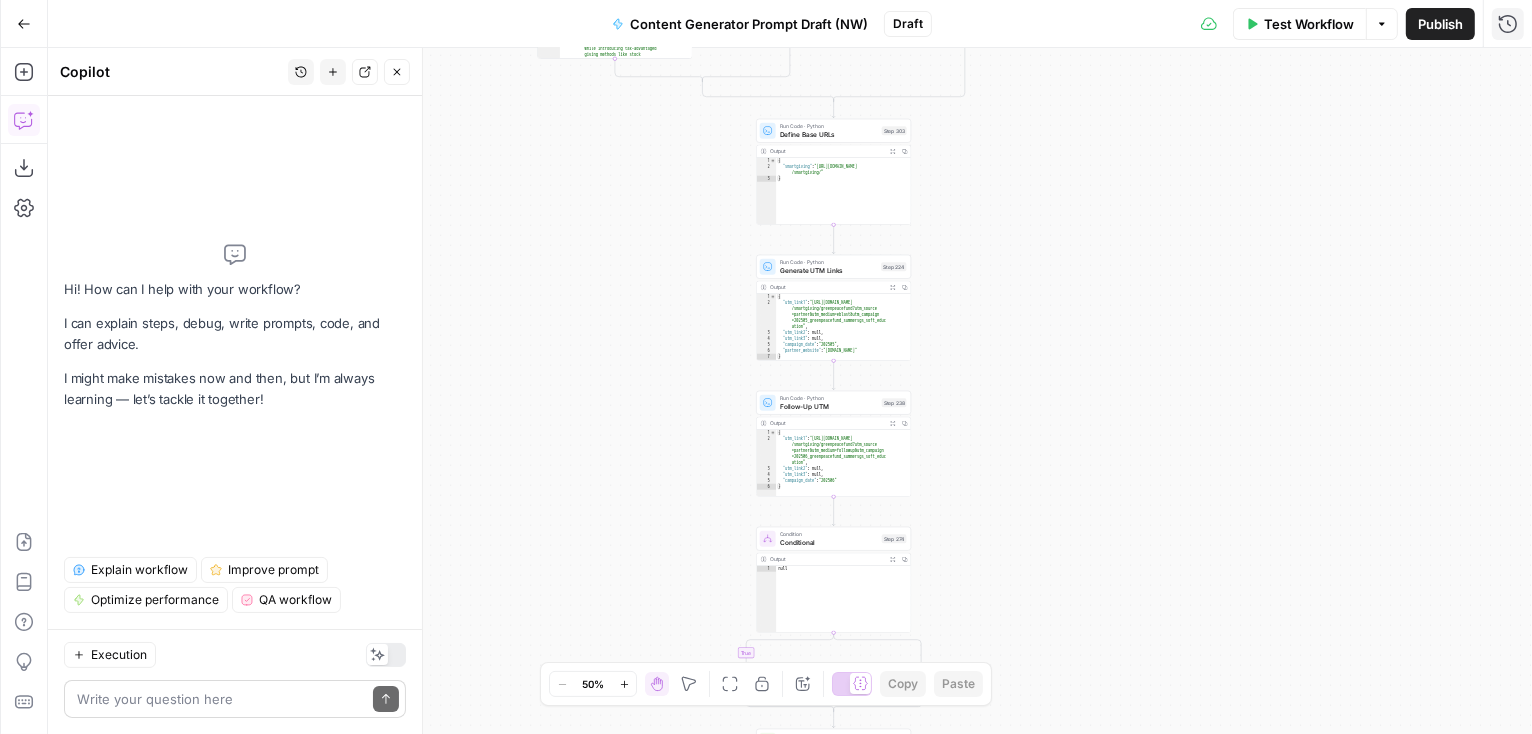 click at bounding box center [221, 699] 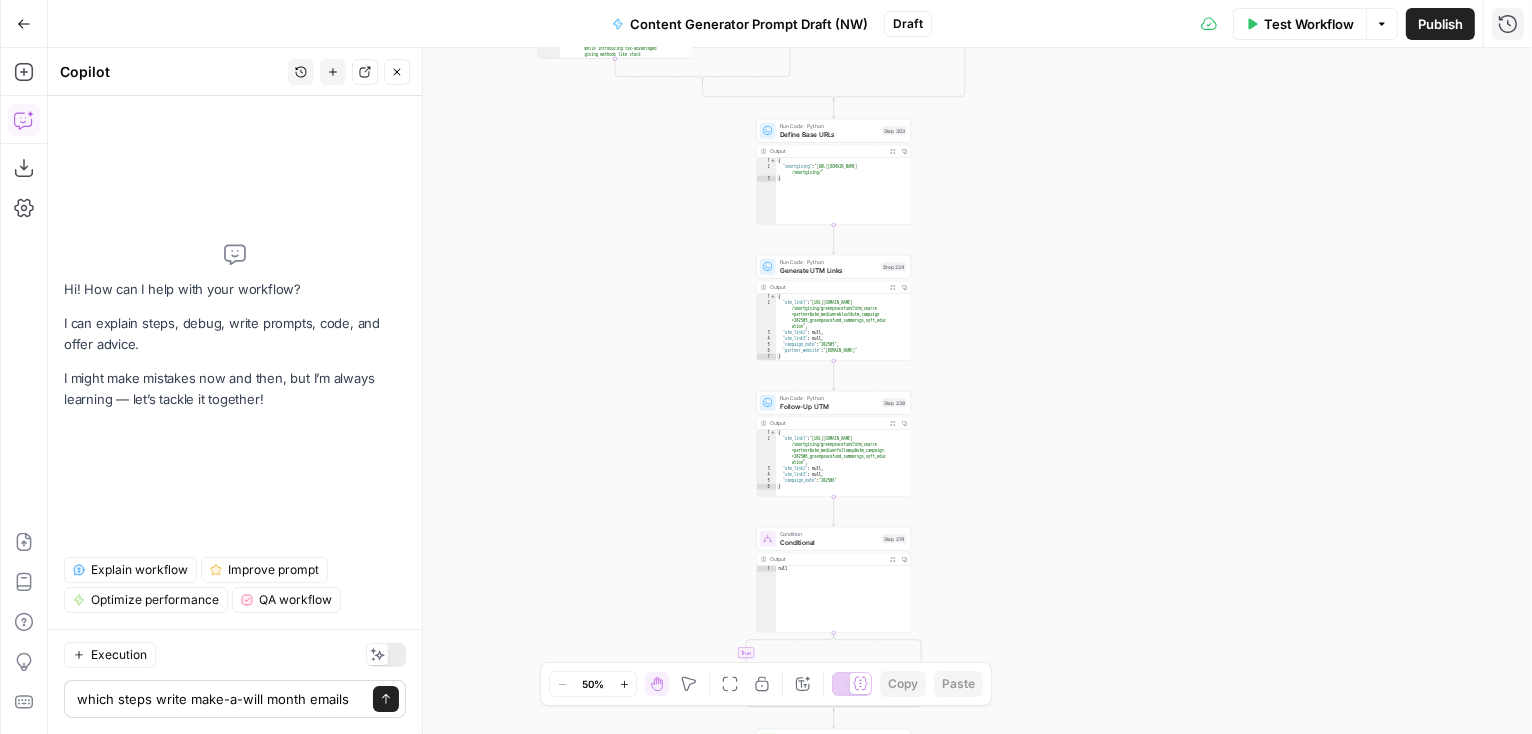 type on "which steps write make-a-will month emails?" 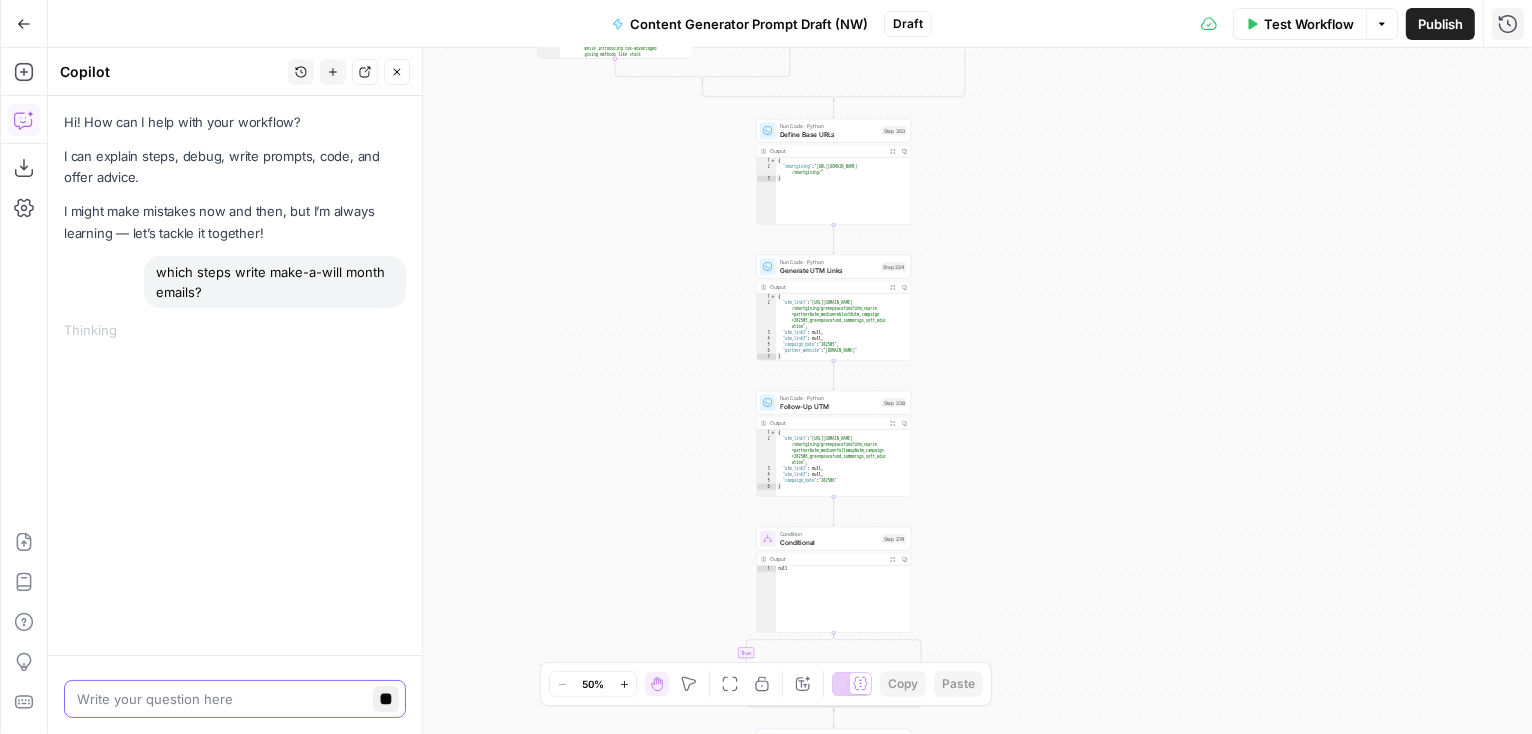 click 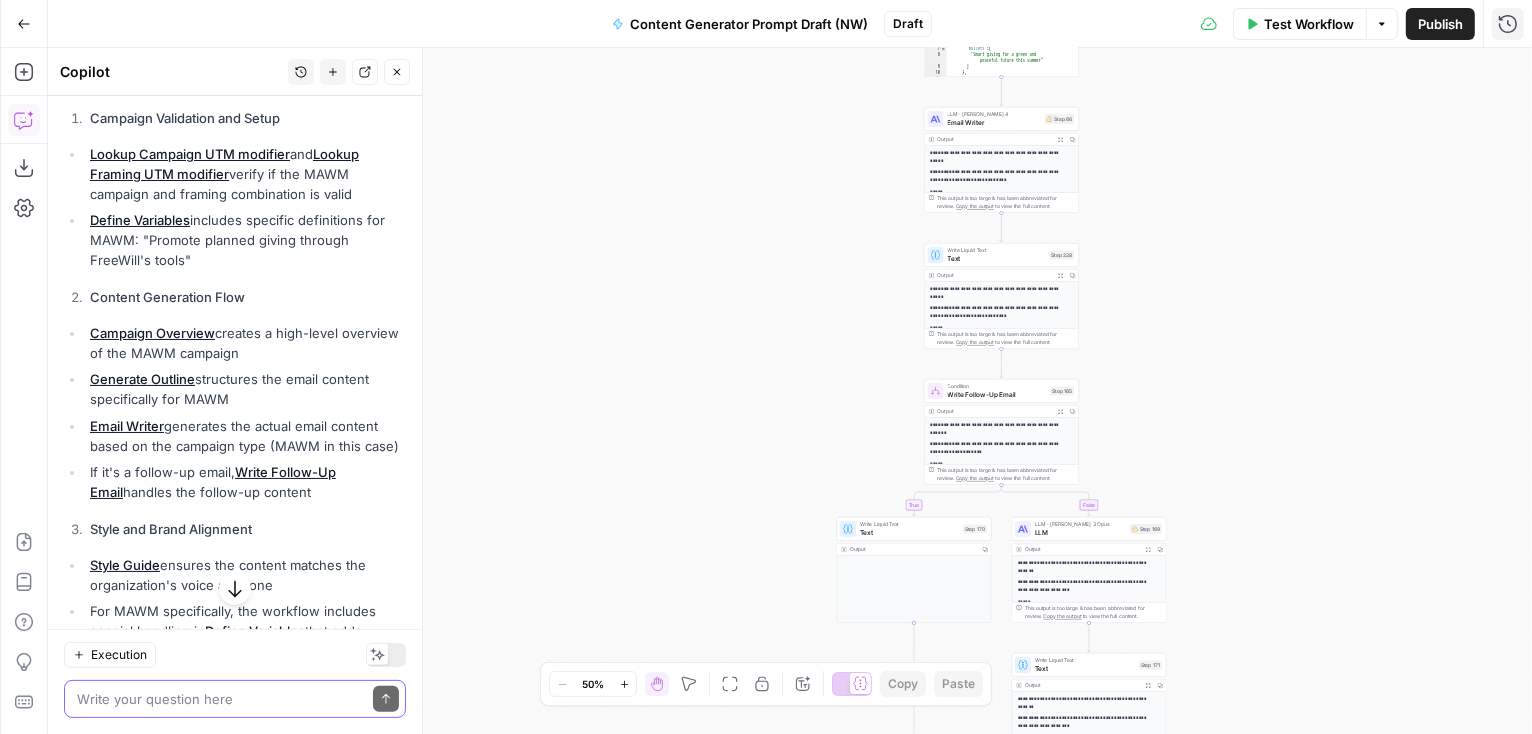 scroll, scrollTop: 337, scrollLeft: 0, axis: vertical 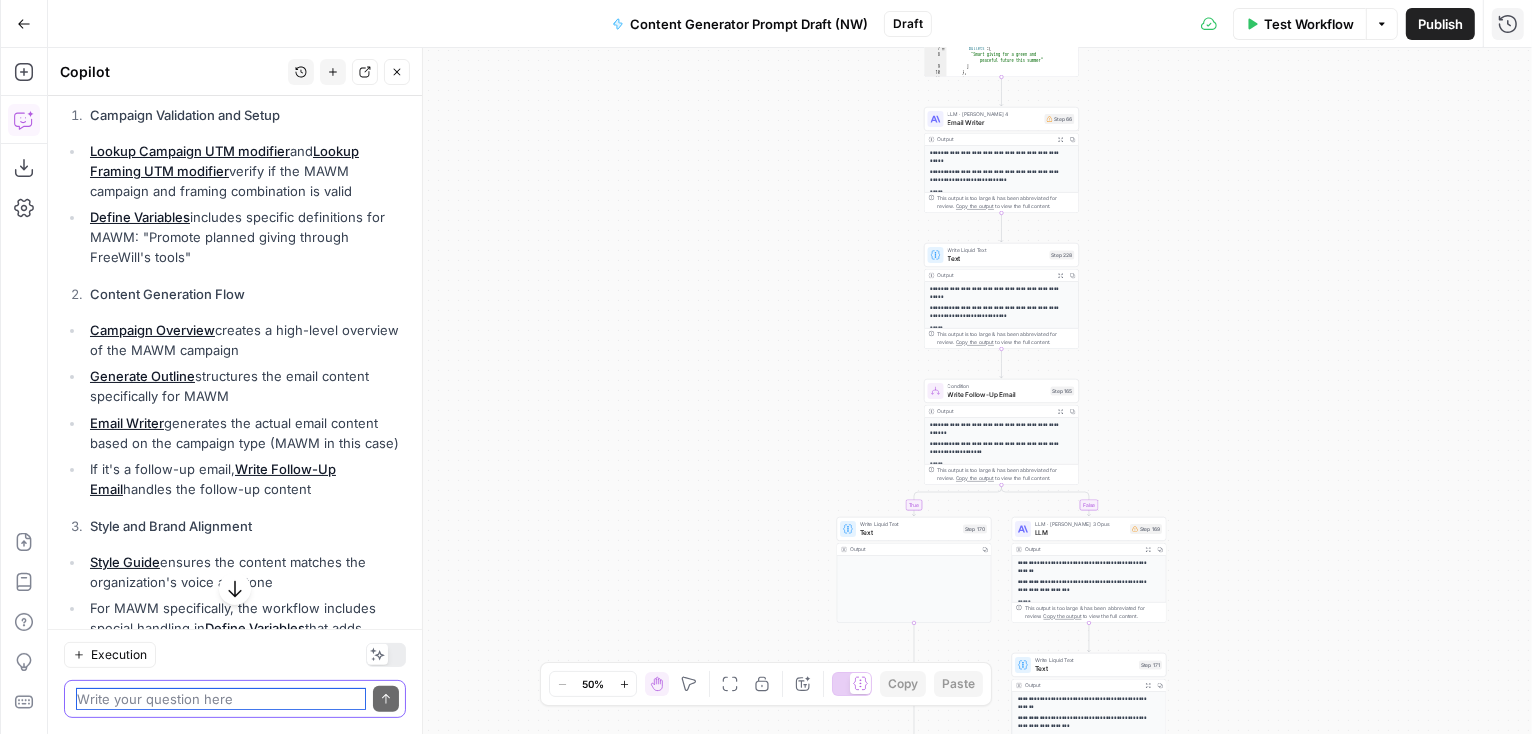 click at bounding box center (221, 699) 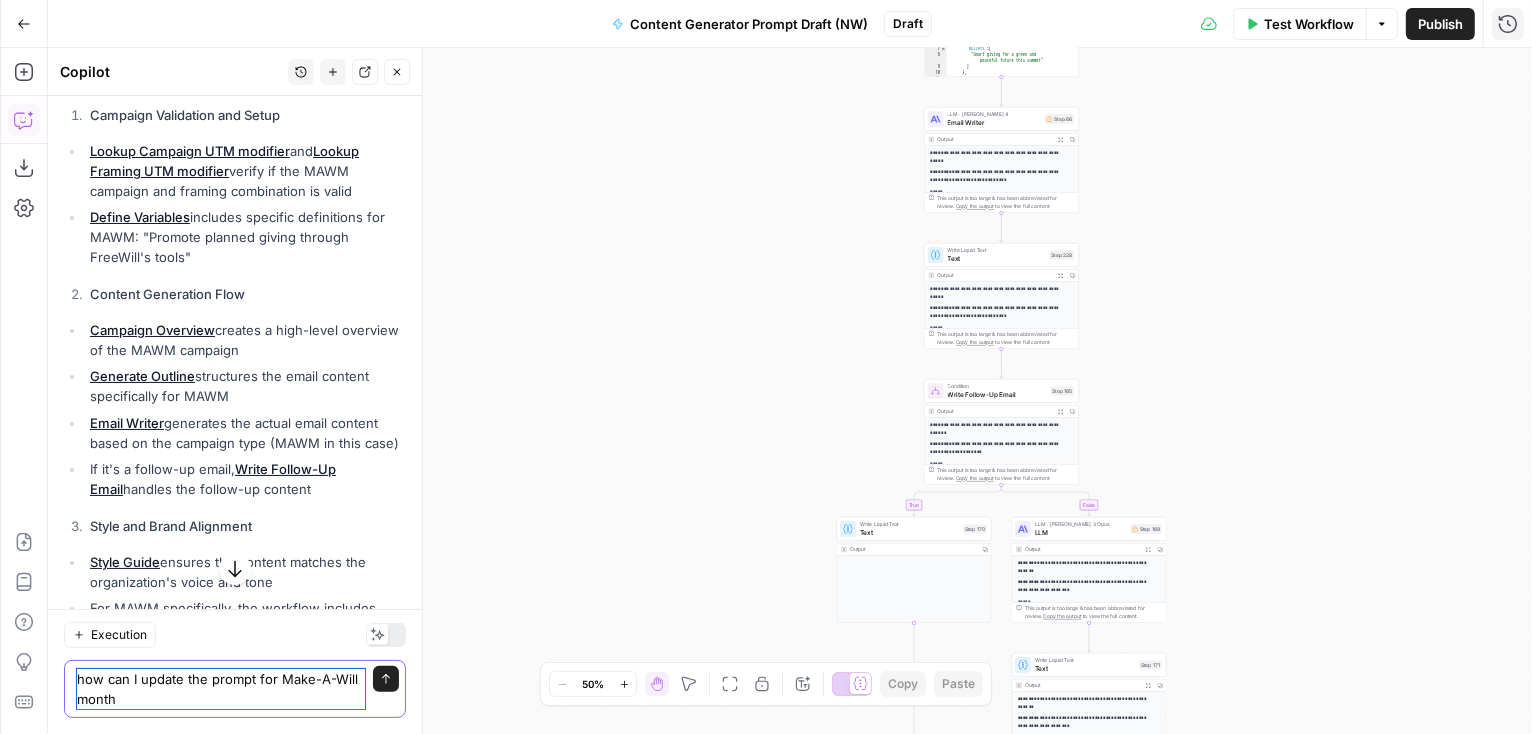 type on "how can I update the prompt for Make-A-Will month?" 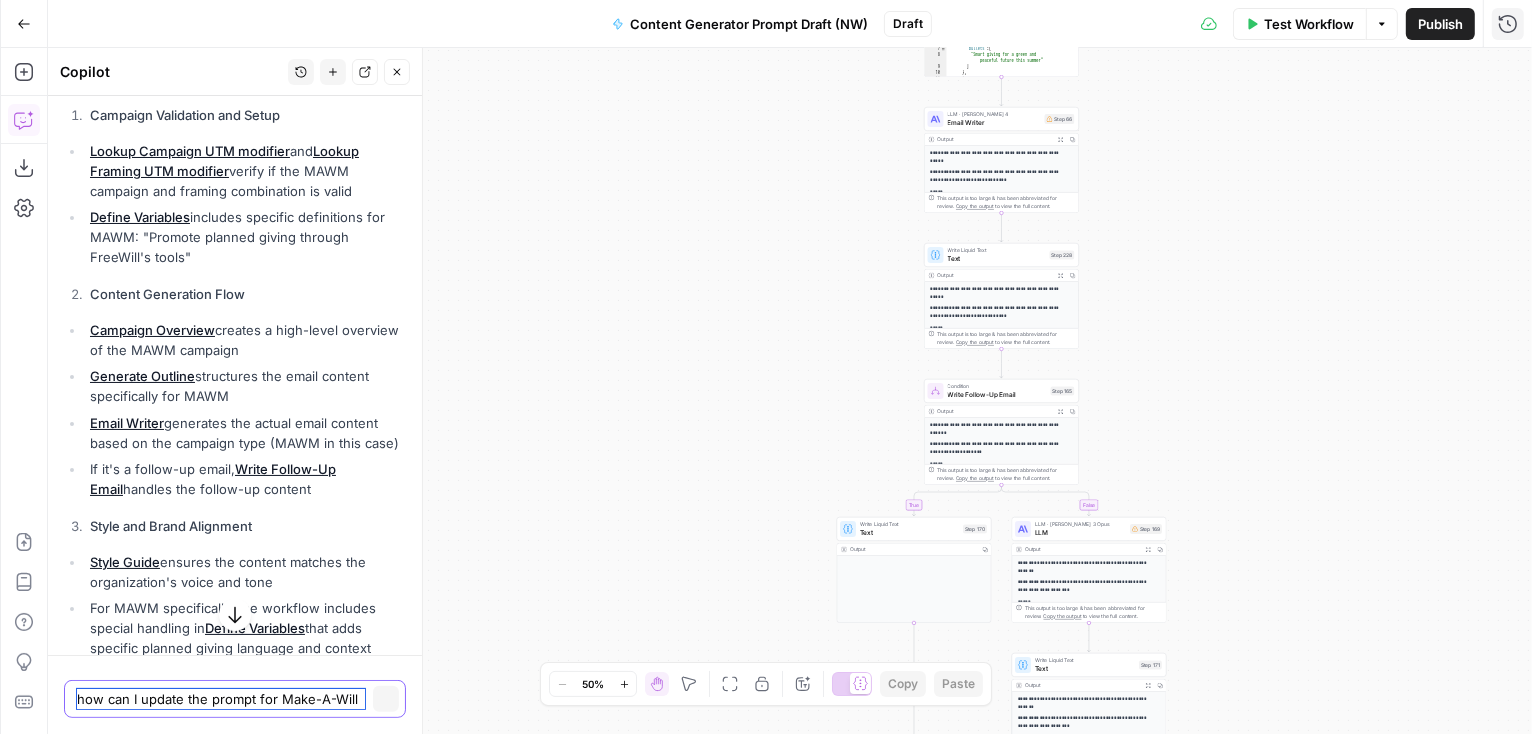 type 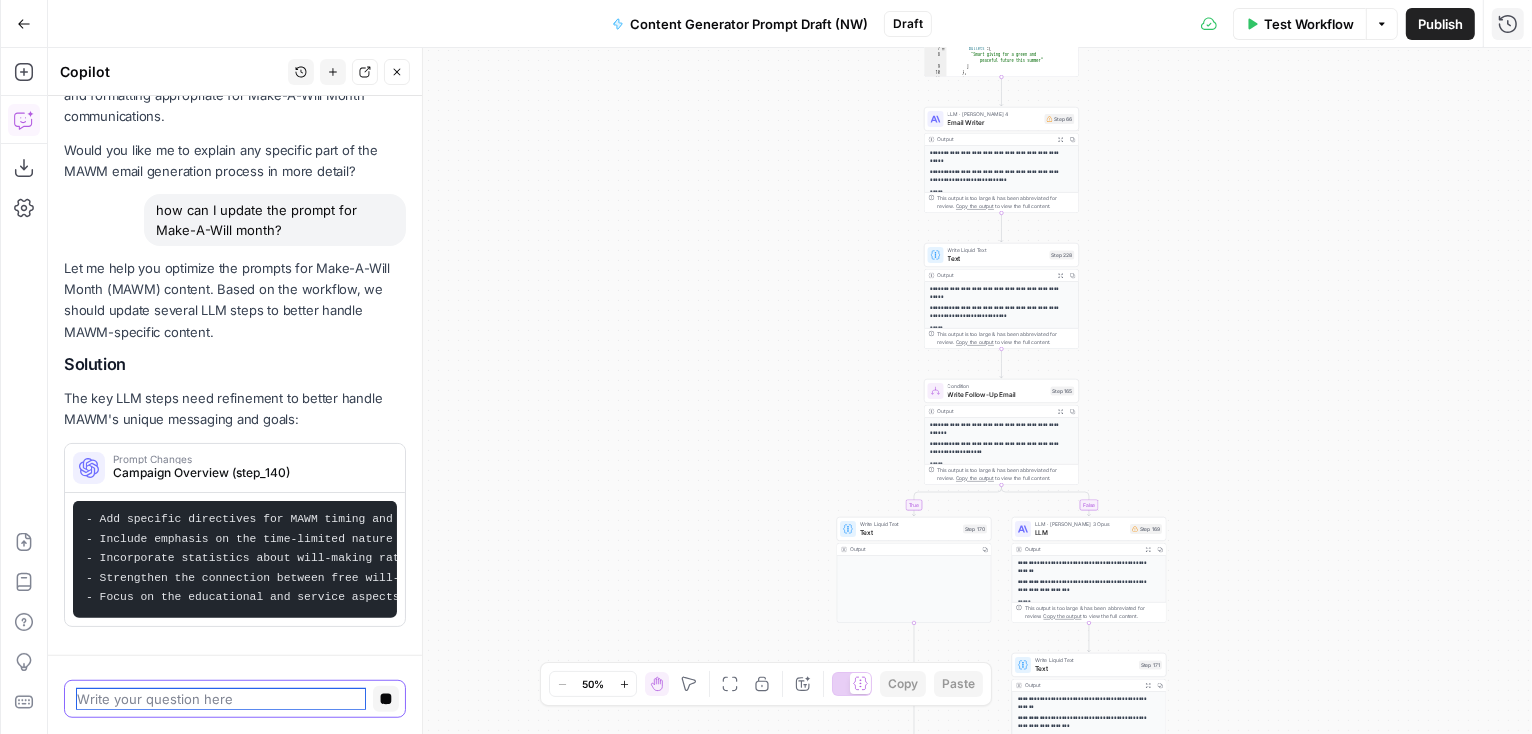 scroll, scrollTop: 1156, scrollLeft: 0, axis: vertical 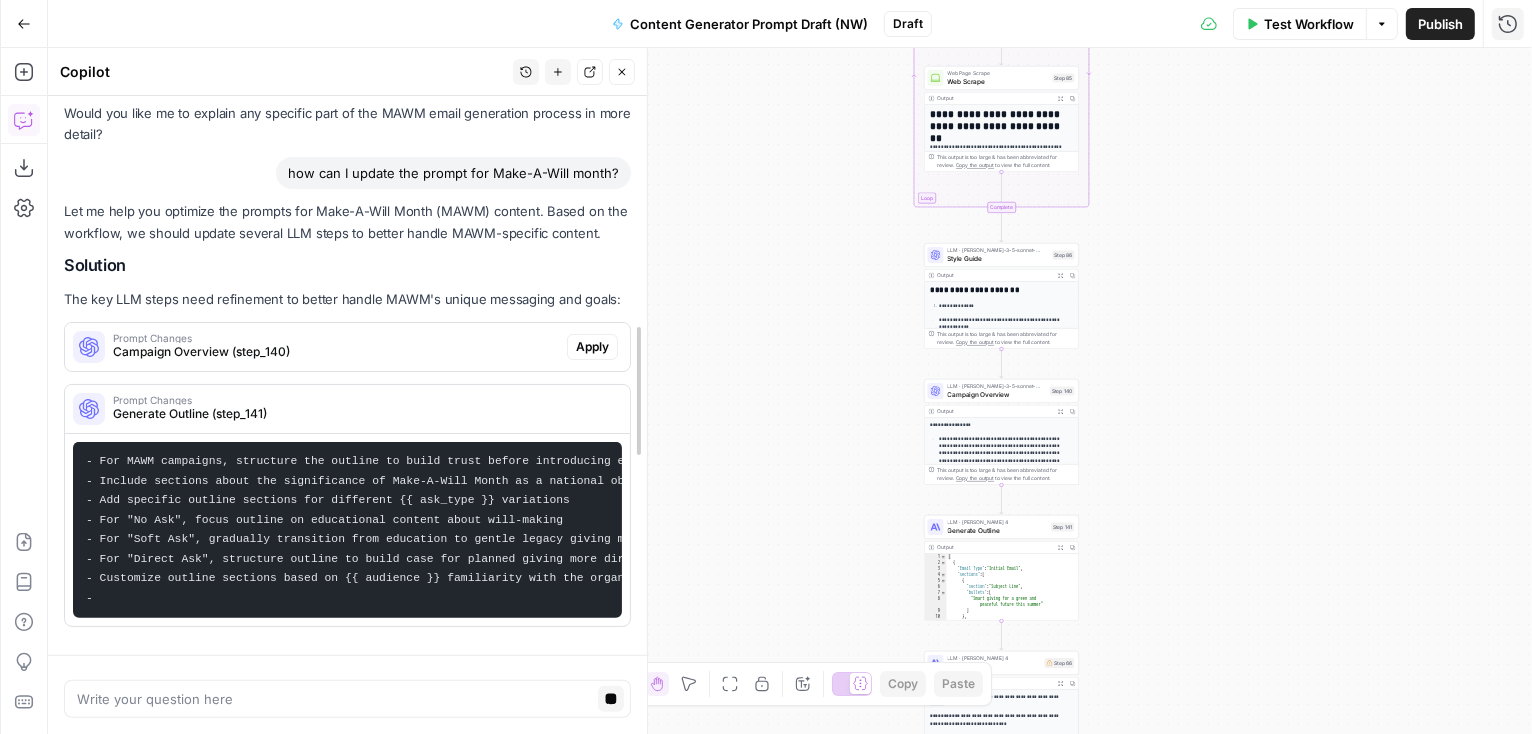 drag, startPoint x: 427, startPoint y: 453, endPoint x: 719, endPoint y: 449, distance: 292.0274 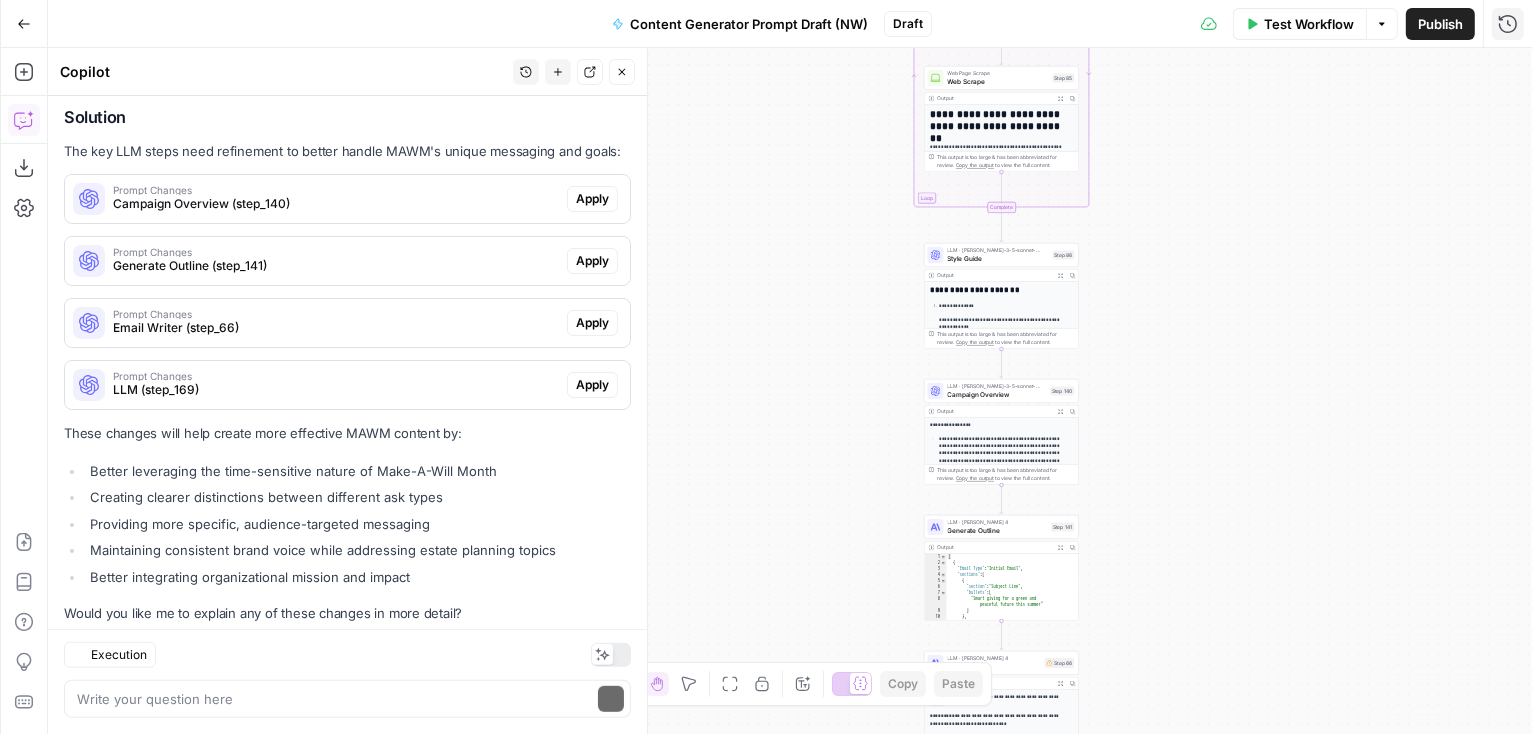 scroll, scrollTop: 1038, scrollLeft: 0, axis: vertical 